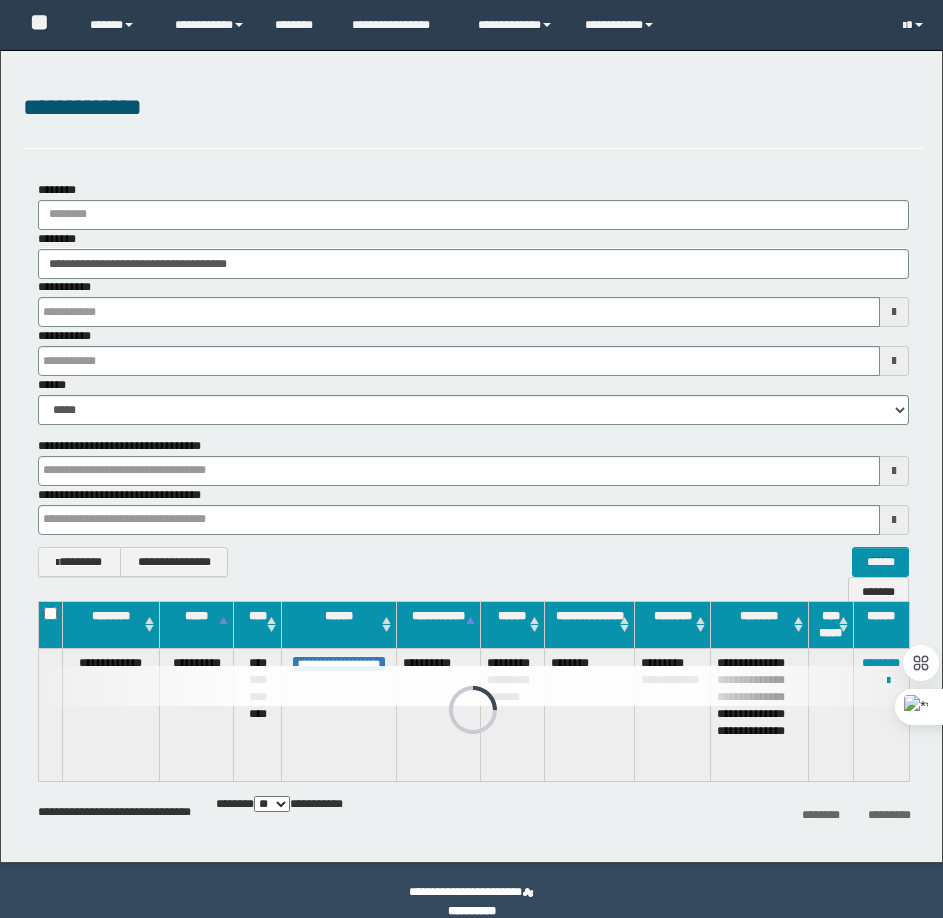 scroll, scrollTop: 0, scrollLeft: 0, axis: both 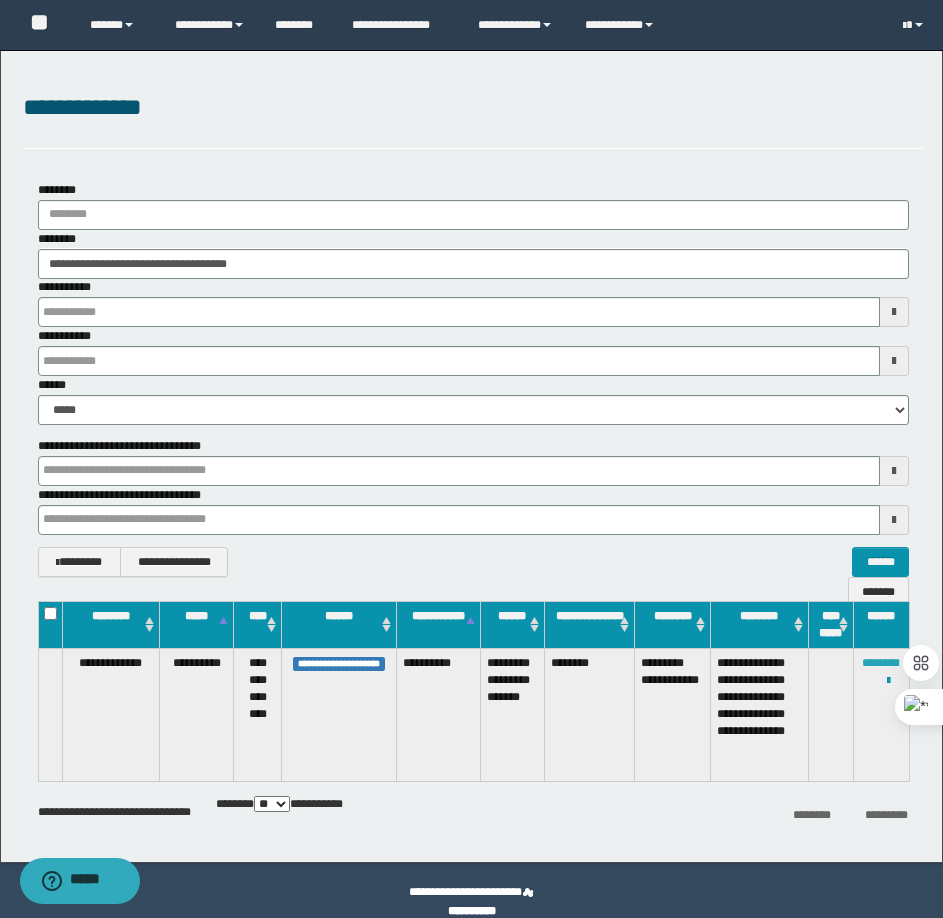 click on "********" at bounding box center [881, 663] 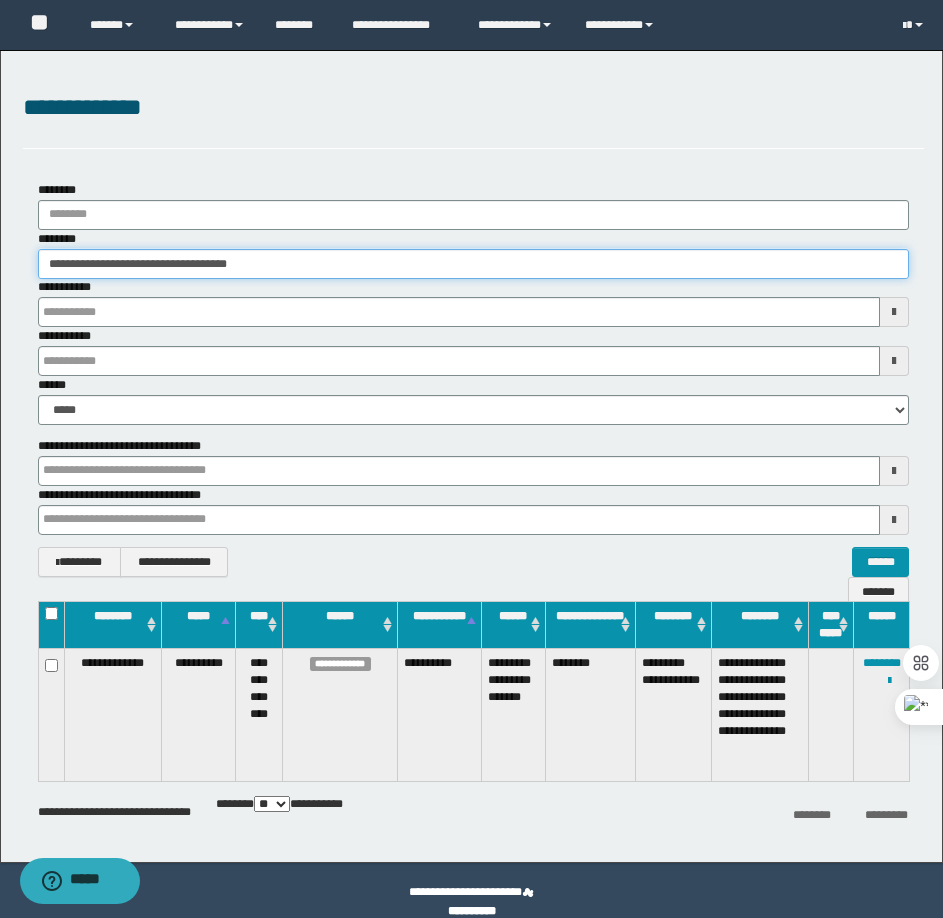 click on "**********" at bounding box center [473, 264] 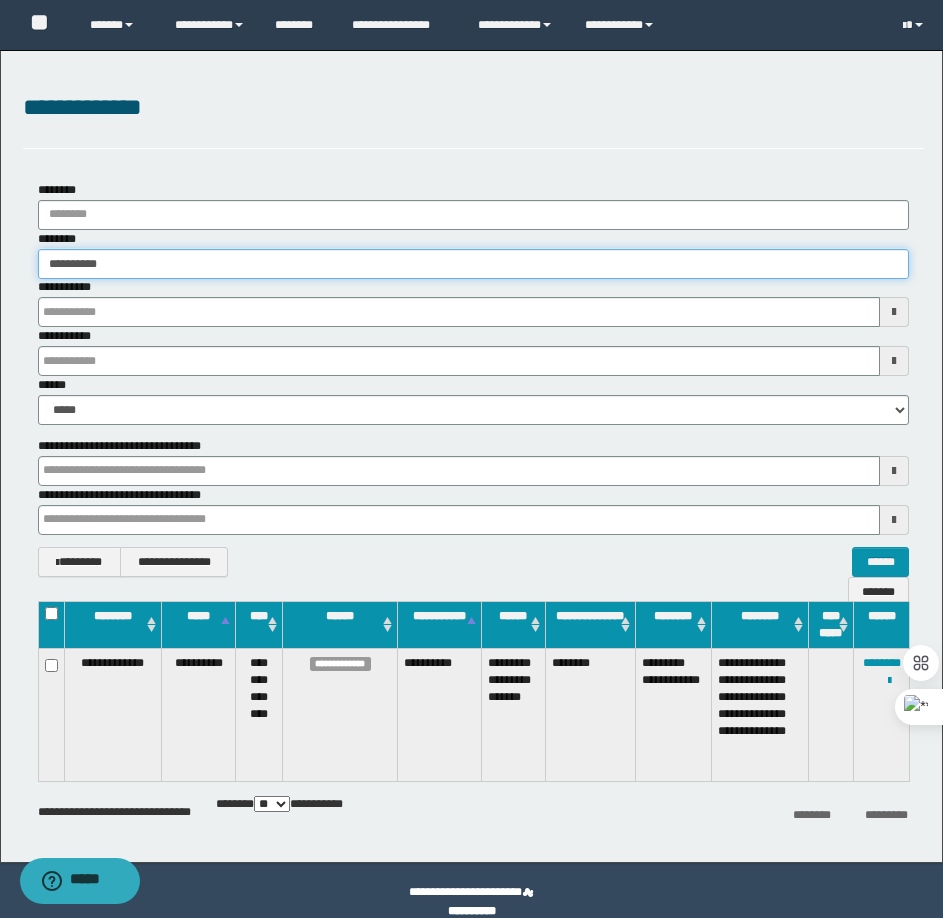 type on "**********" 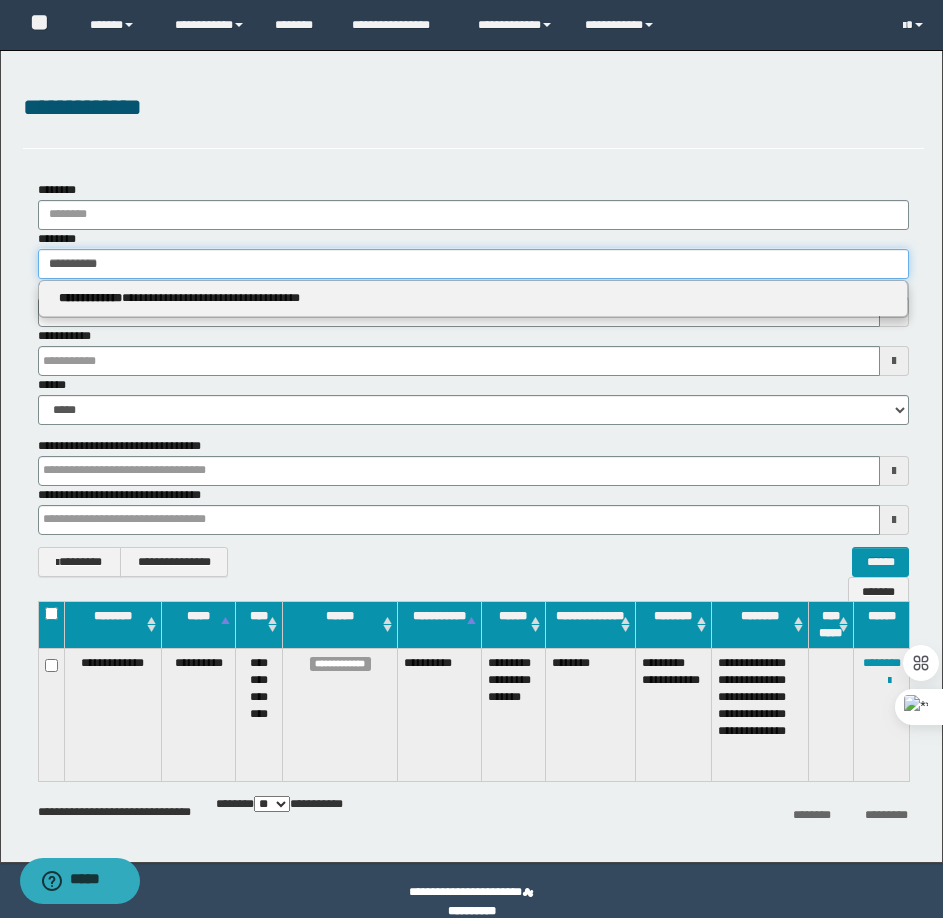type on "**********" 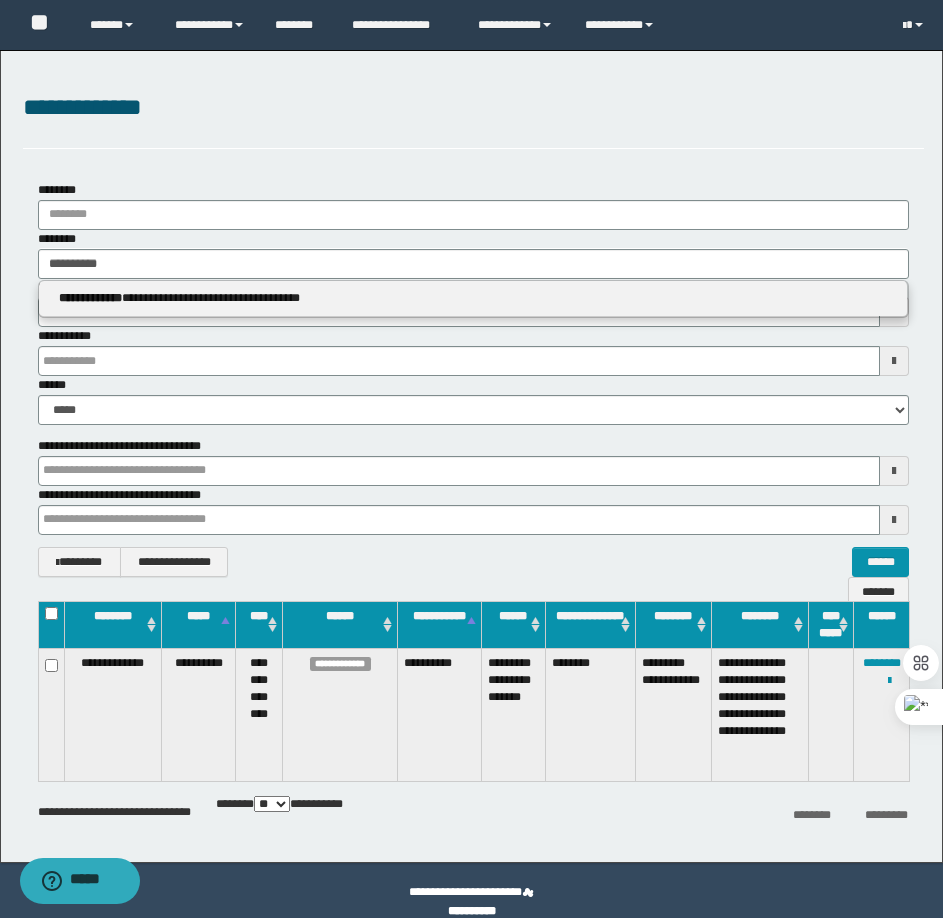 click on "**********" at bounding box center [473, 298] 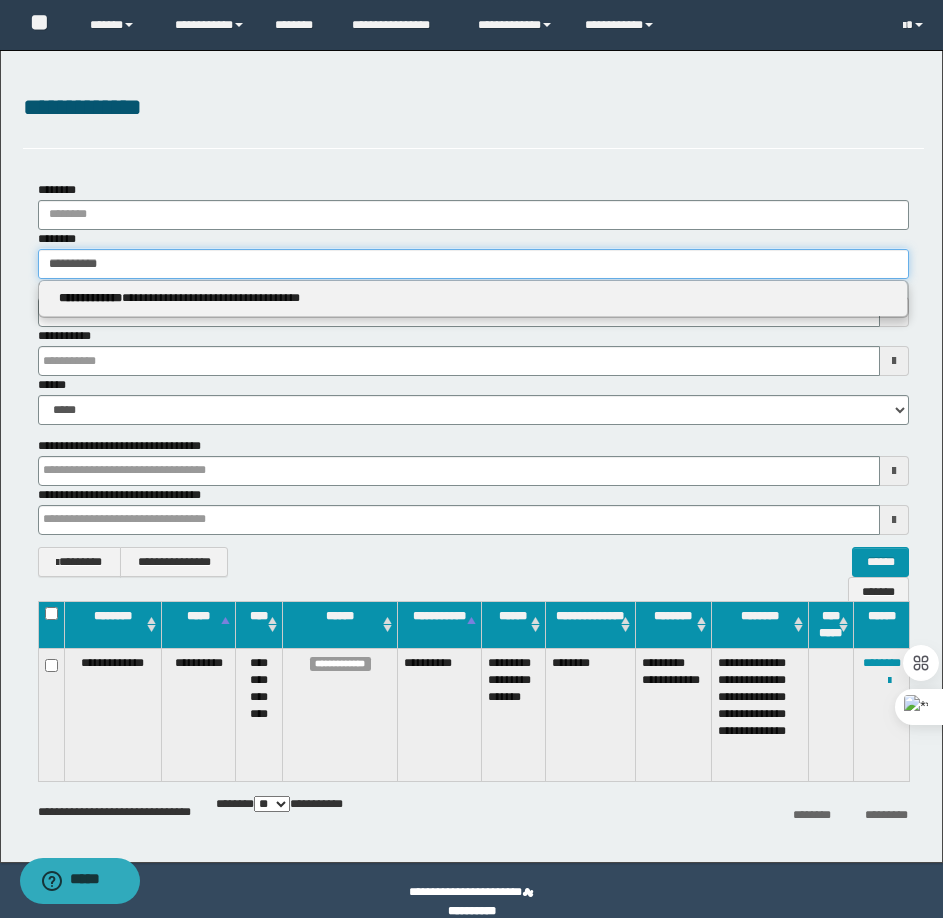 type 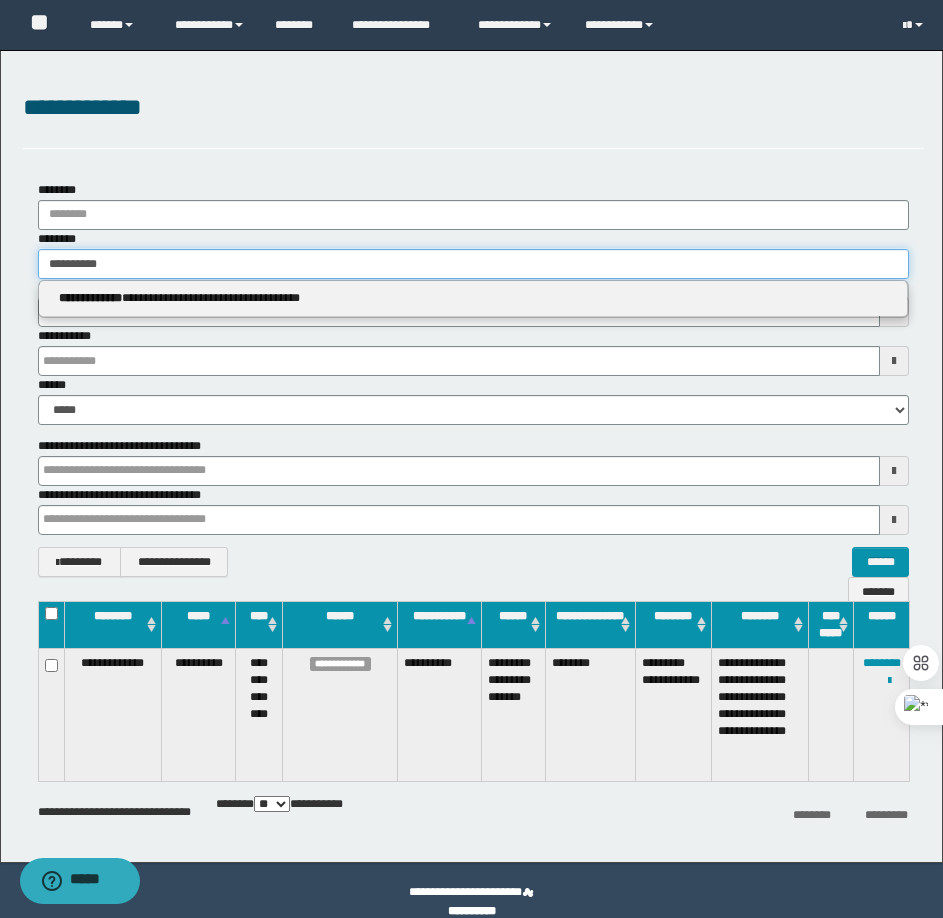 type on "**********" 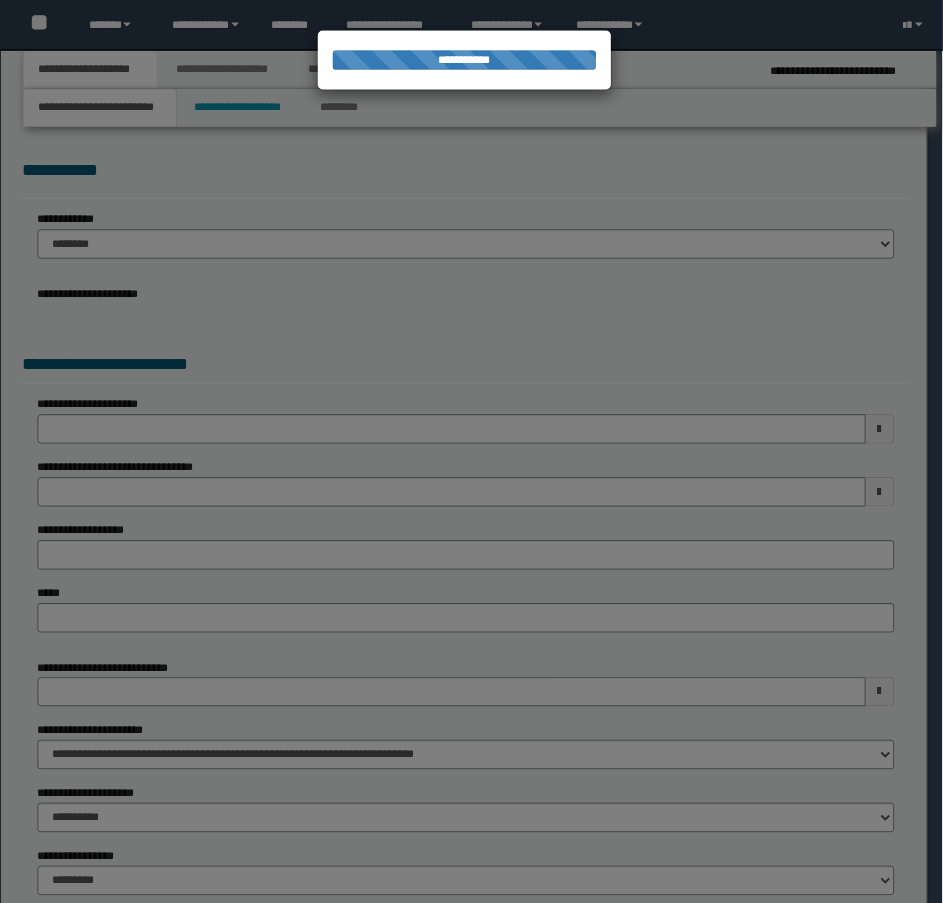 scroll, scrollTop: 0, scrollLeft: 0, axis: both 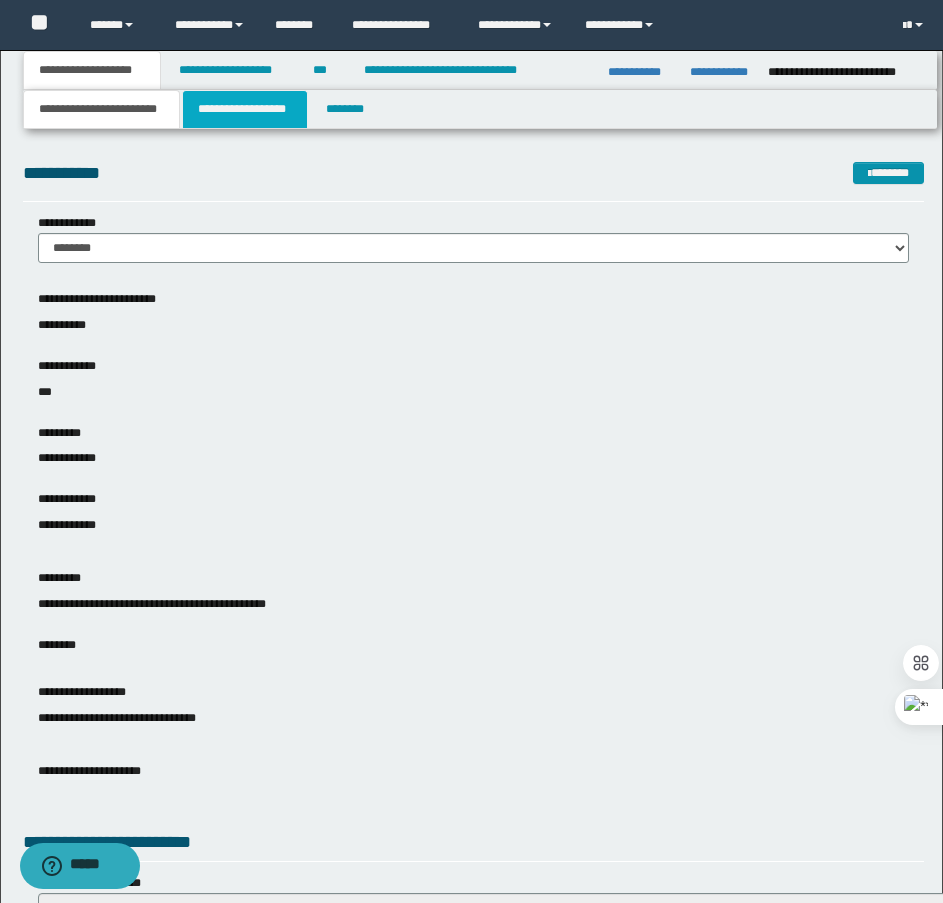 click on "**********" at bounding box center (245, 109) 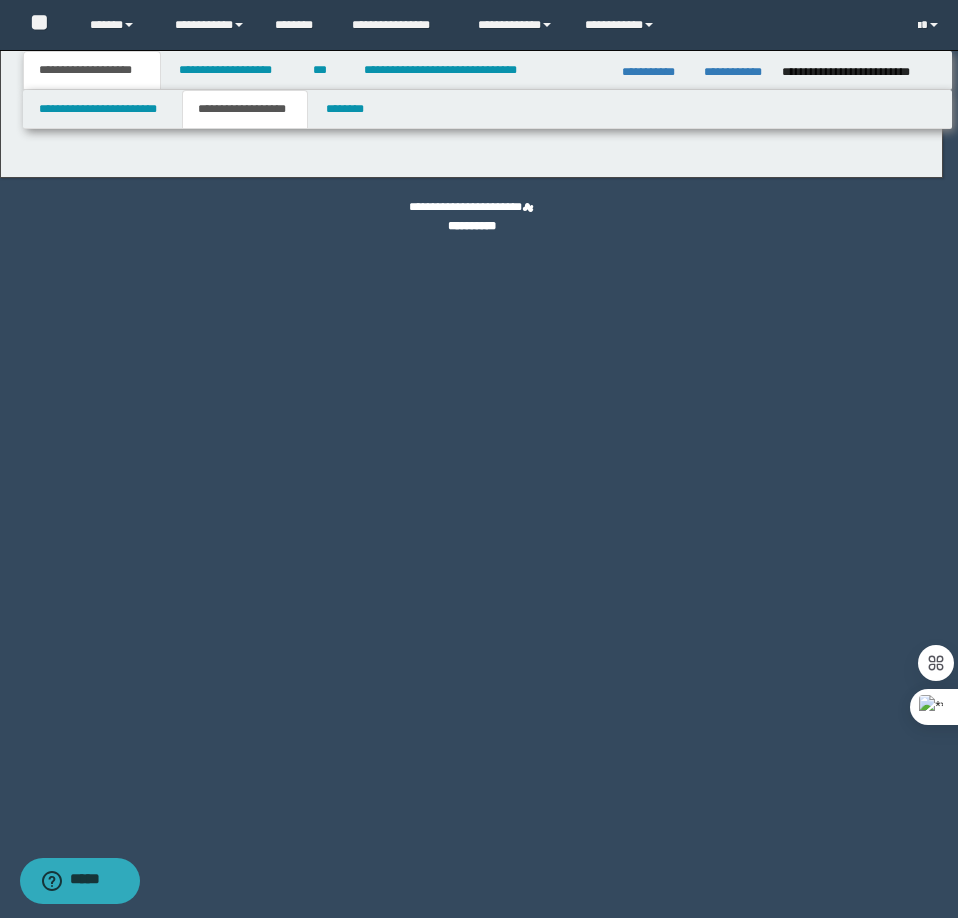 type on "********" 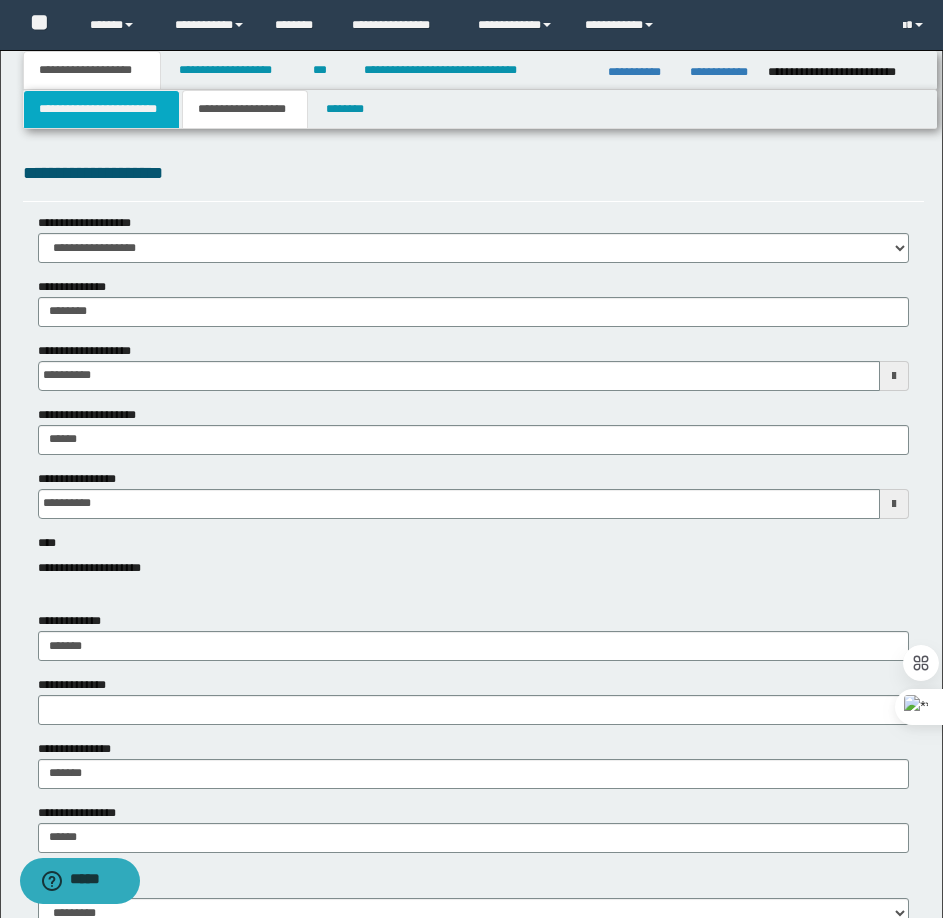 drag, startPoint x: 92, startPoint y: 107, endPoint x: 111, endPoint y: 109, distance: 19.104973 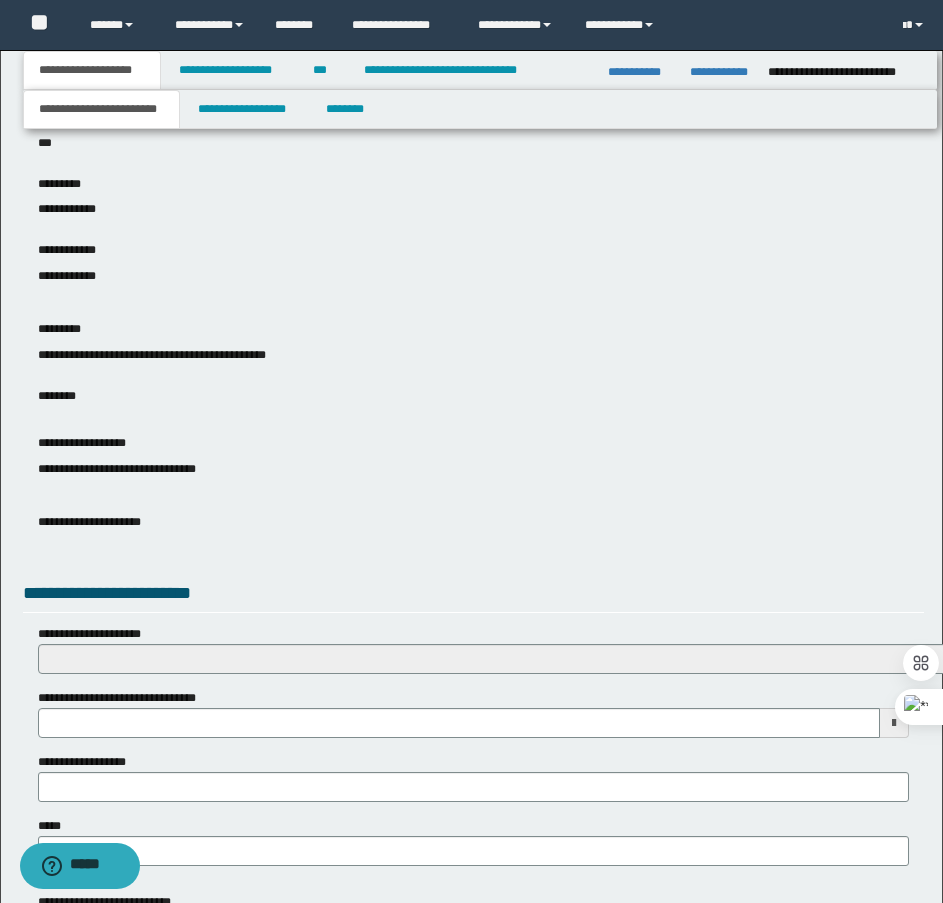 scroll, scrollTop: 742, scrollLeft: 0, axis: vertical 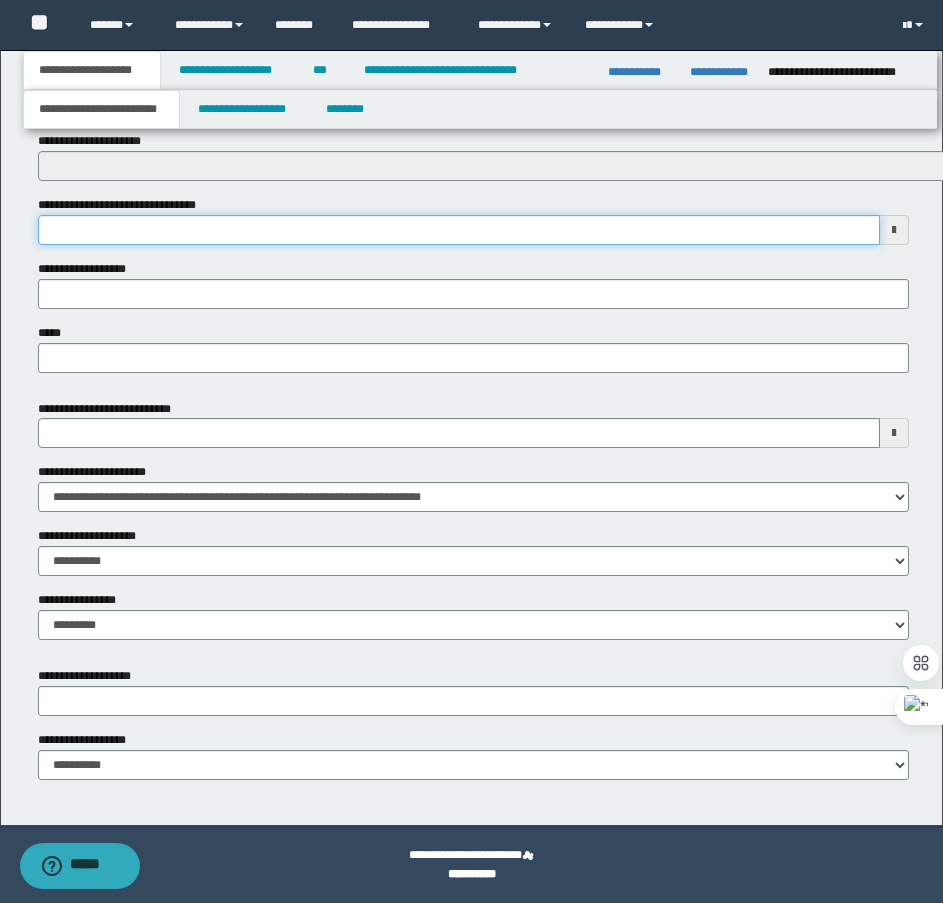 click on "**********" at bounding box center [459, 230] 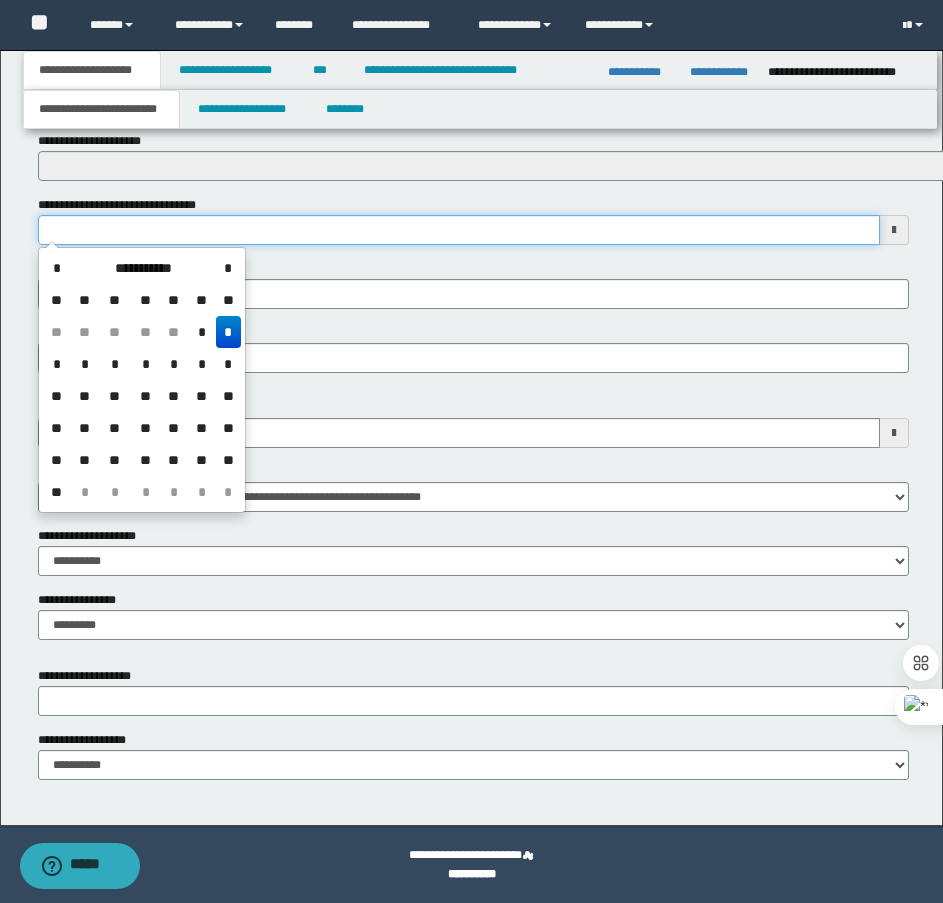 type on "**********" 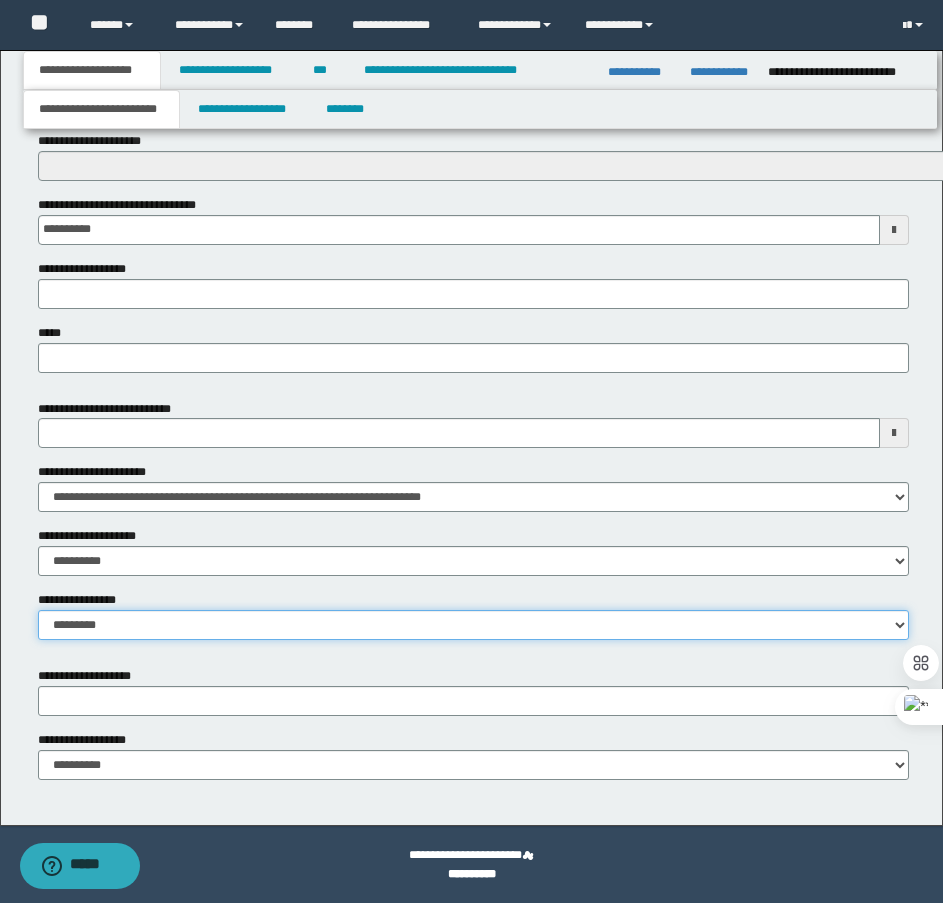 click on "**********" at bounding box center [473, 625] 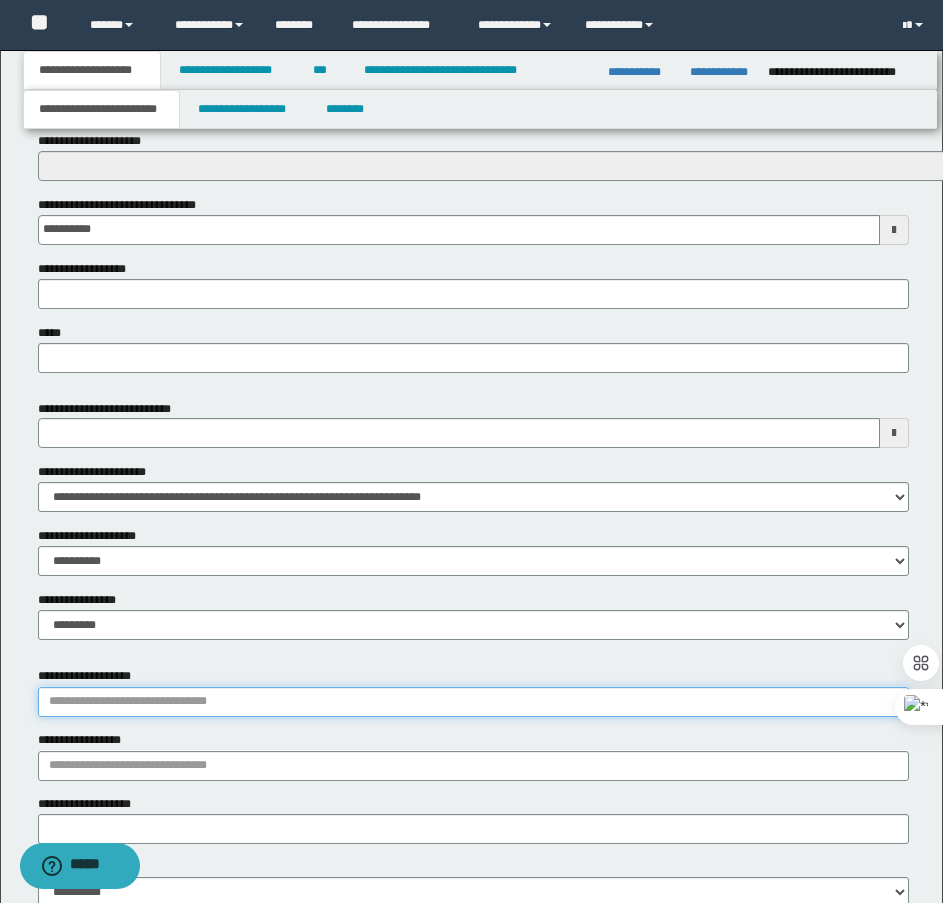 click on "**********" at bounding box center (473, 702) 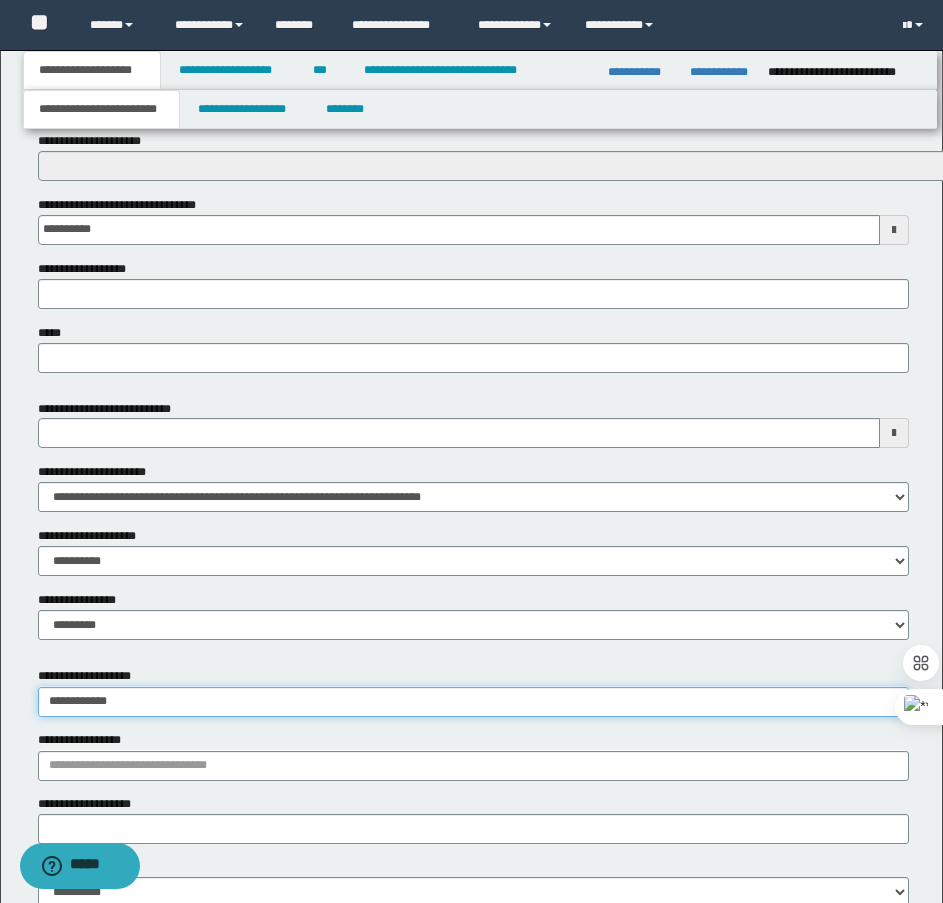 type on "**********" 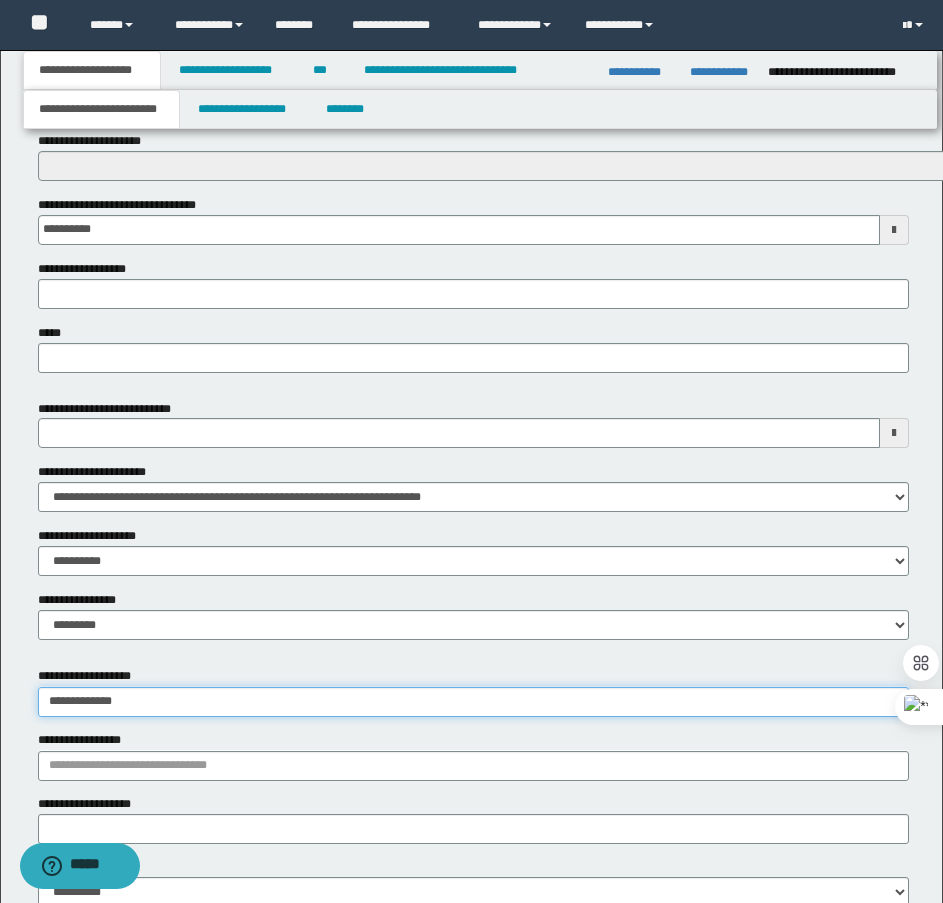 type on "**********" 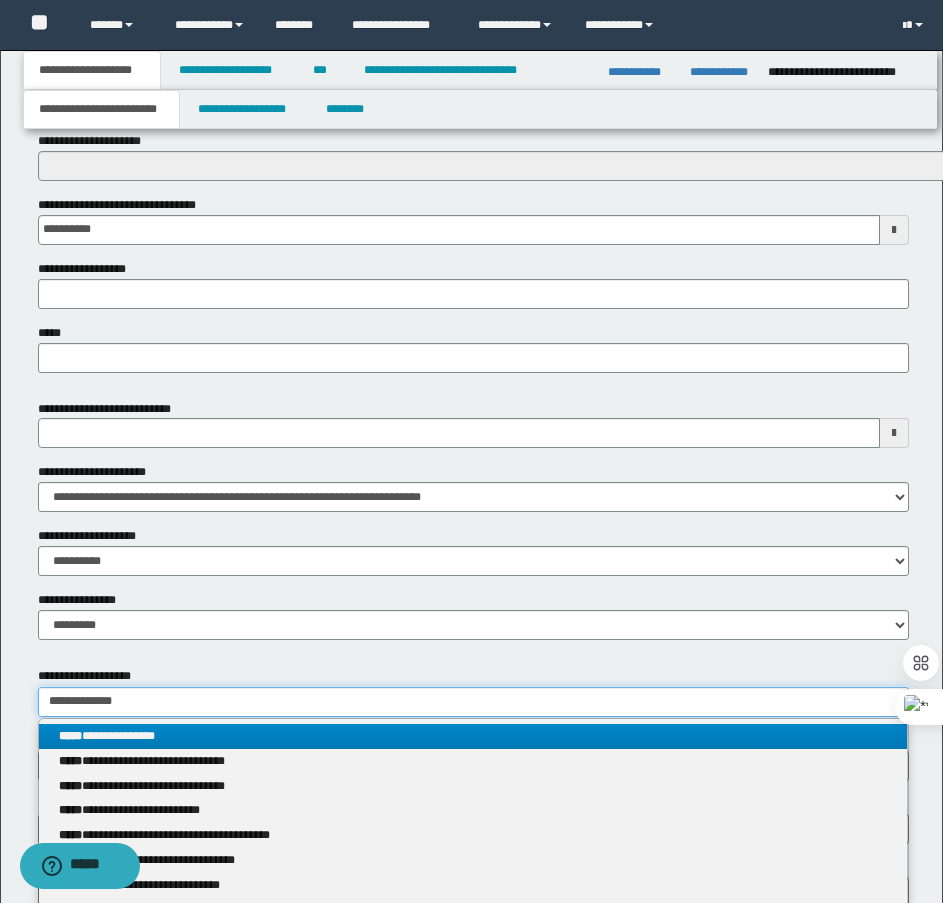 type on "**********" 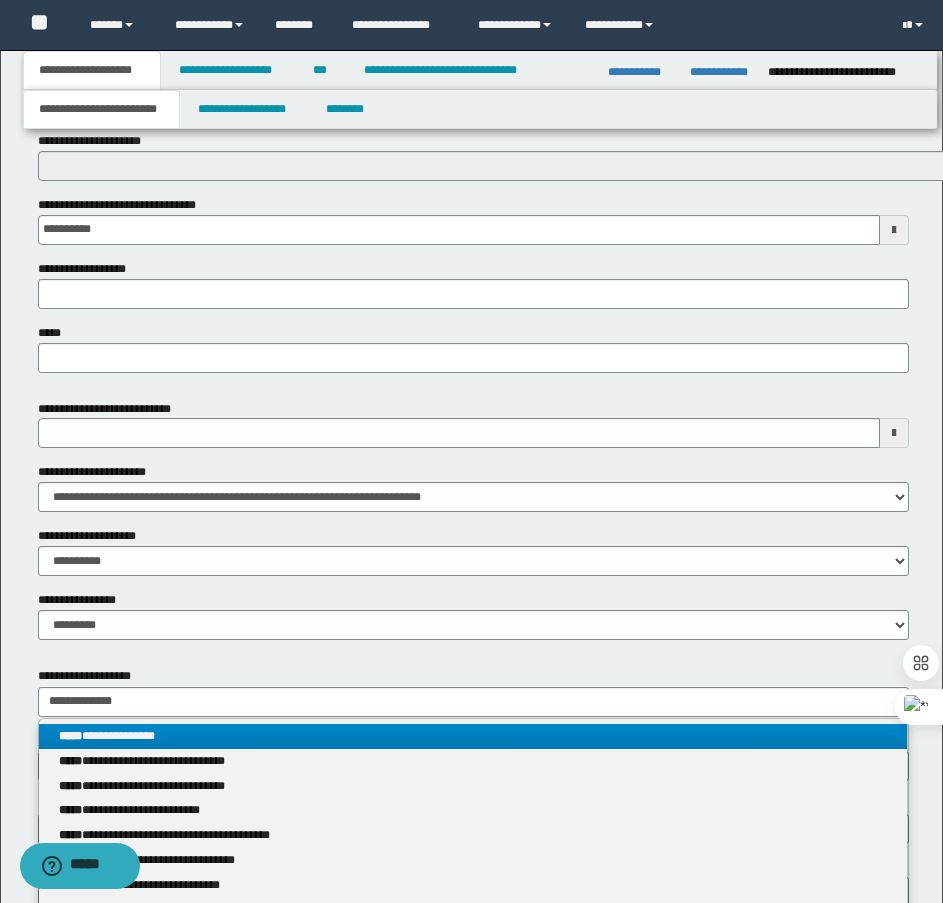 click on "**********" at bounding box center (473, 736) 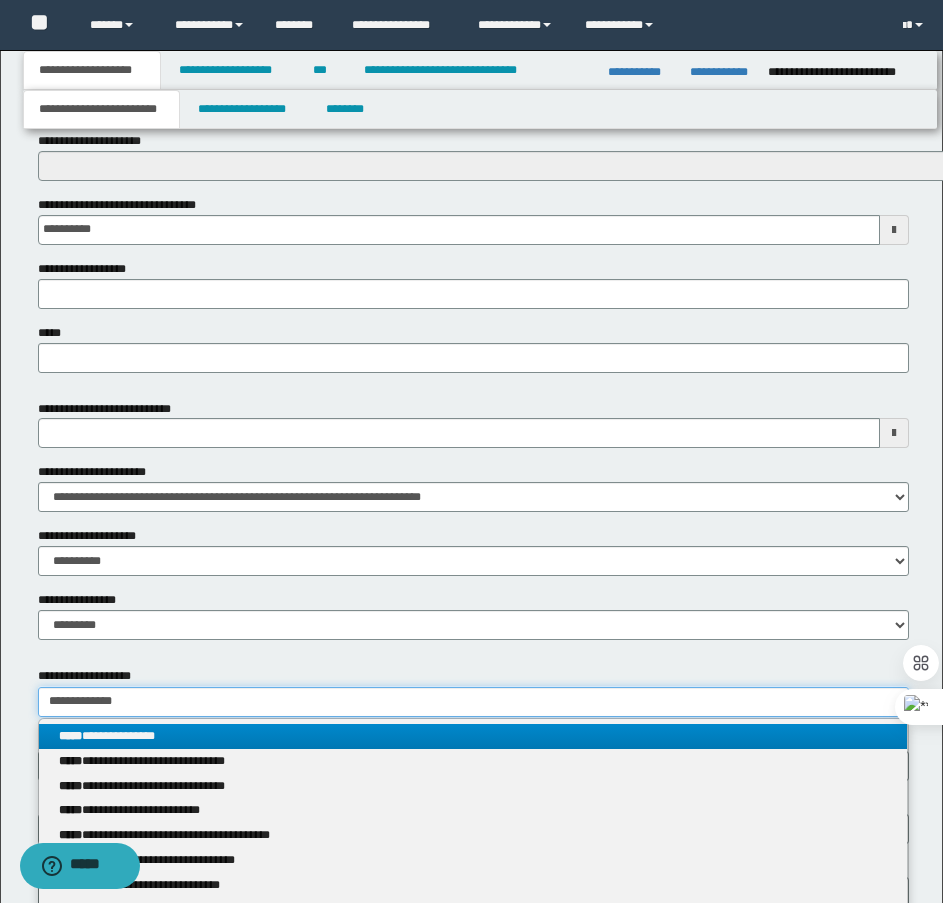 type 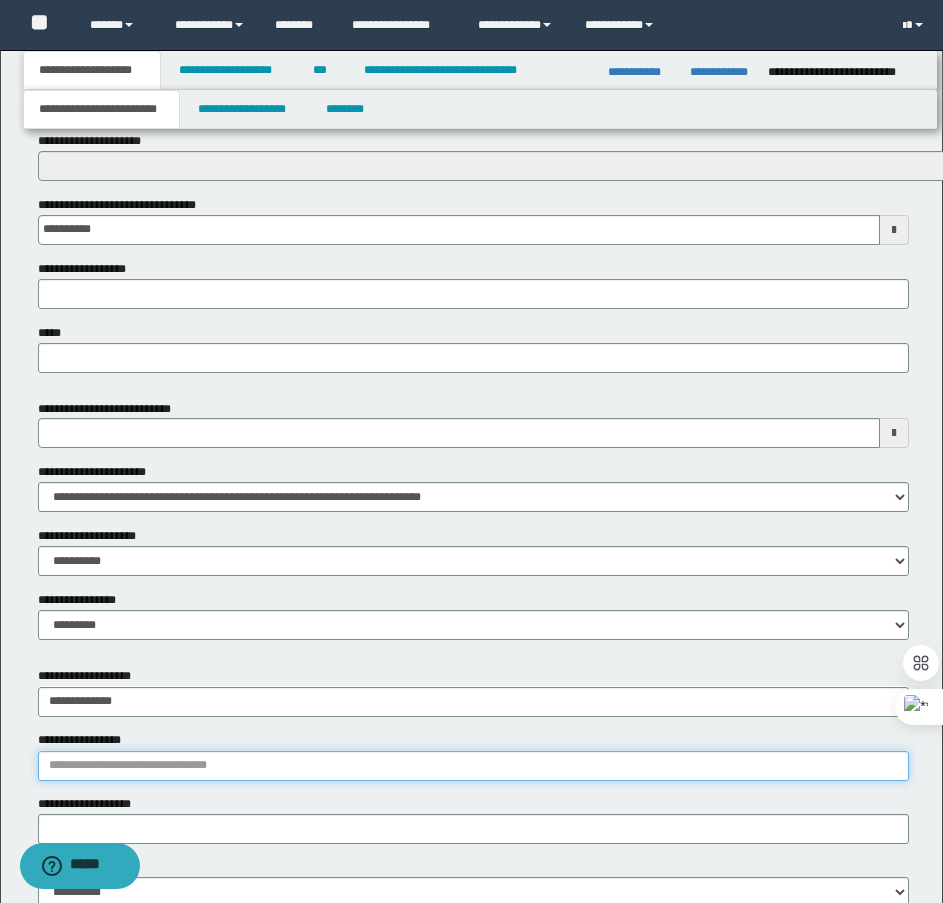click on "**********" at bounding box center (473, 766) 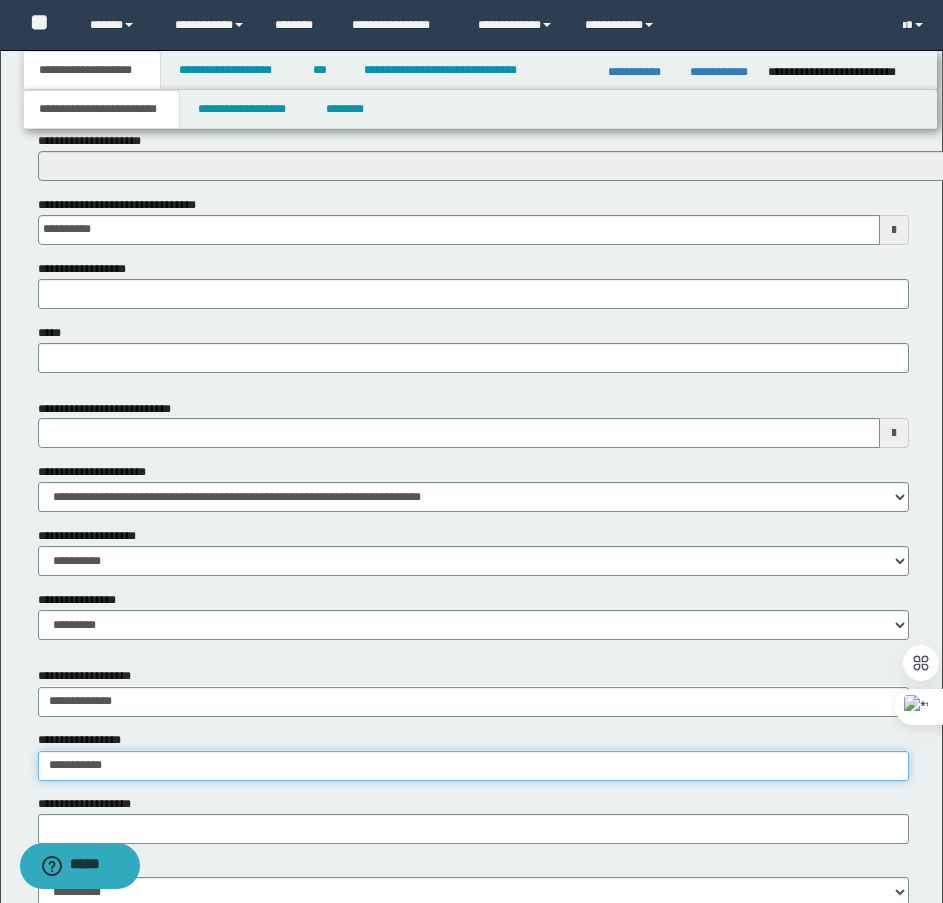 type on "**********" 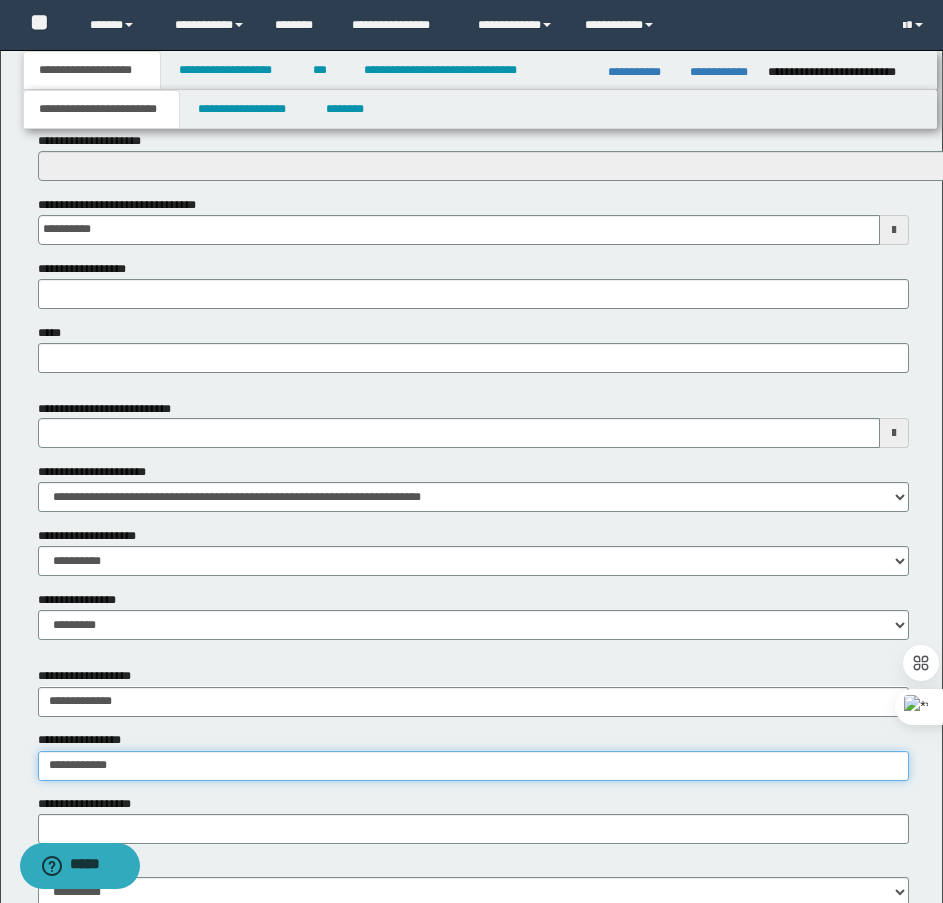 type on "**********" 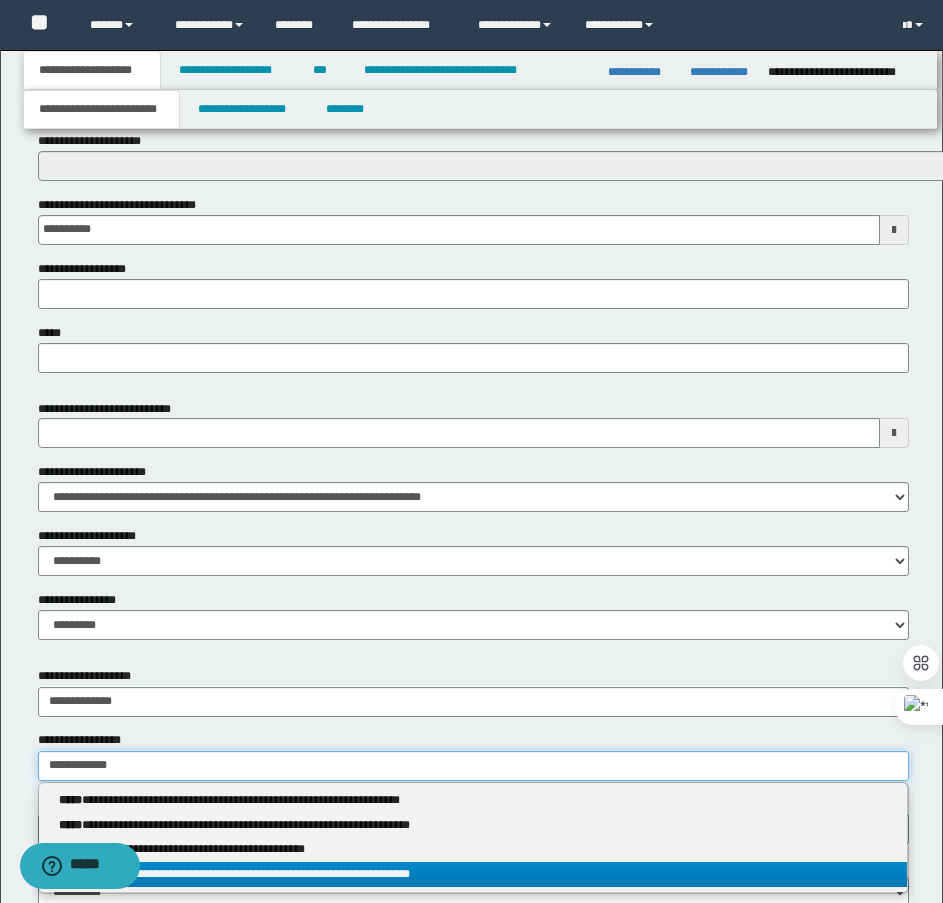 type on "**********" 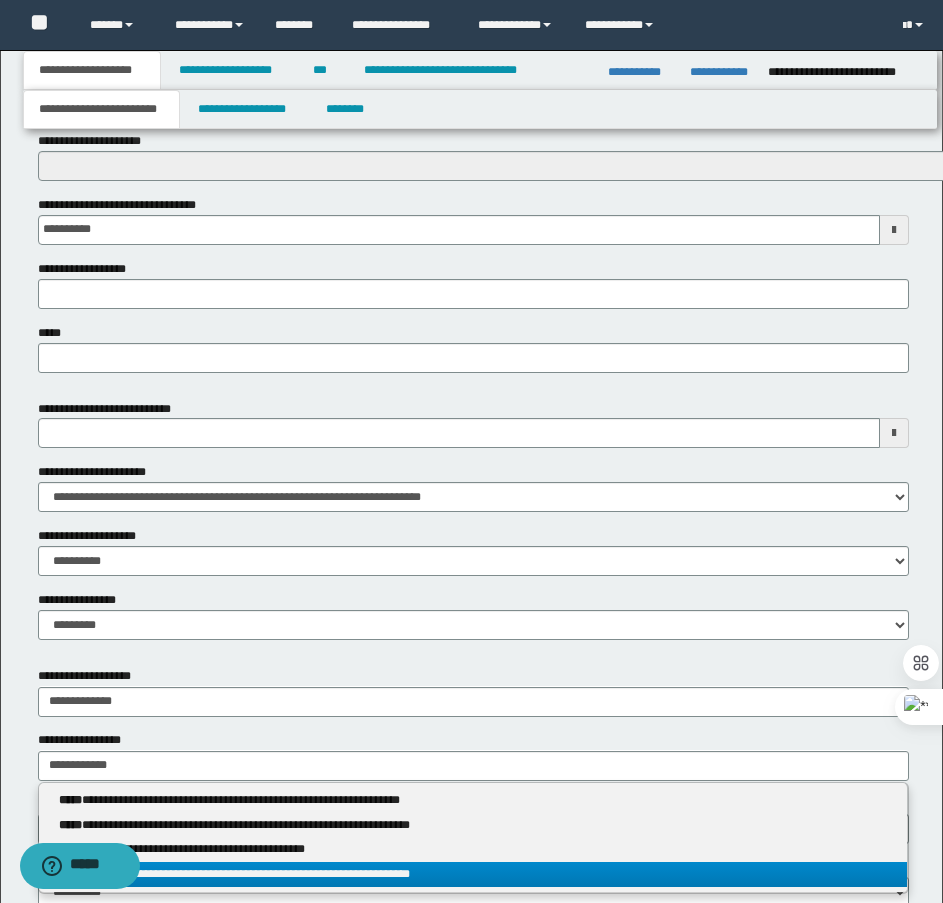click on "**********" at bounding box center (473, 874) 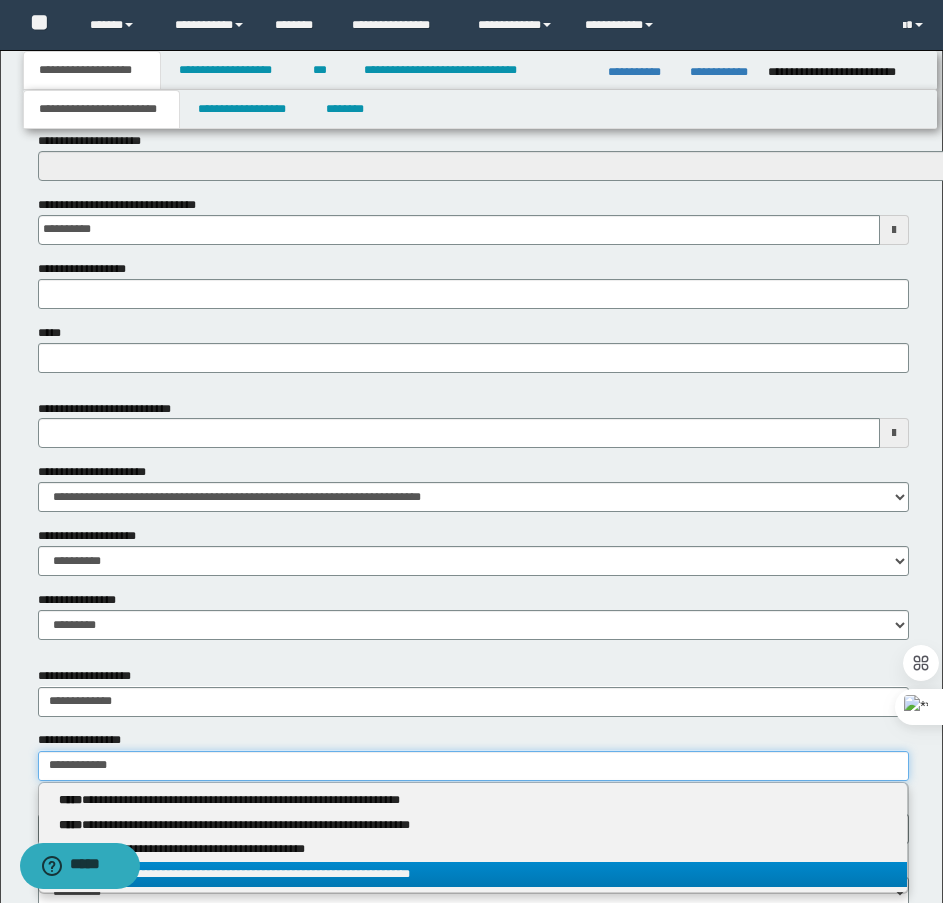 type 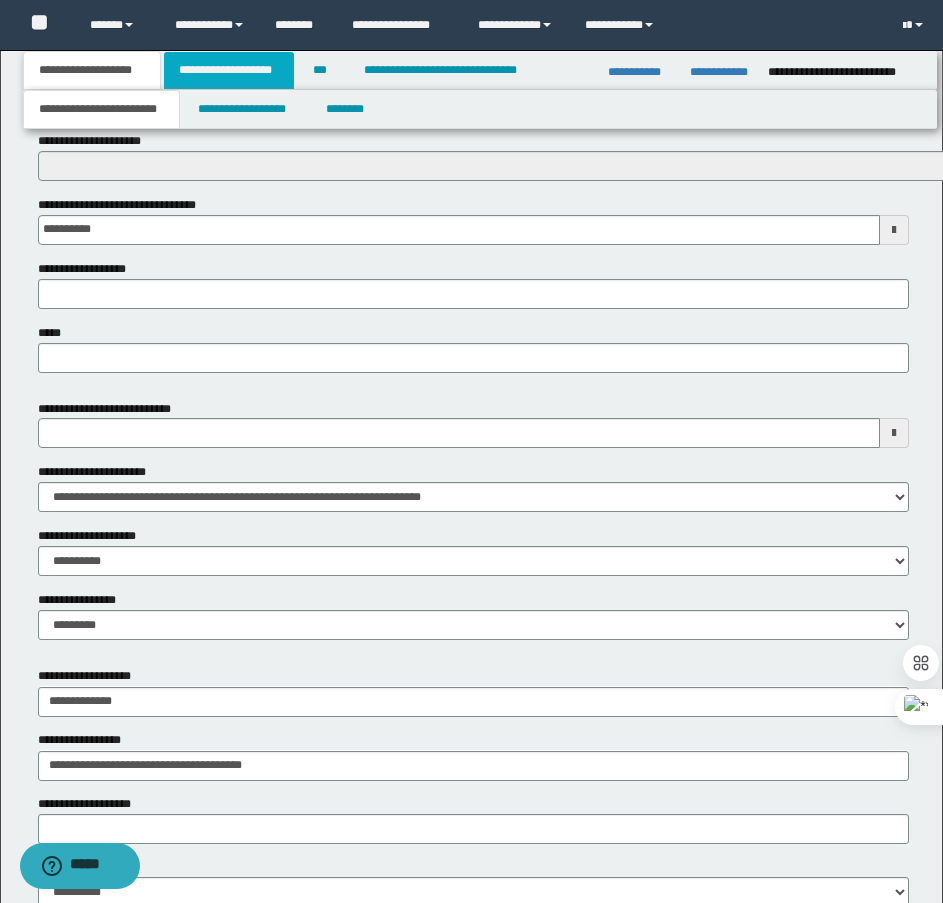 click on "**********" at bounding box center [229, 70] 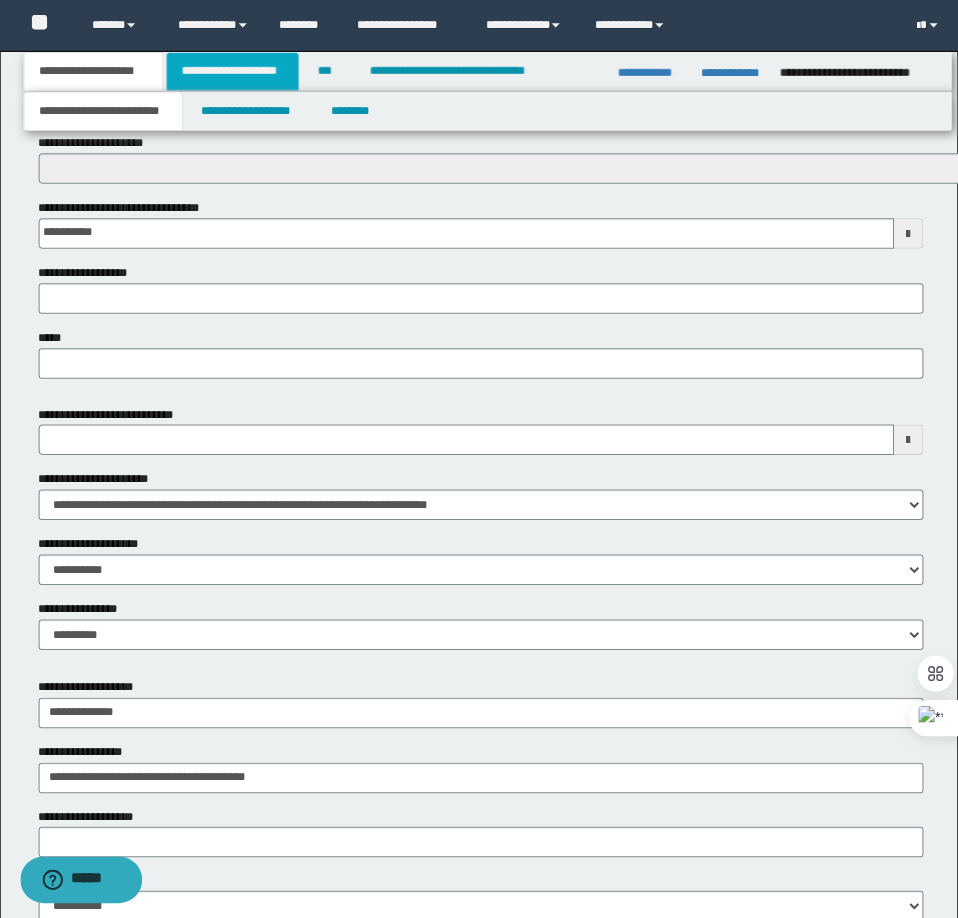 scroll, scrollTop: 0, scrollLeft: 0, axis: both 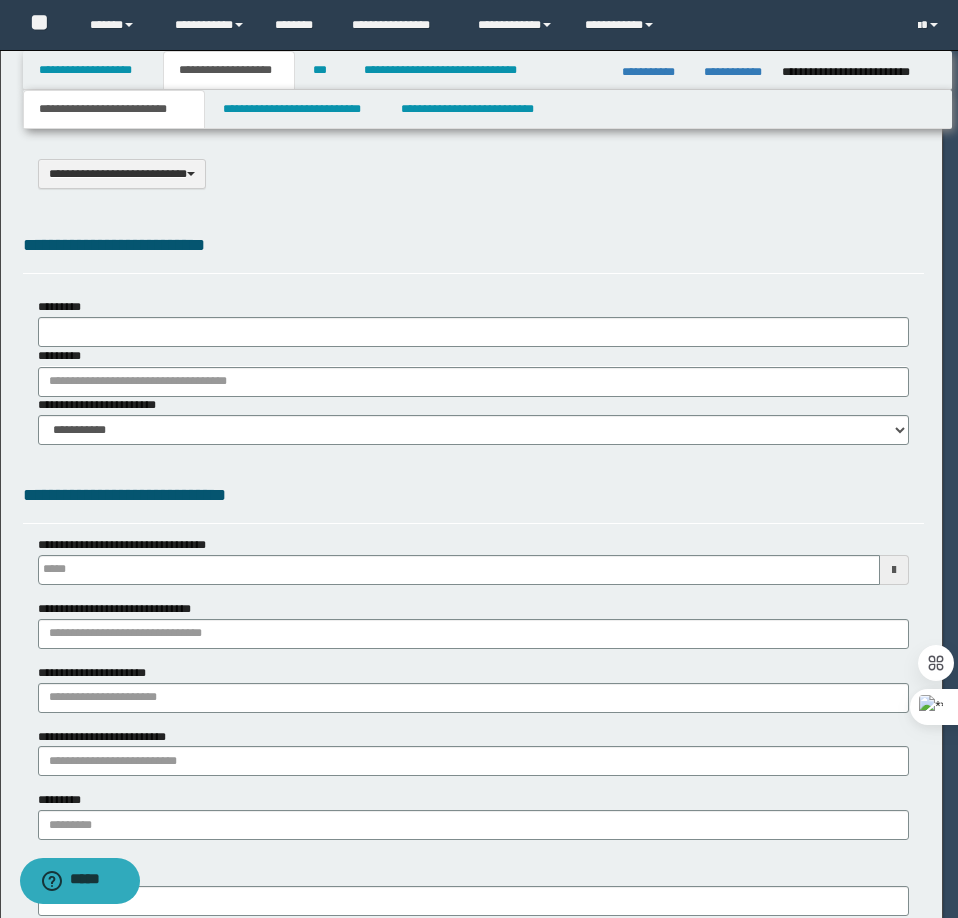 select on "*" 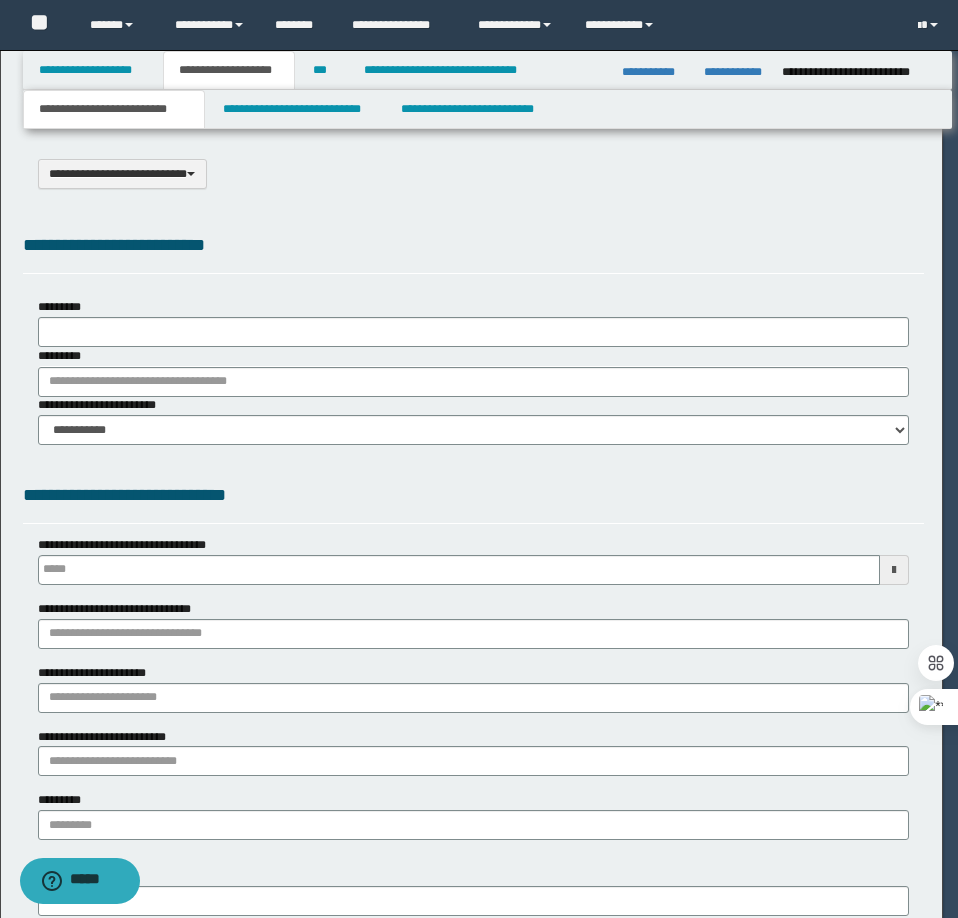 scroll, scrollTop: 0, scrollLeft: 0, axis: both 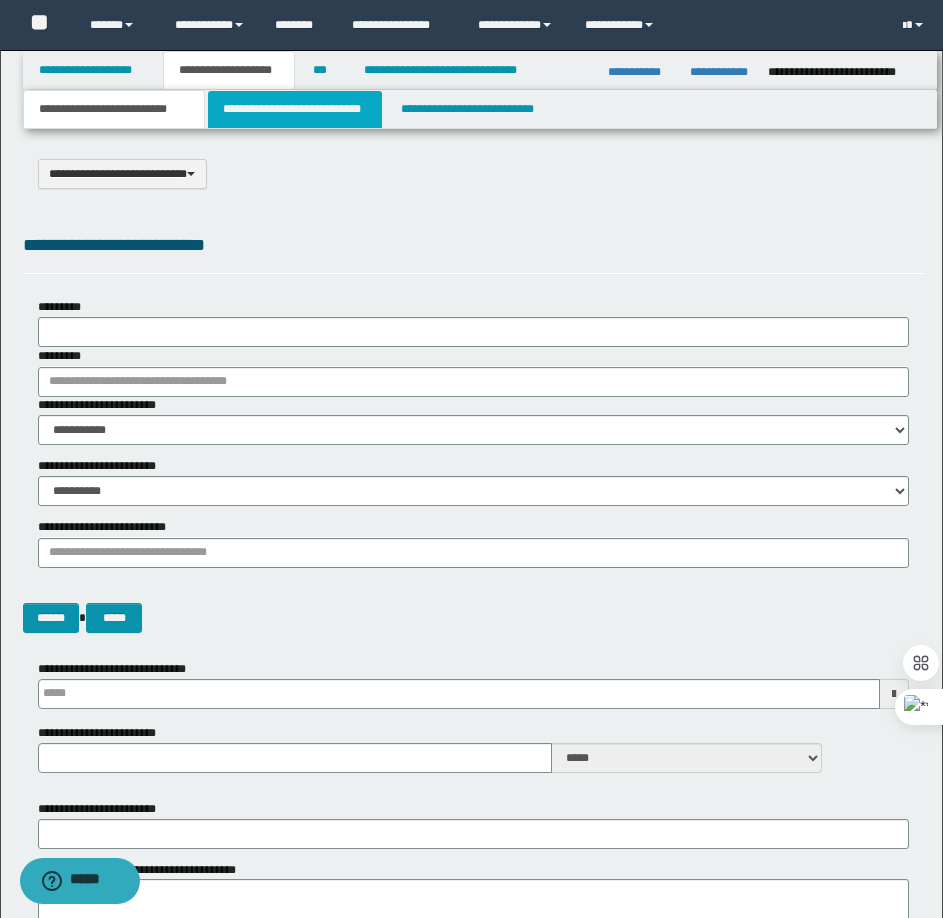 click on "**********" at bounding box center [295, 109] 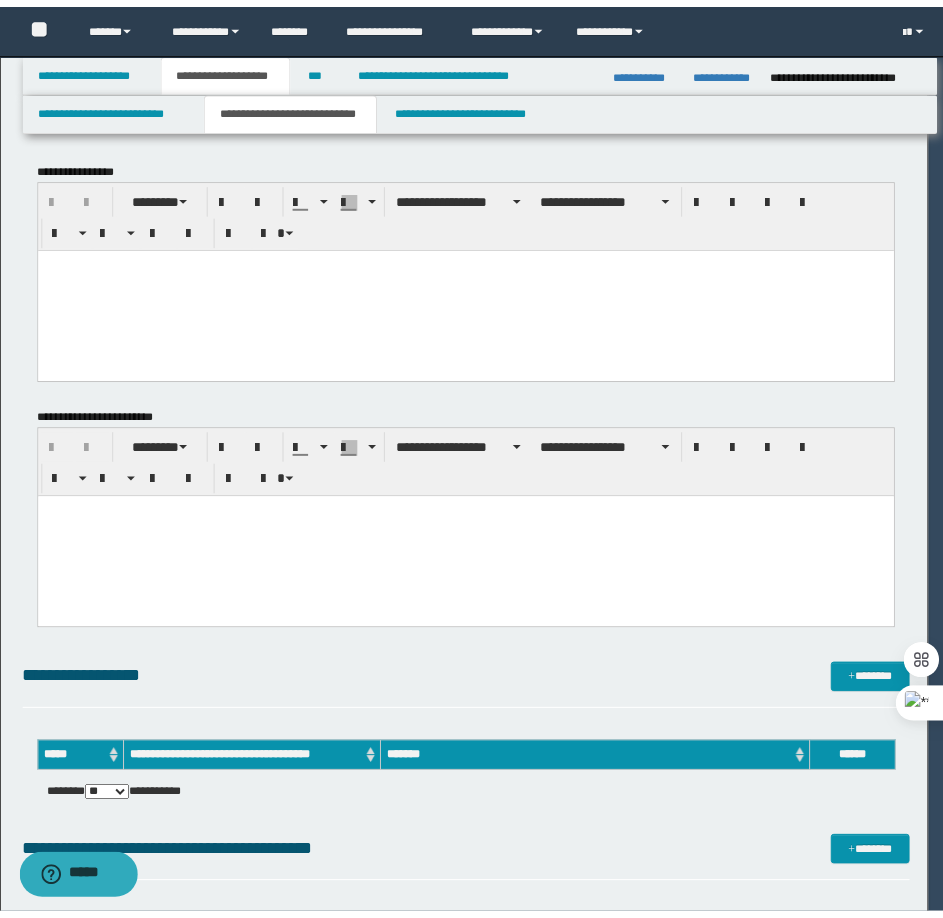 scroll, scrollTop: 0, scrollLeft: 0, axis: both 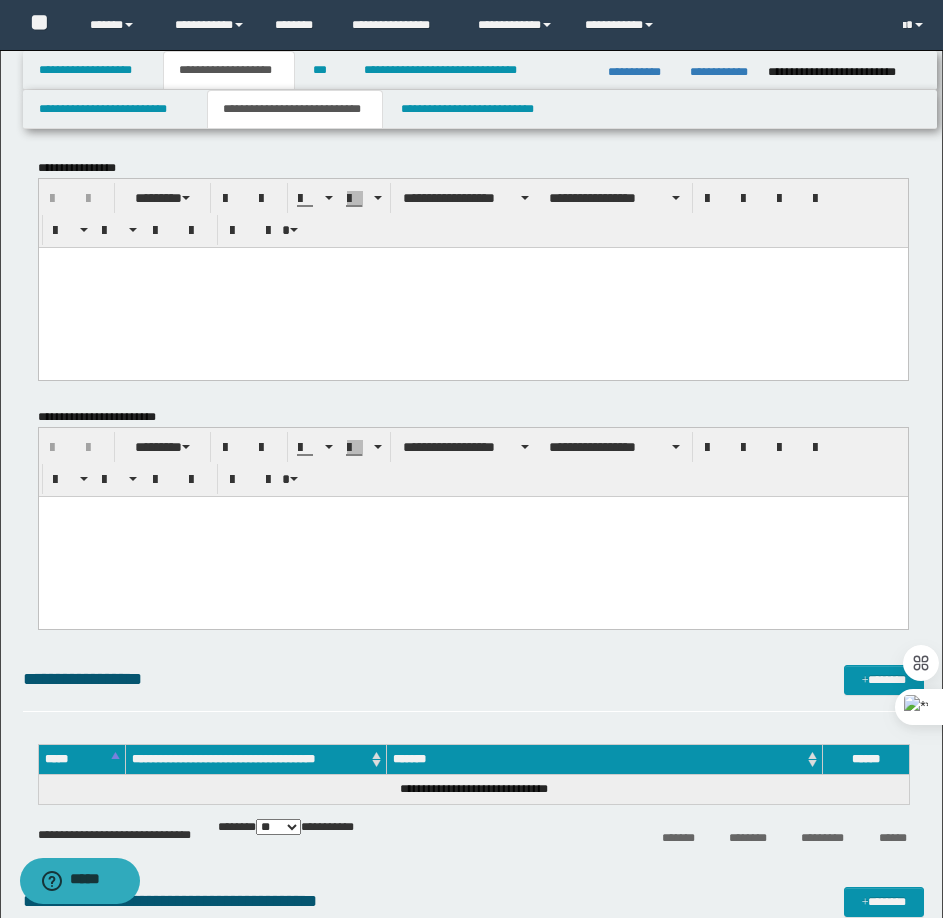click at bounding box center [472, 287] 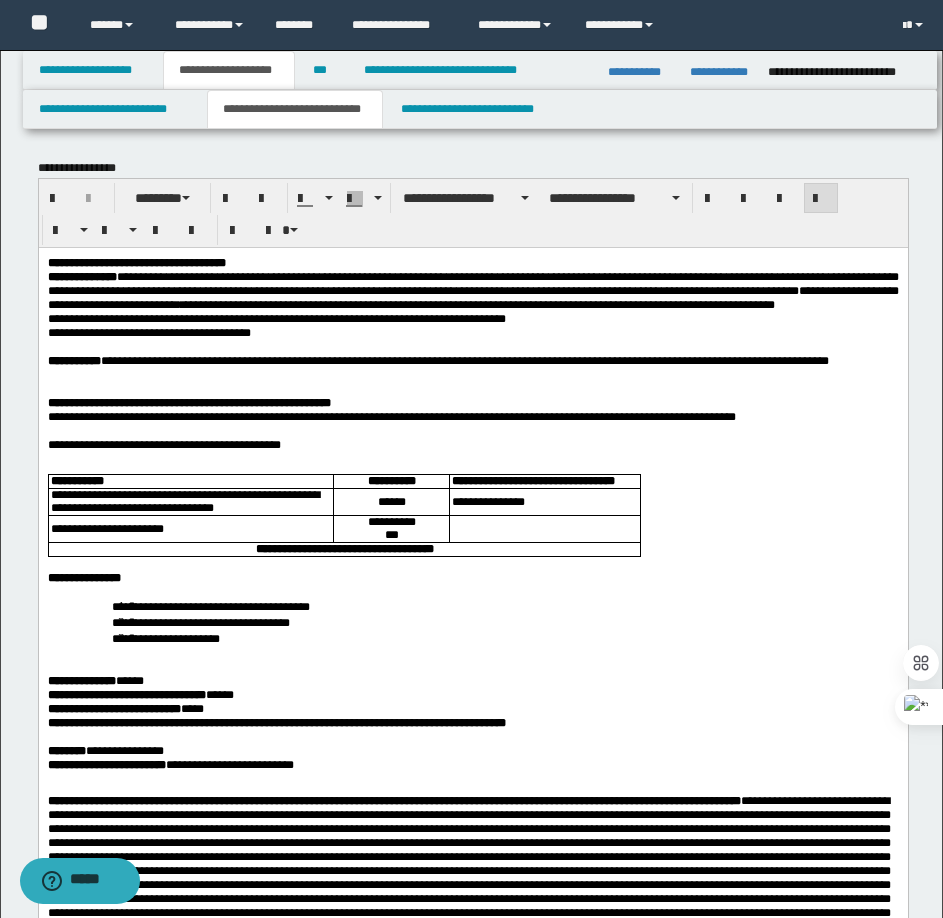 scroll, scrollTop: 600, scrollLeft: 0, axis: vertical 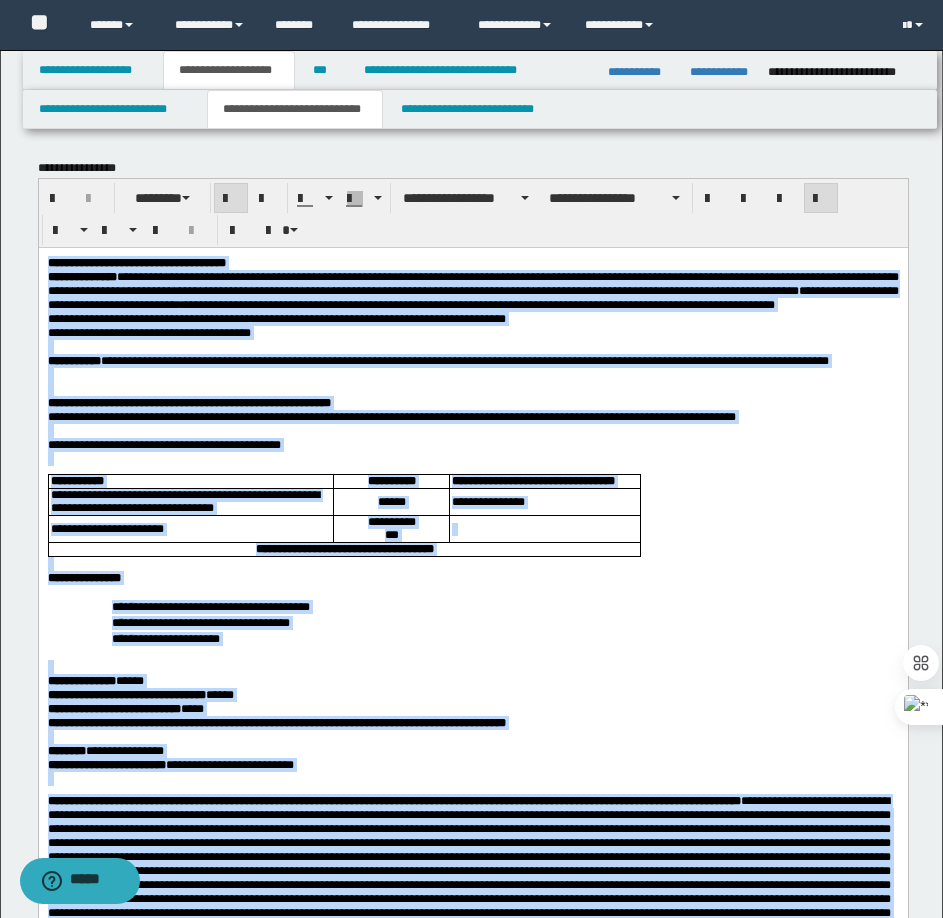drag, startPoint x: 423, startPoint y: 1417, endPoint x: 44, endPoint y: 261, distance: 1216.5431 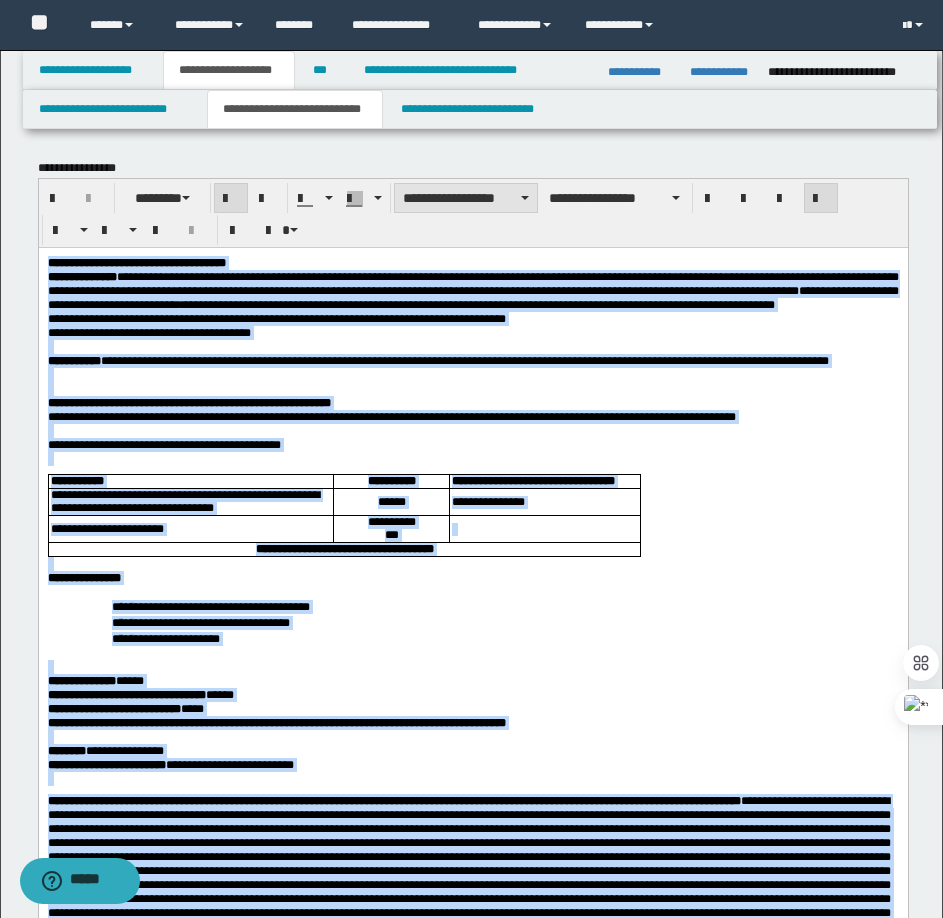 click on "**********" at bounding box center [466, 198] 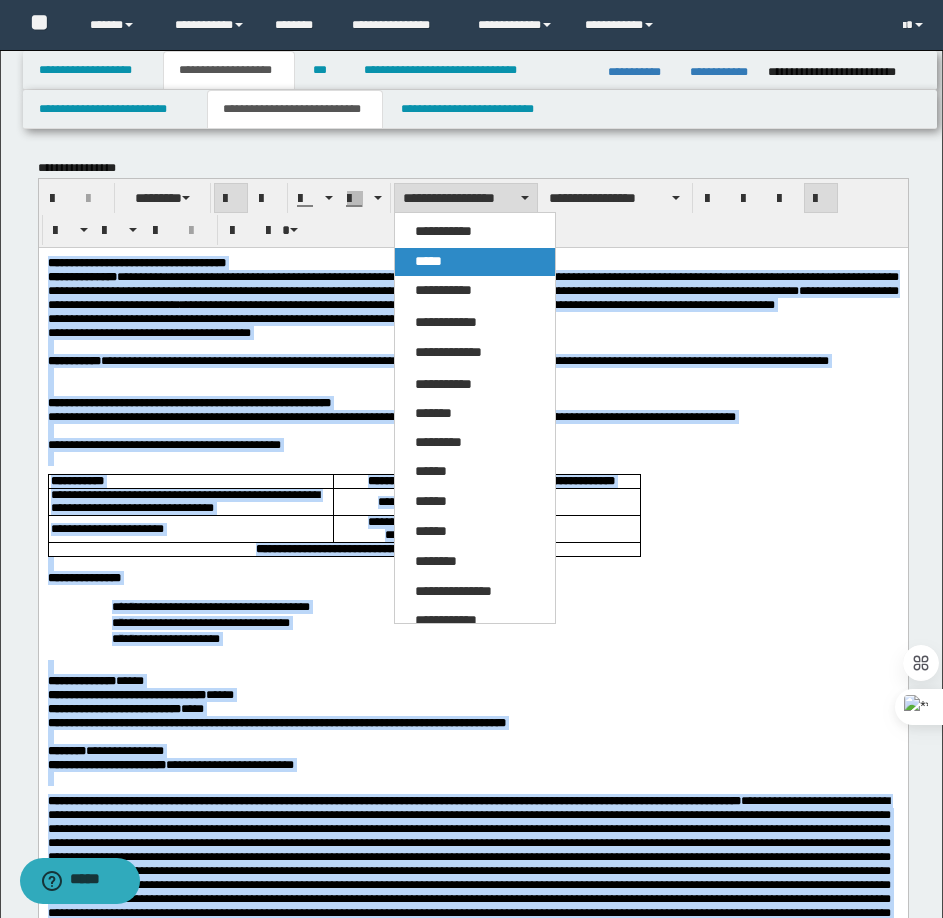 click on "*****" at bounding box center [475, 262] 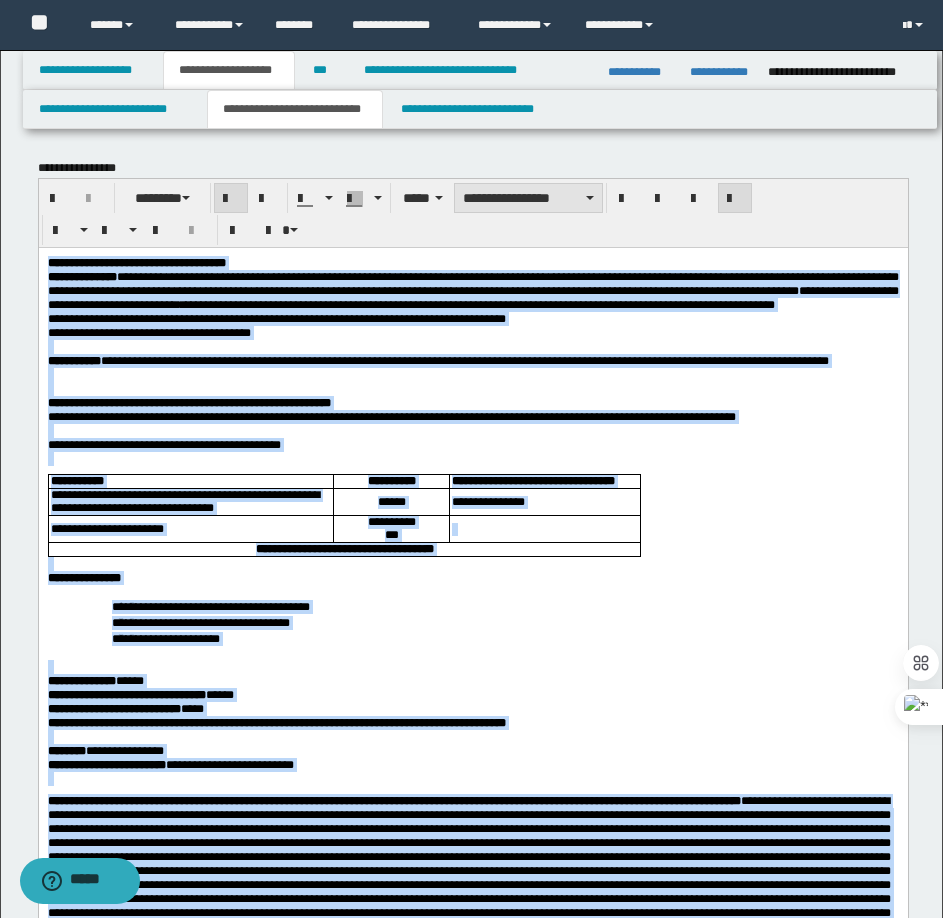 click on "**********" at bounding box center (528, 198) 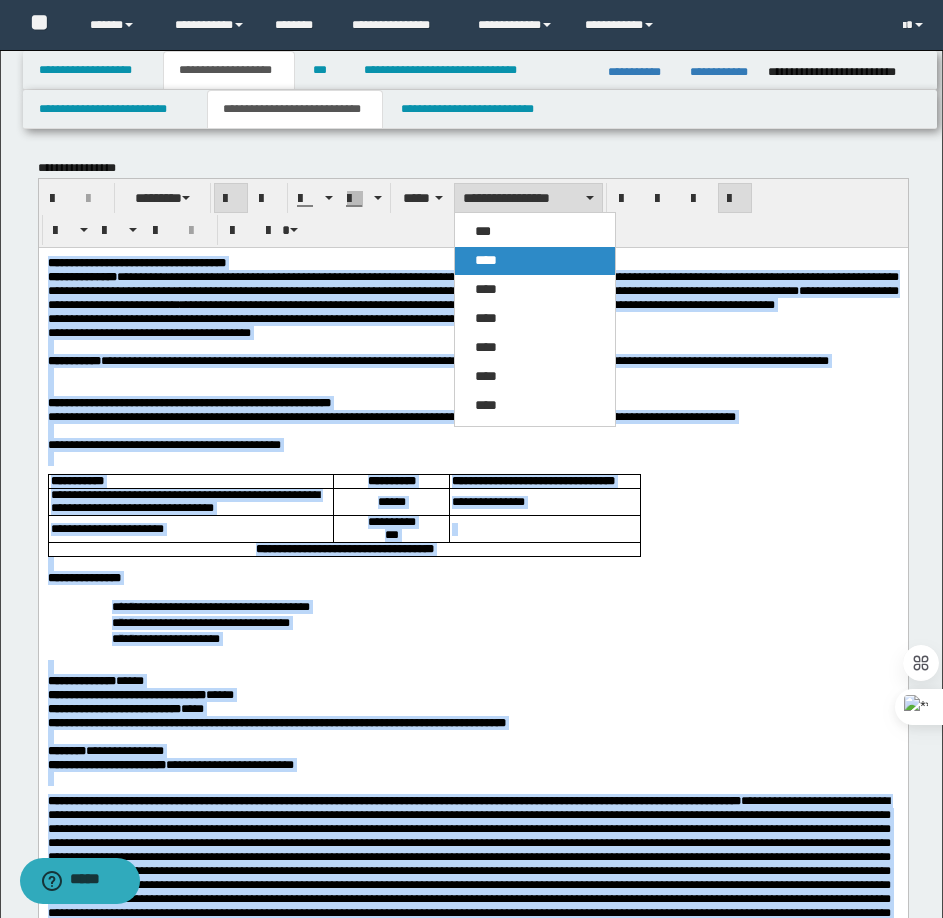 drag, startPoint x: 509, startPoint y: 249, endPoint x: 473, endPoint y: 1, distance: 250.59929 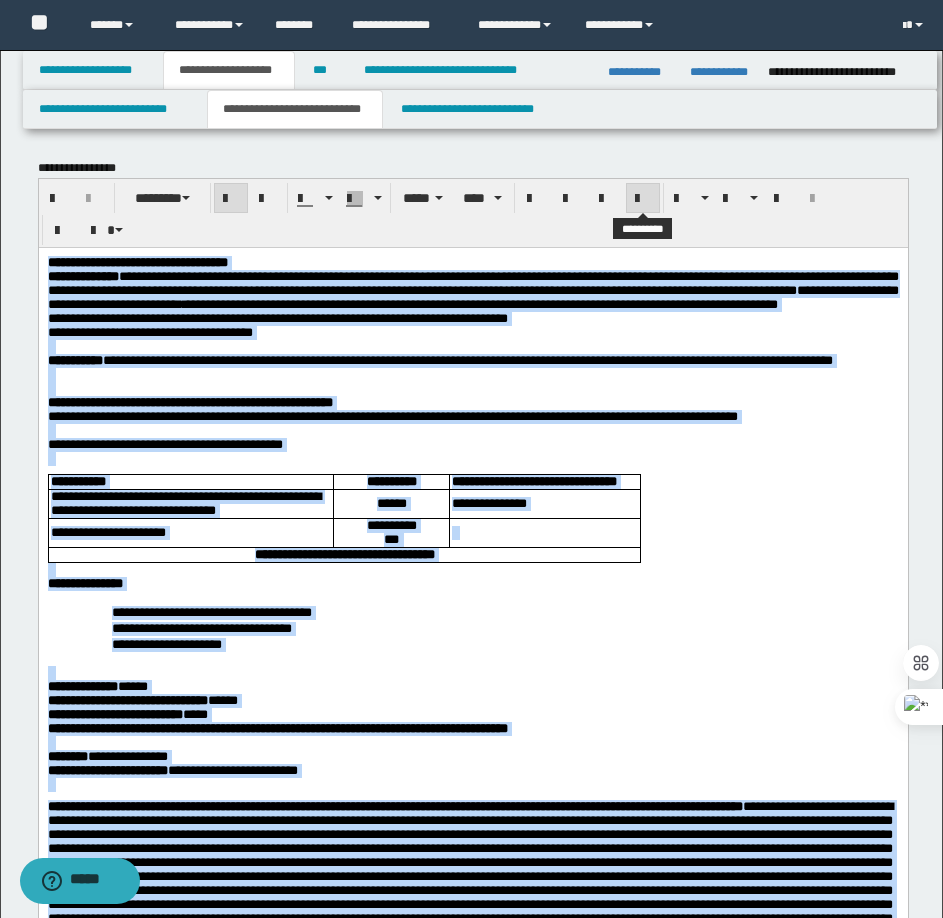 click at bounding box center (643, 199) 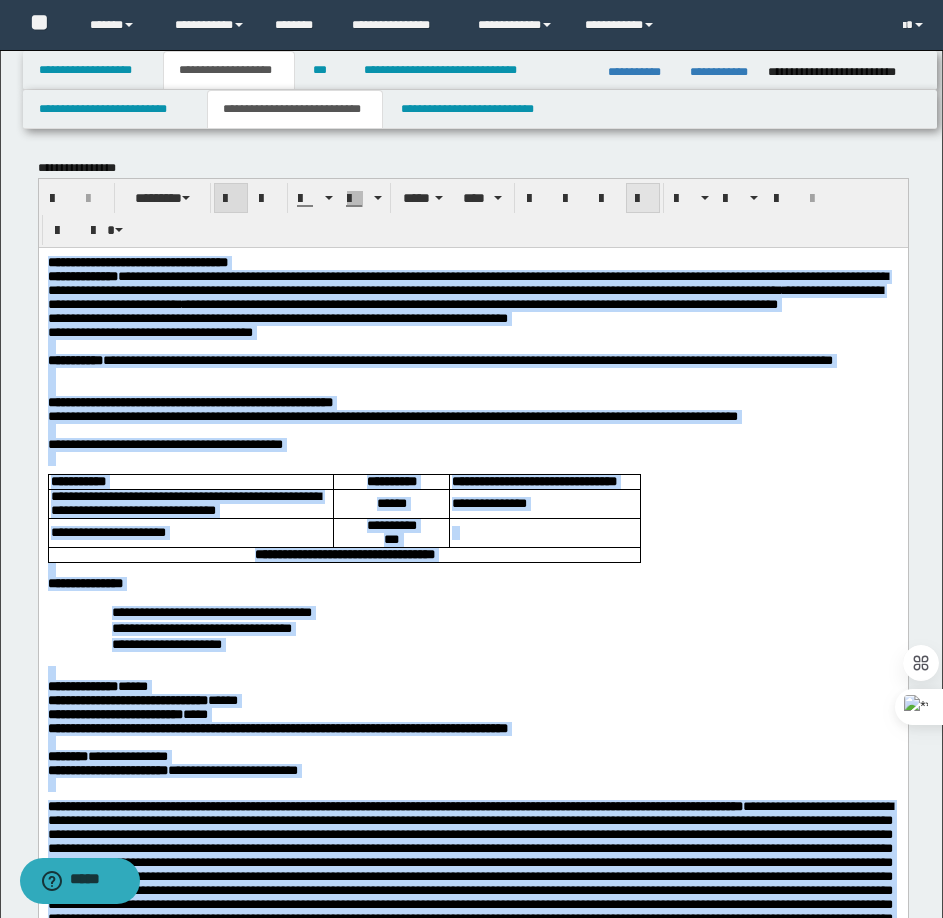 click at bounding box center (643, 199) 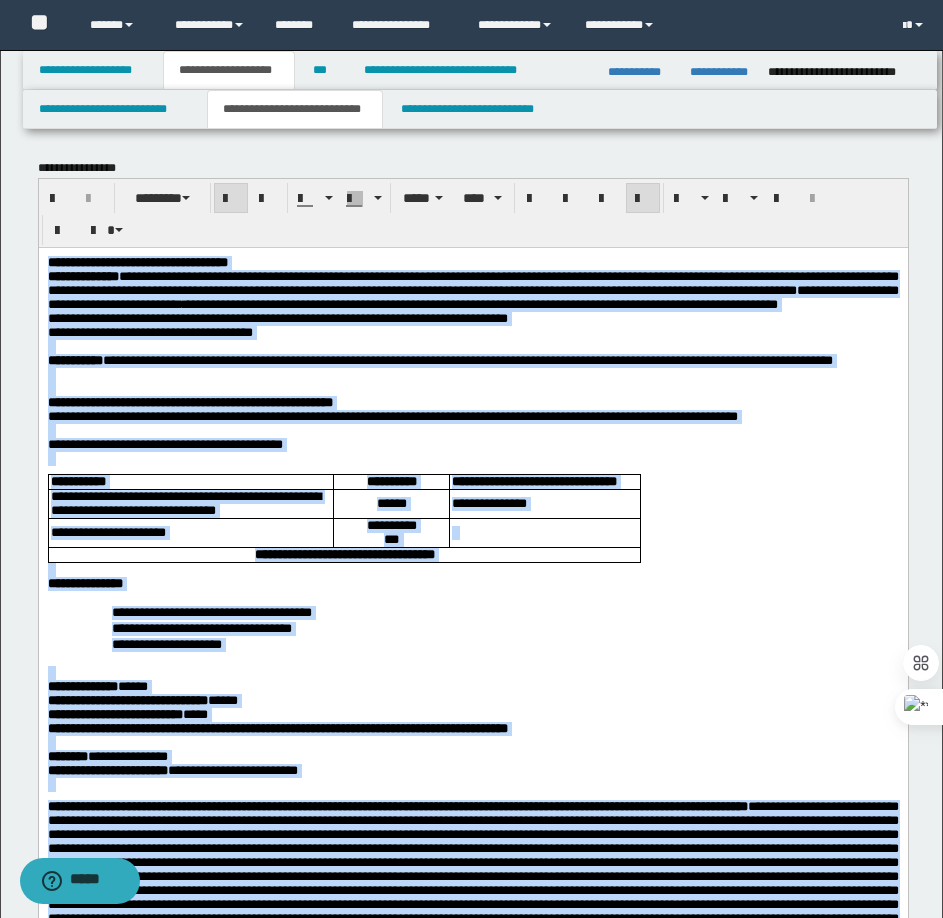 click on "**********" at bounding box center [472, 289] 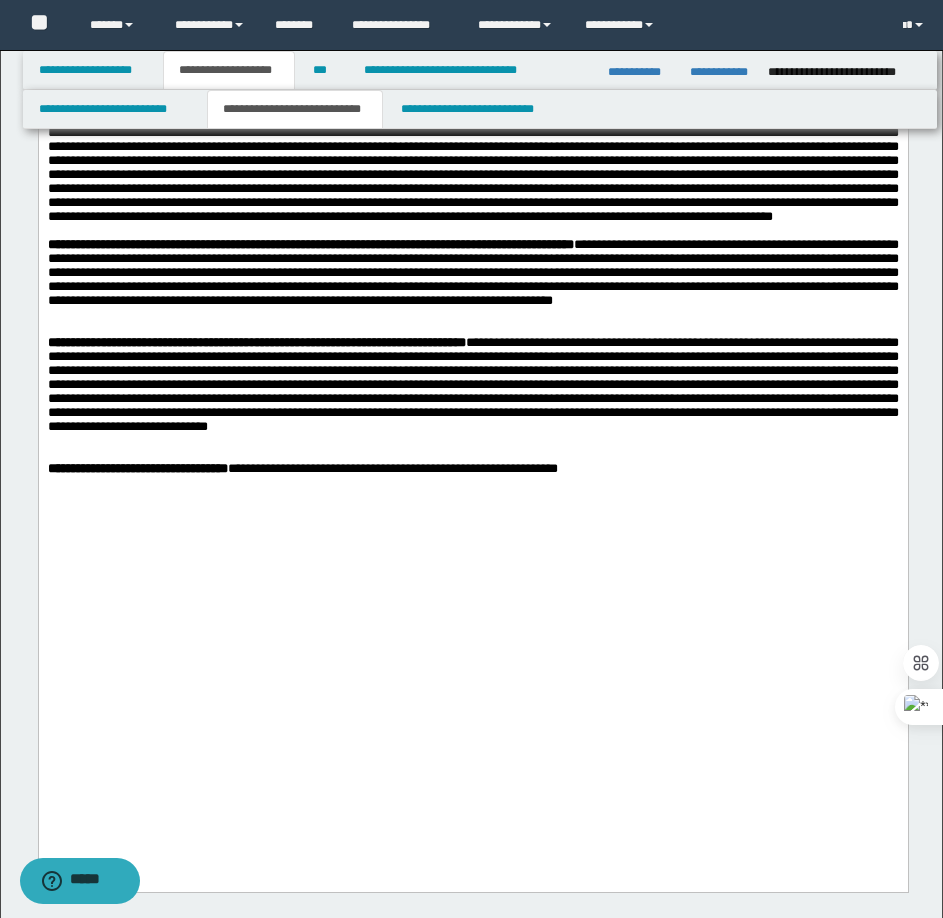 scroll, scrollTop: 1400, scrollLeft: 0, axis: vertical 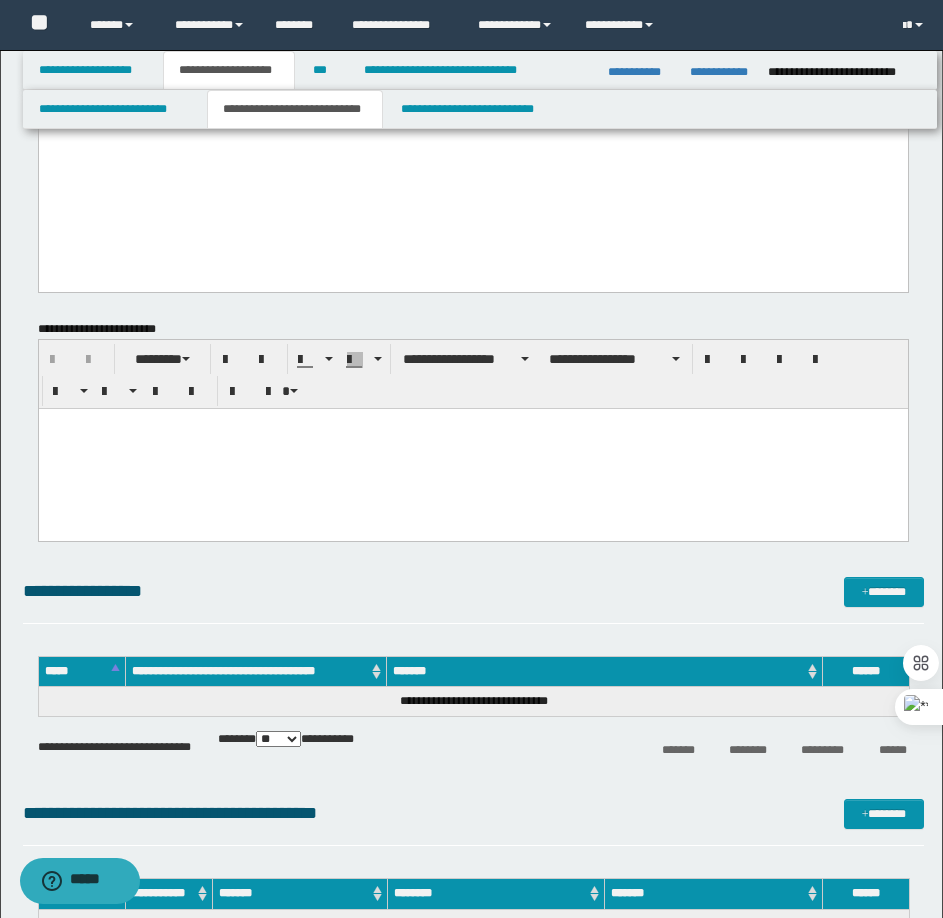 click at bounding box center (472, 448) 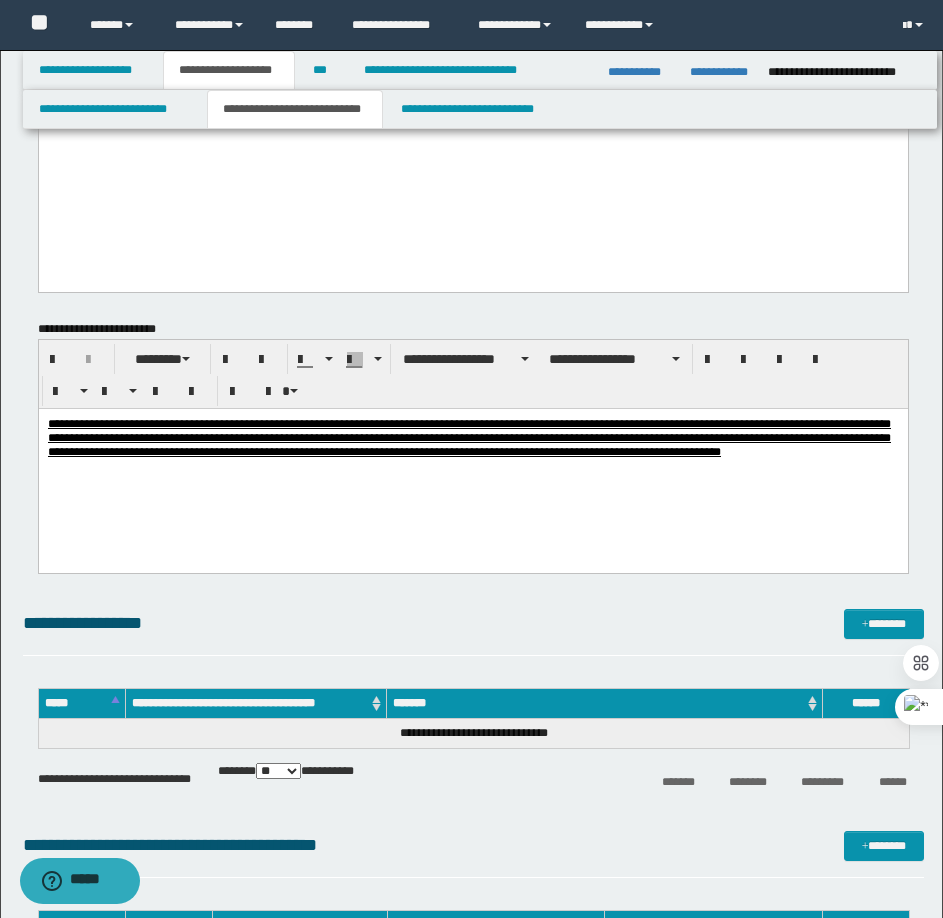 click on "**********" at bounding box center (468, 436) 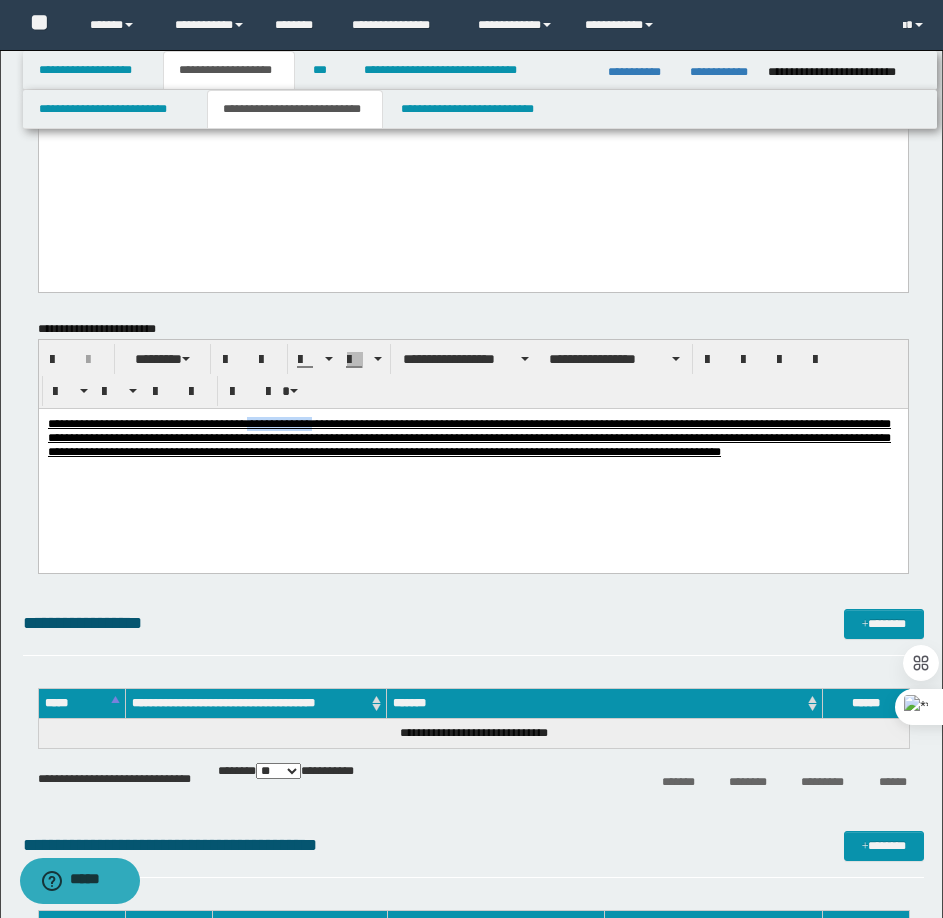 click on "**********" at bounding box center (468, 436) 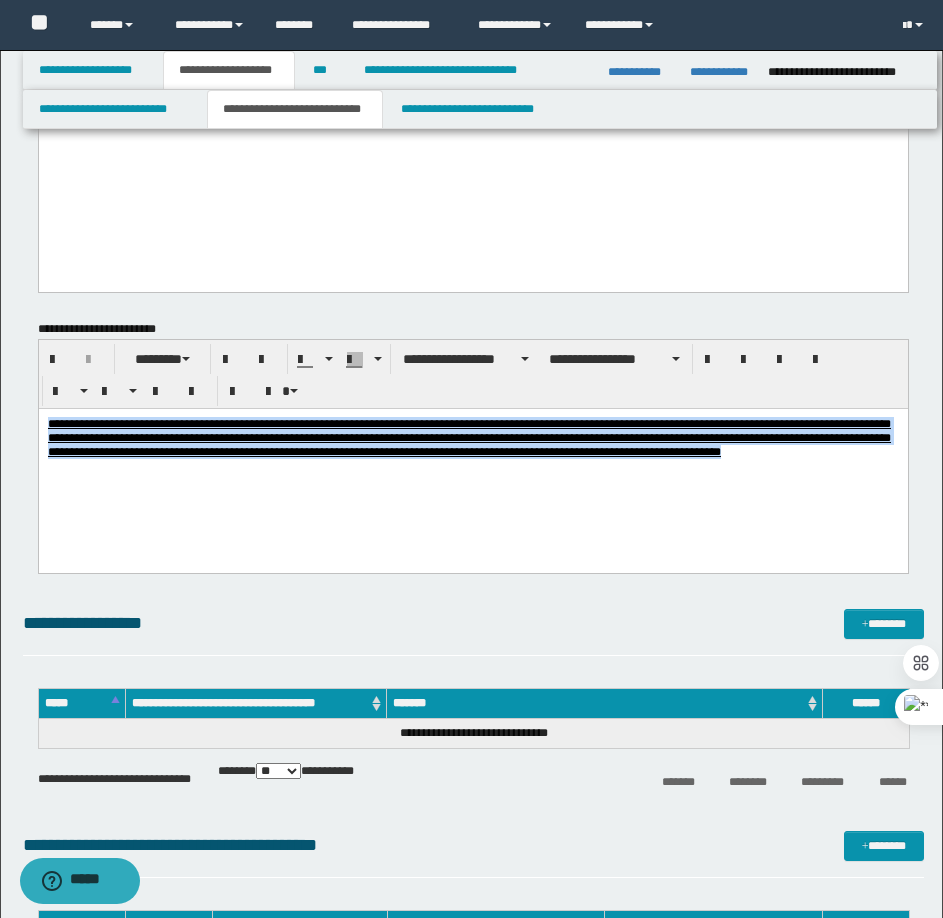 click on "**********" at bounding box center [468, 436] 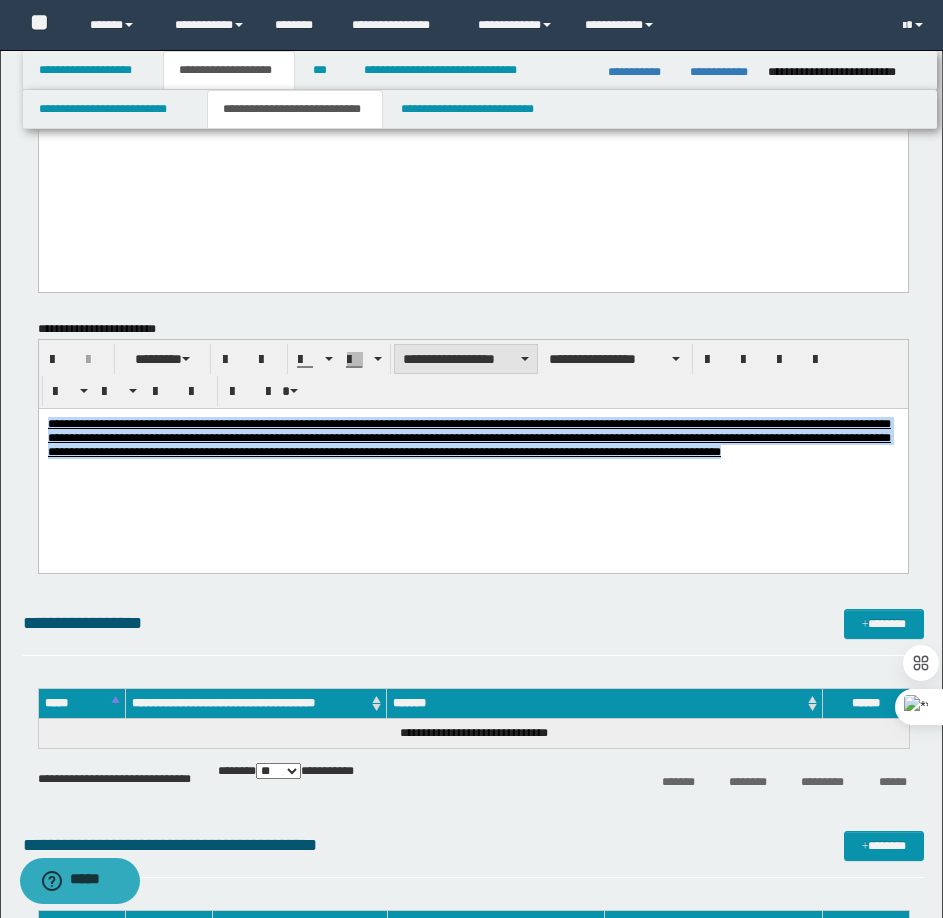 click on "**********" at bounding box center (466, 359) 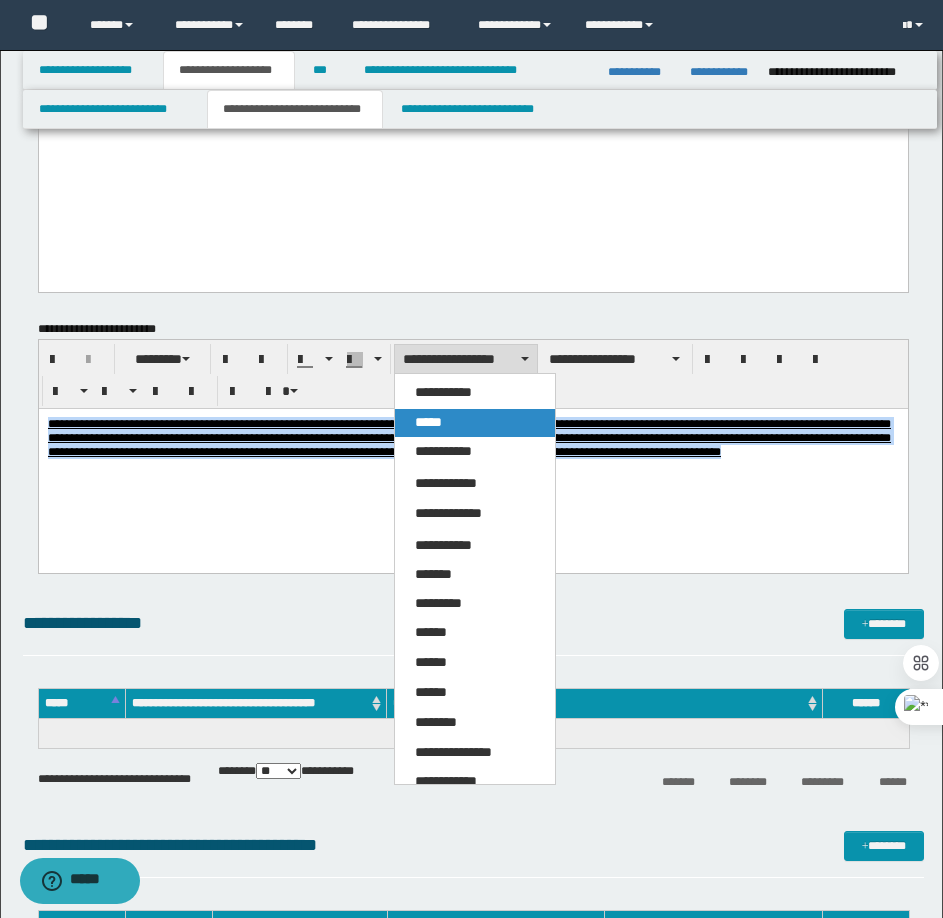 click on "*****" at bounding box center [428, 422] 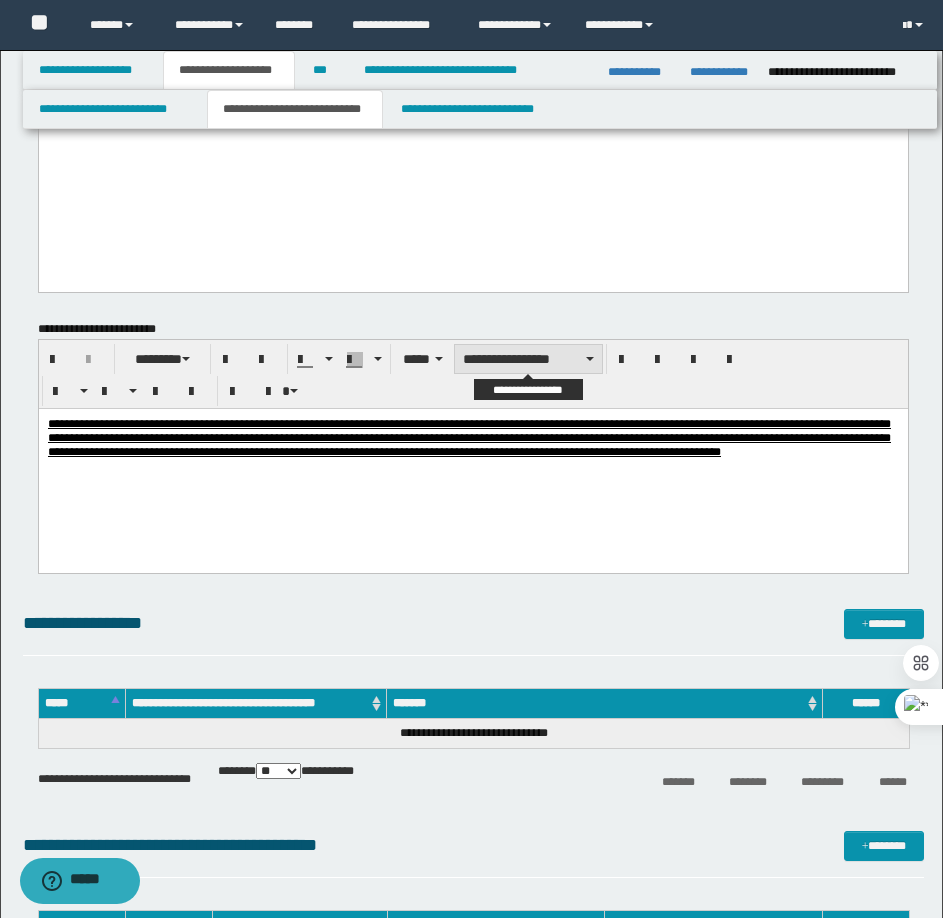 drag, startPoint x: 579, startPoint y: 353, endPoint x: 575, endPoint y: 367, distance: 14.56022 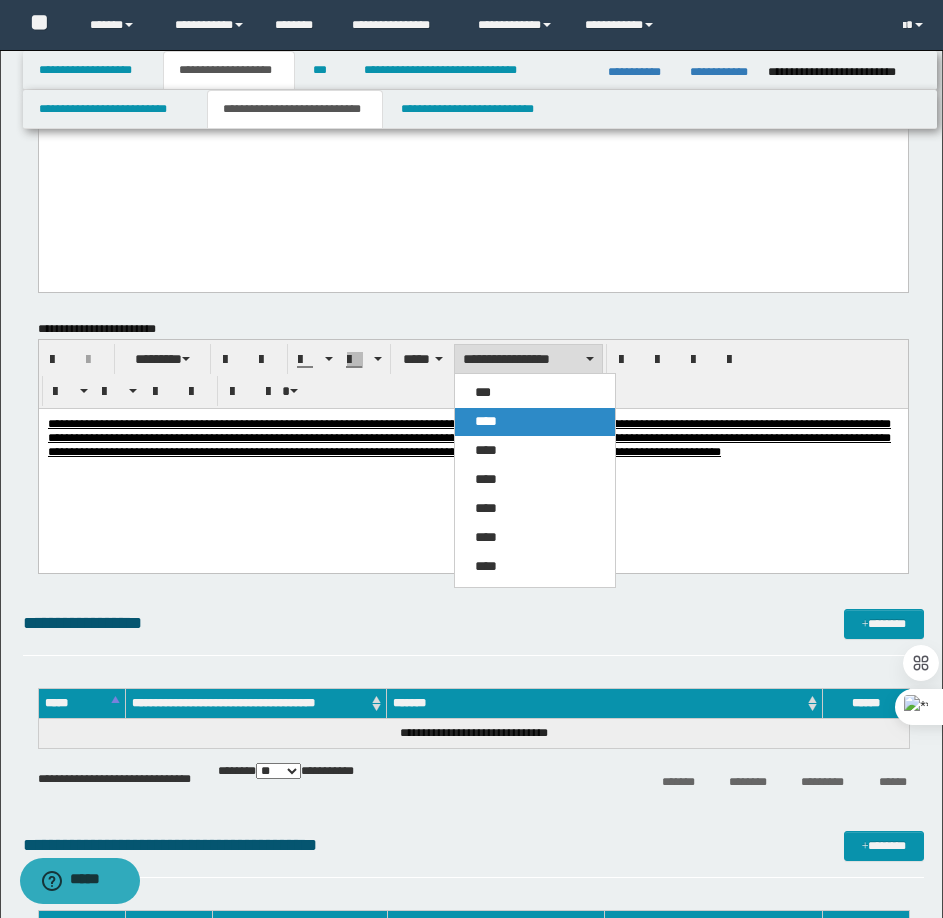 drag, startPoint x: 501, startPoint y: 426, endPoint x: 498, endPoint y: 1, distance: 425.0106 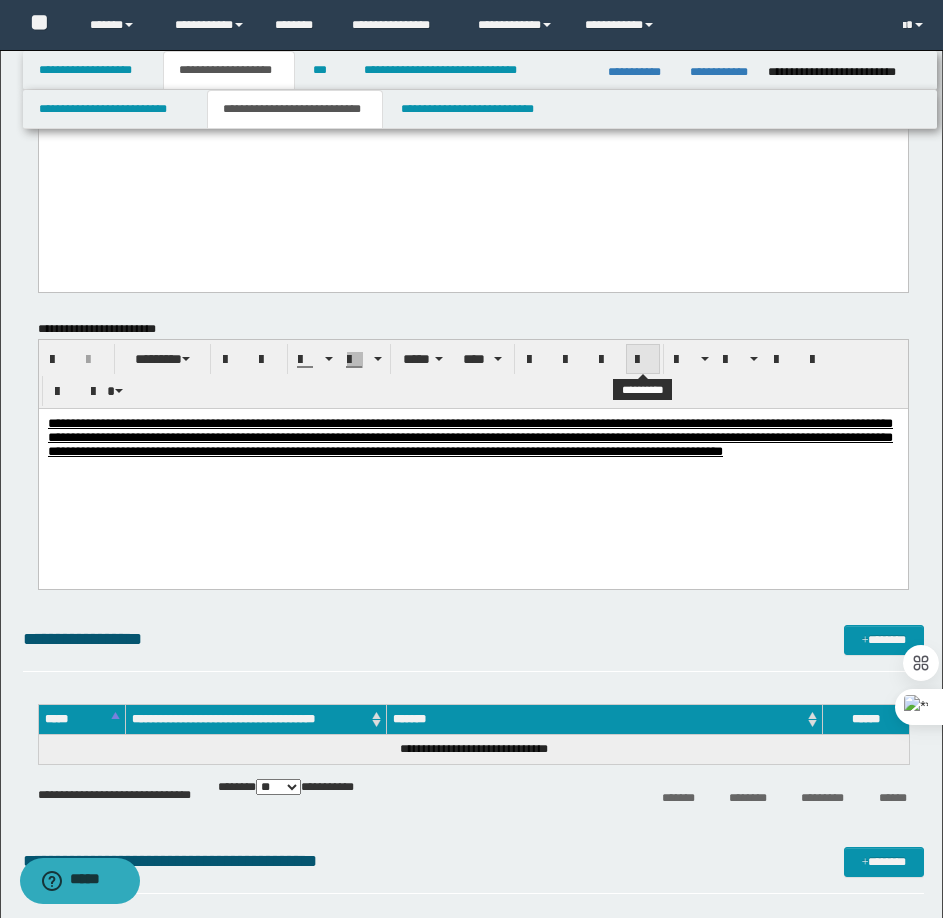 click at bounding box center (643, 360) 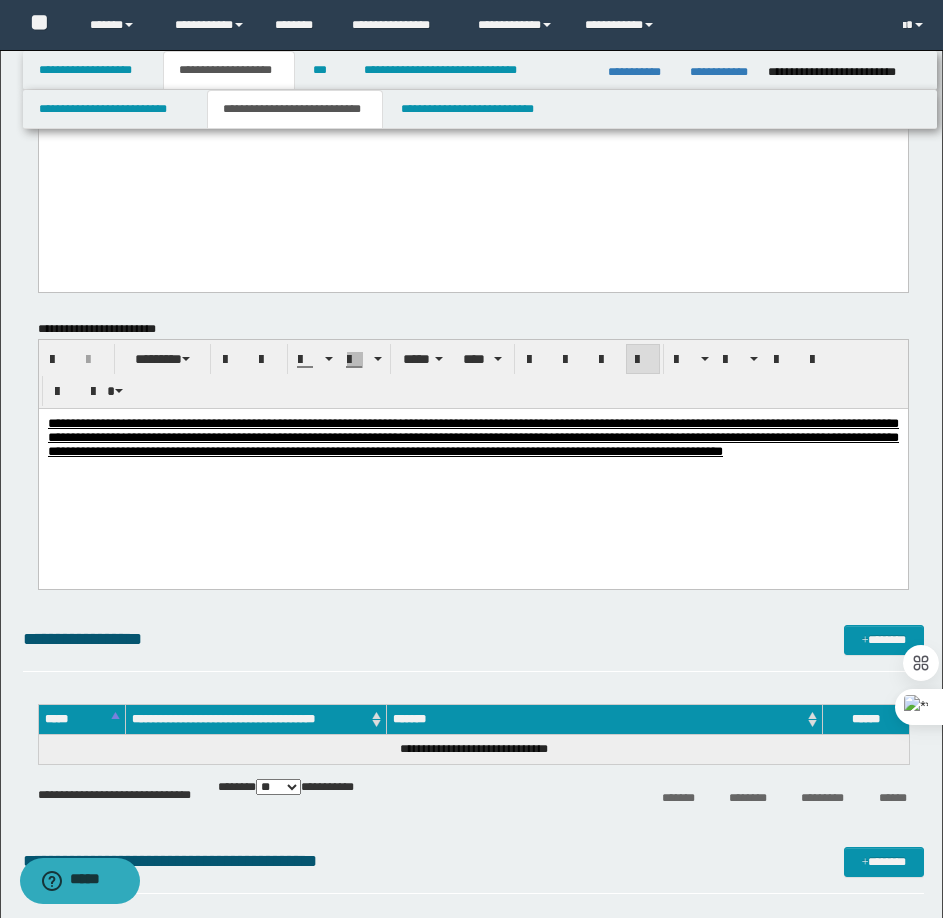 click on "**********" at bounding box center [472, 462] 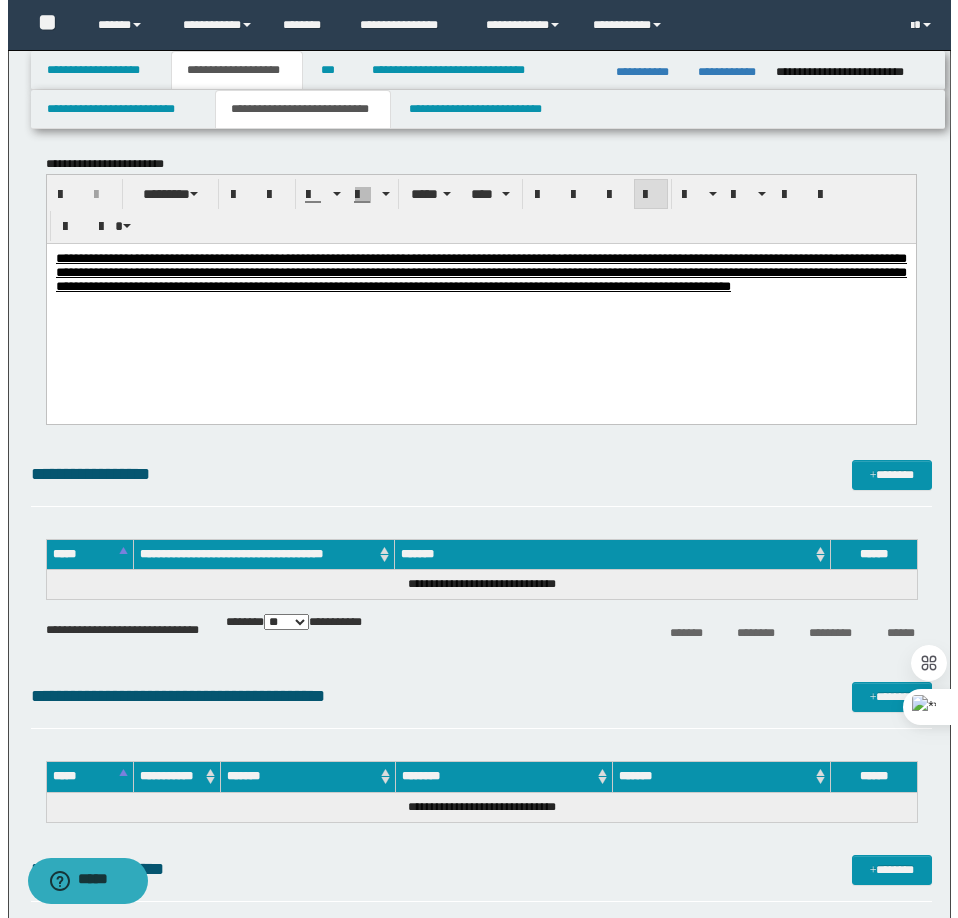 scroll, scrollTop: 1800, scrollLeft: 0, axis: vertical 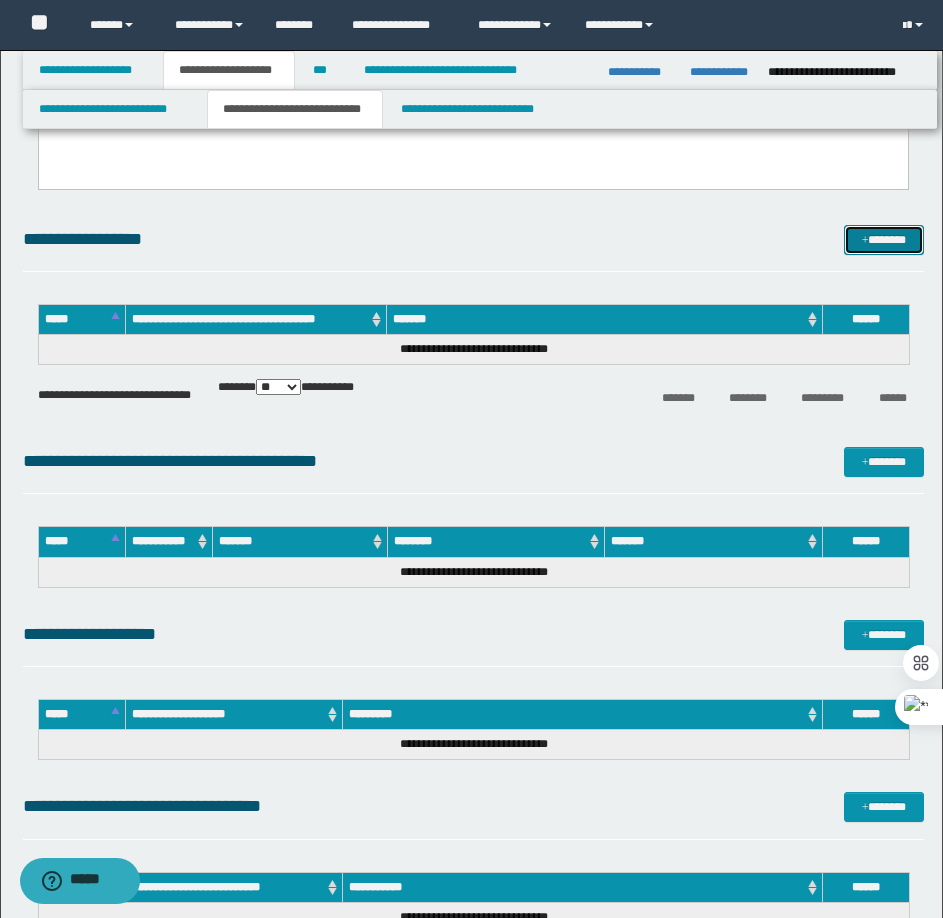 click at bounding box center [865, 241] 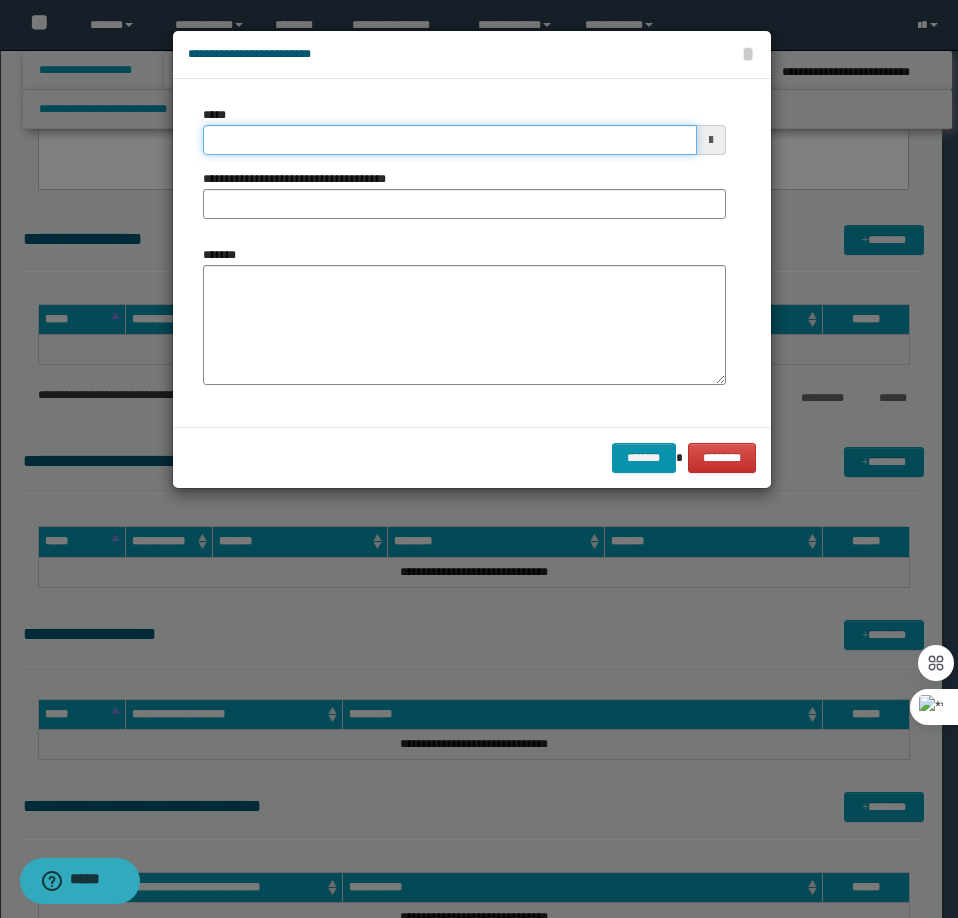 click on "*****" at bounding box center (450, 140) 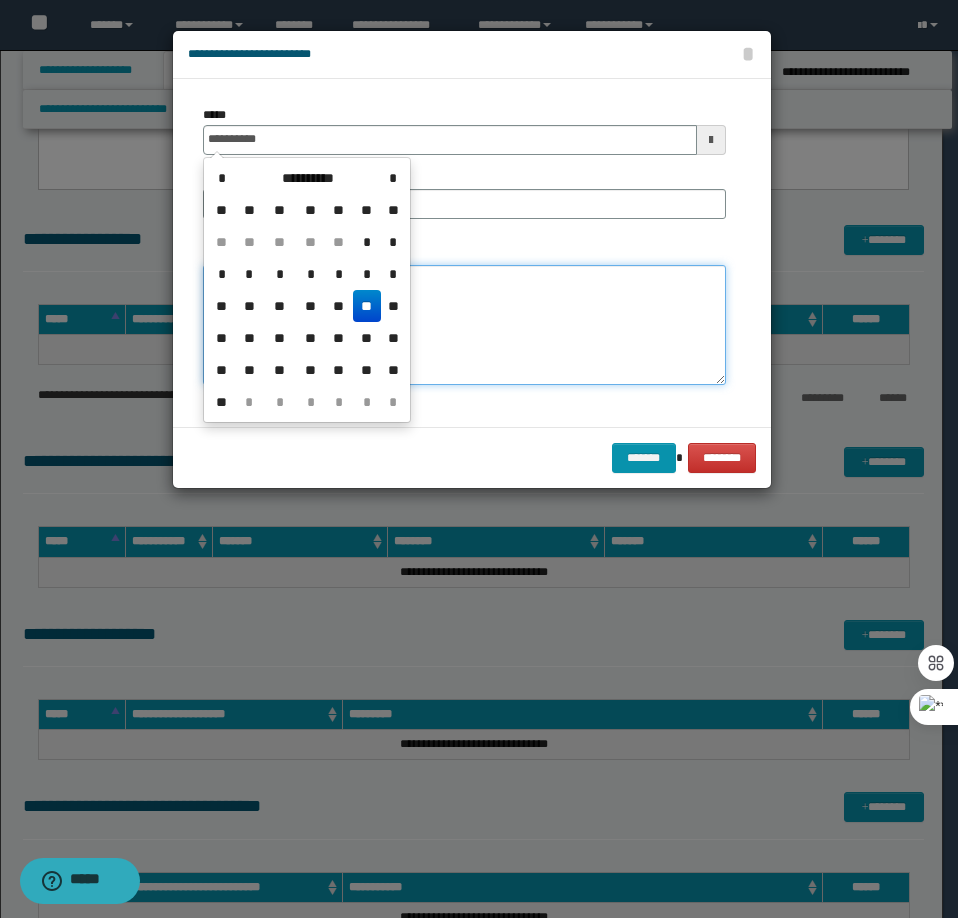 type on "**********" 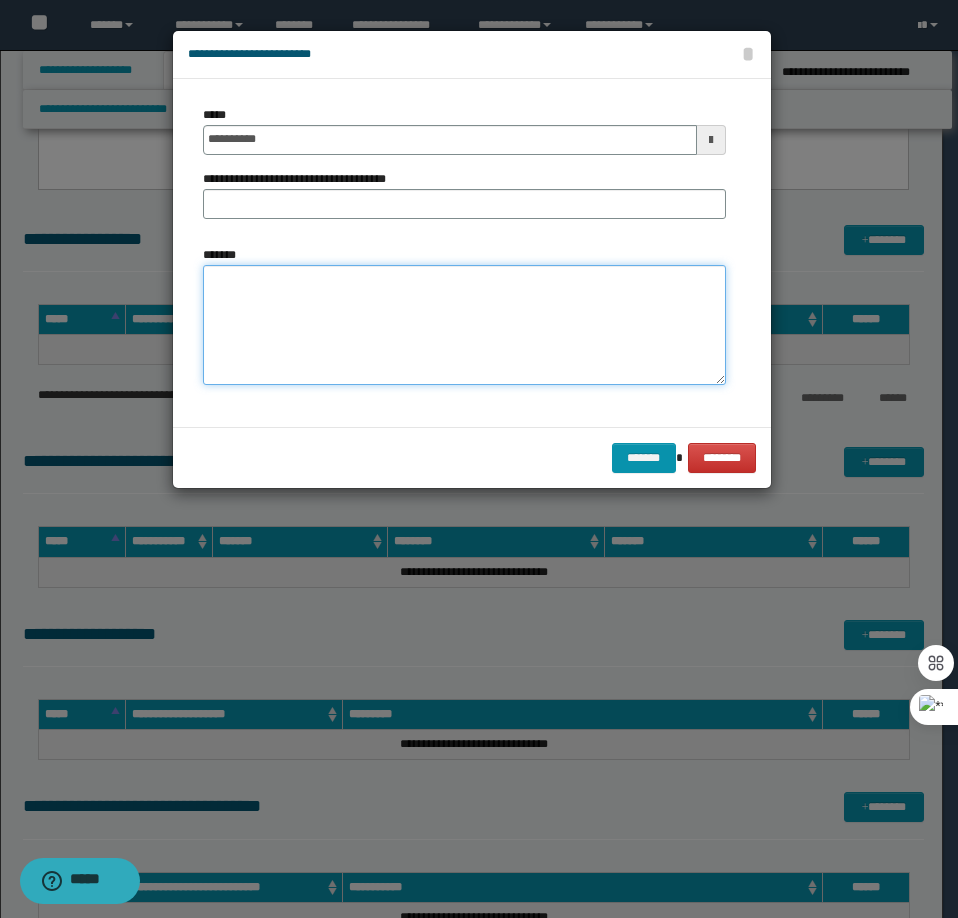 click on "*******" at bounding box center [464, 325] 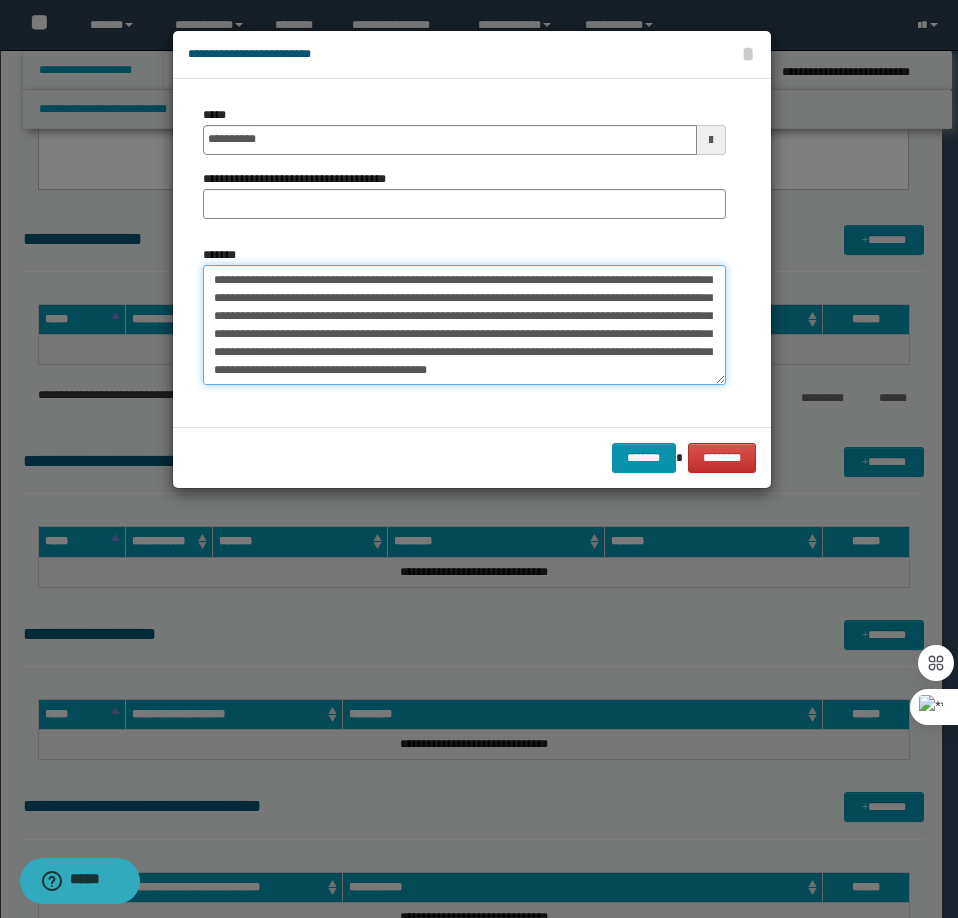 scroll, scrollTop: 0, scrollLeft: 0, axis: both 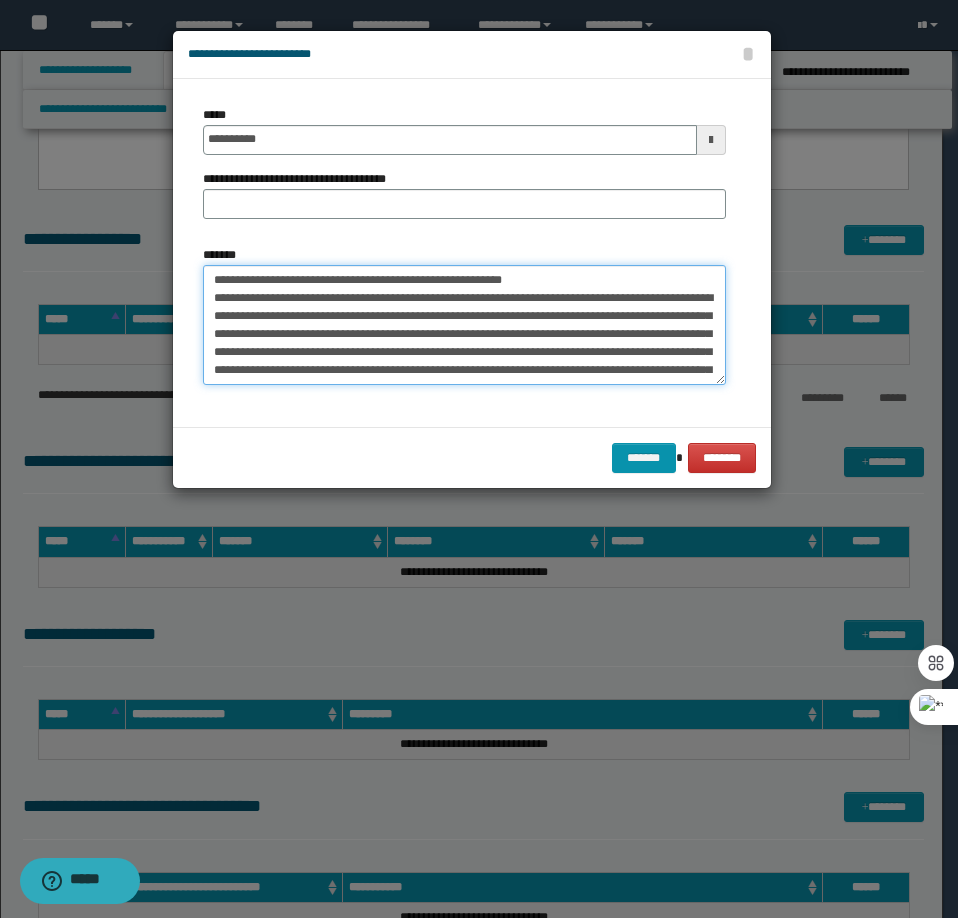 drag, startPoint x: 538, startPoint y: 278, endPoint x: 280, endPoint y: 285, distance: 258.09494 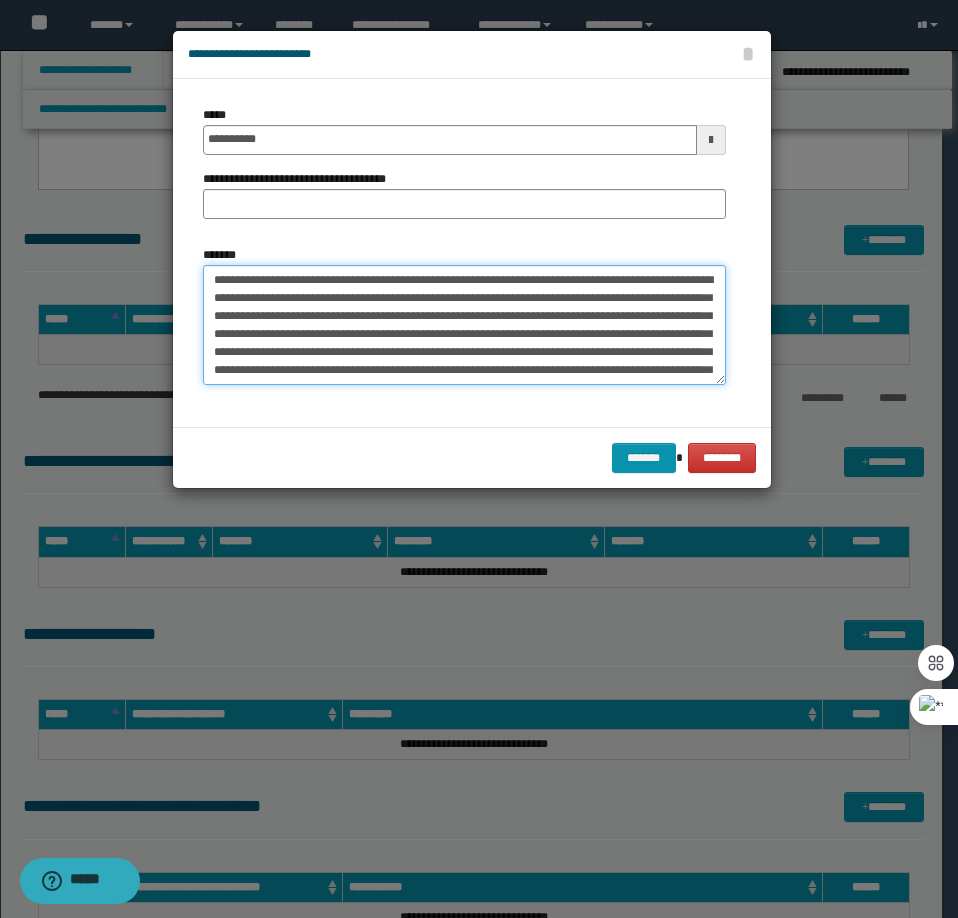 type on "**********" 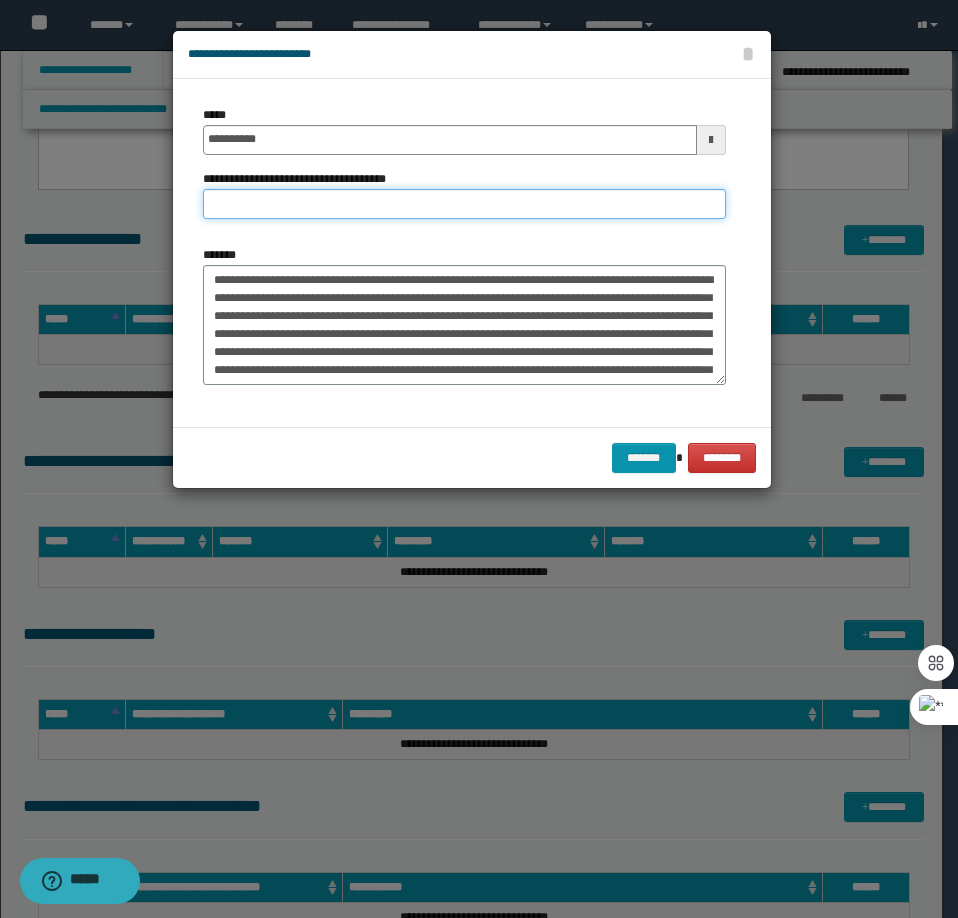 click on "**********" at bounding box center (464, 204) 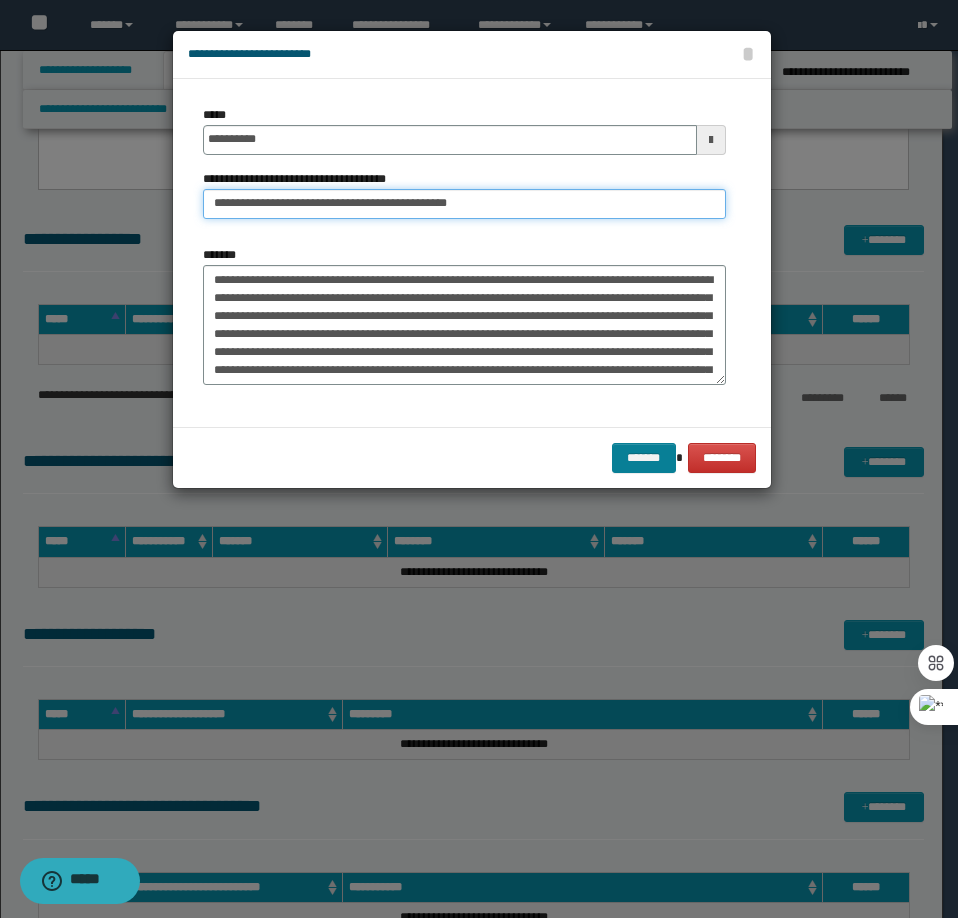 type on "**********" 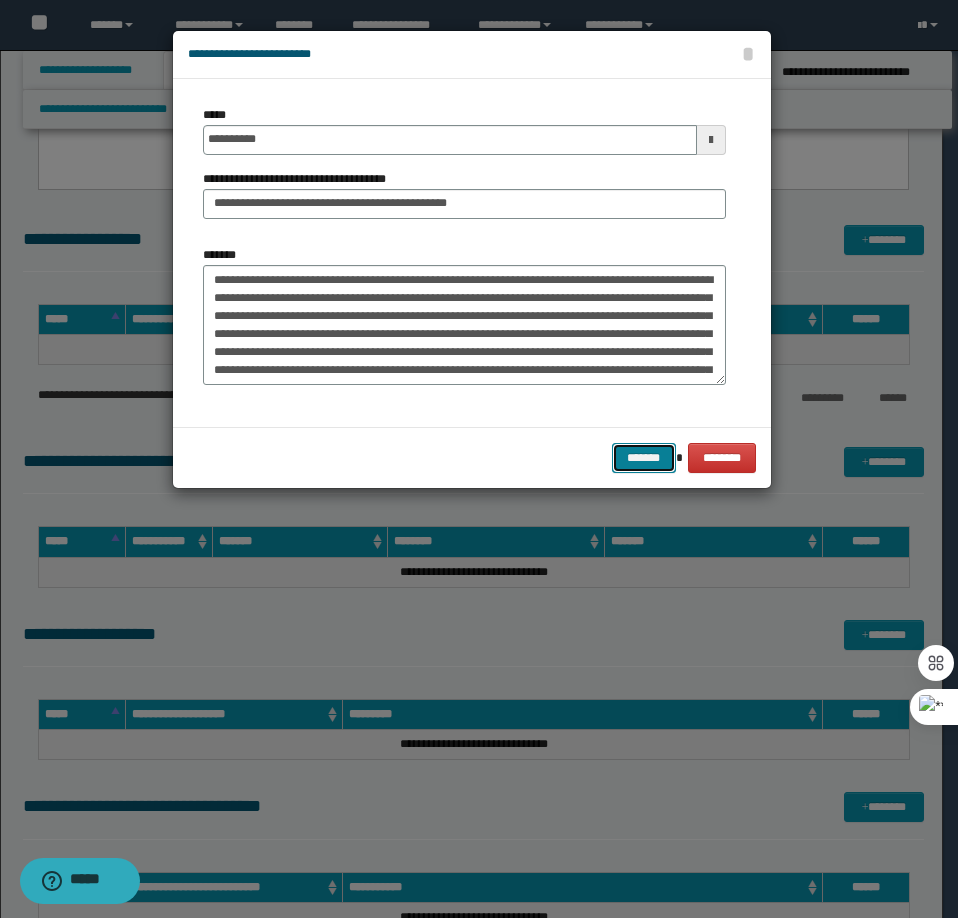 click on "*******" at bounding box center [644, 458] 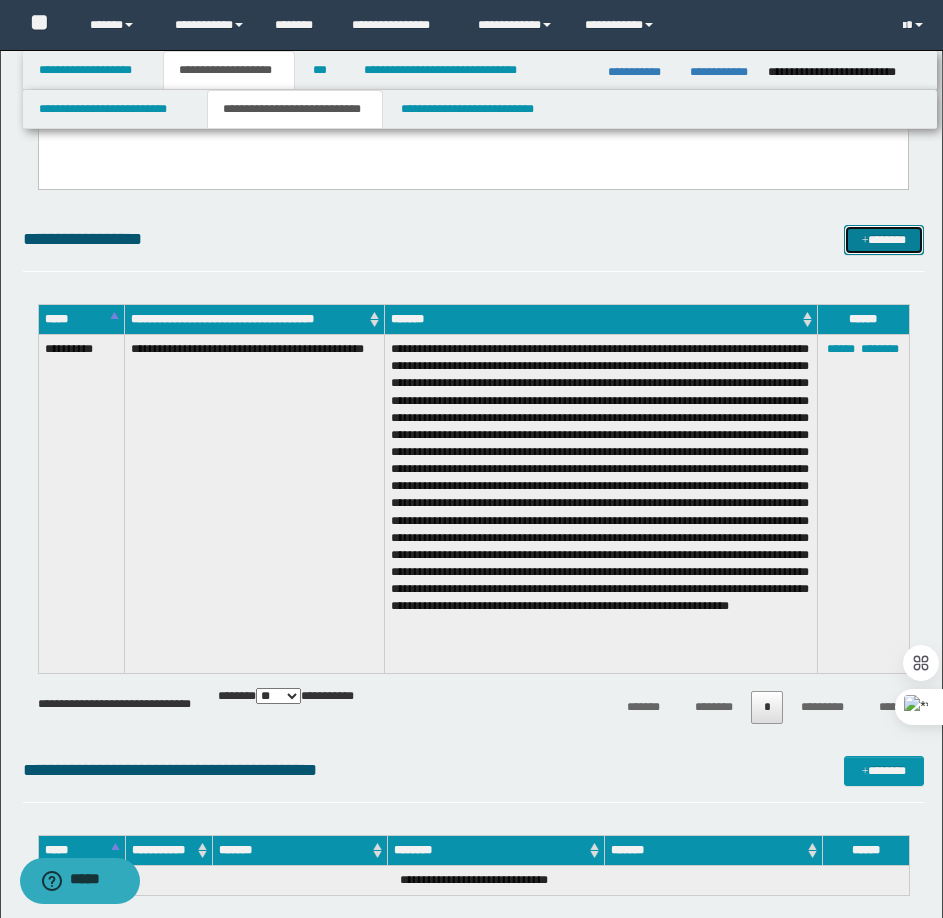 click on "*******" at bounding box center [884, 240] 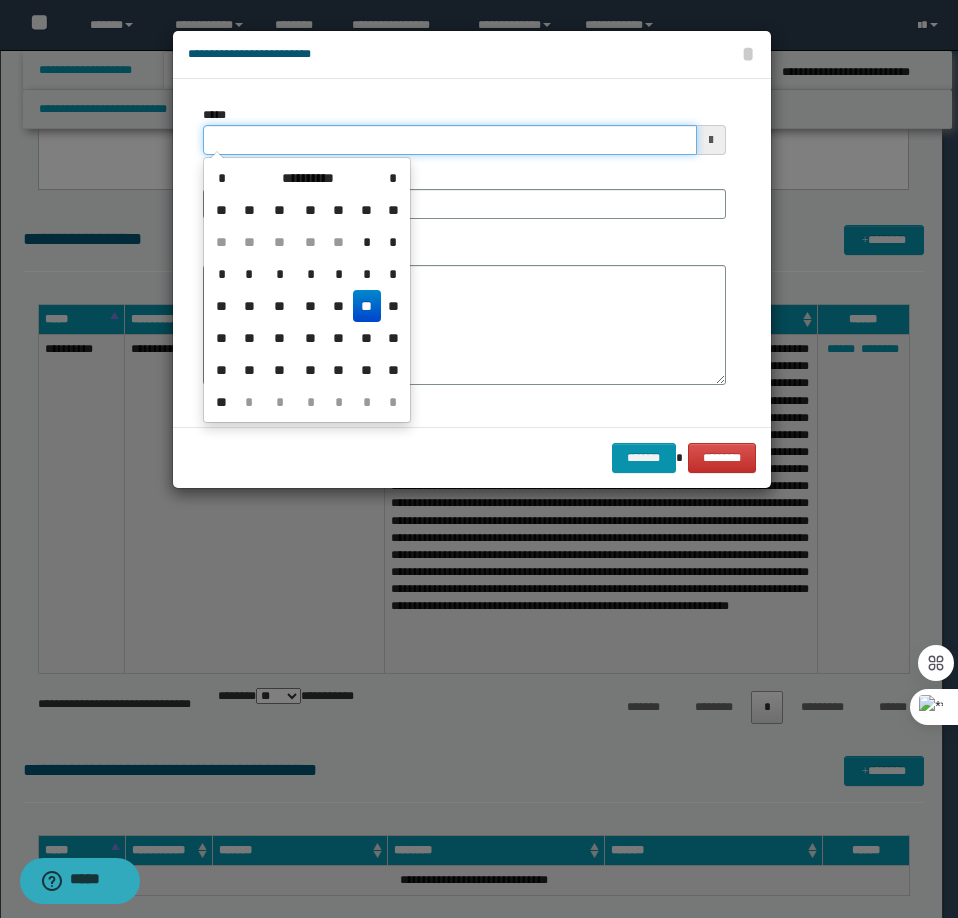 click on "*****" at bounding box center (450, 140) 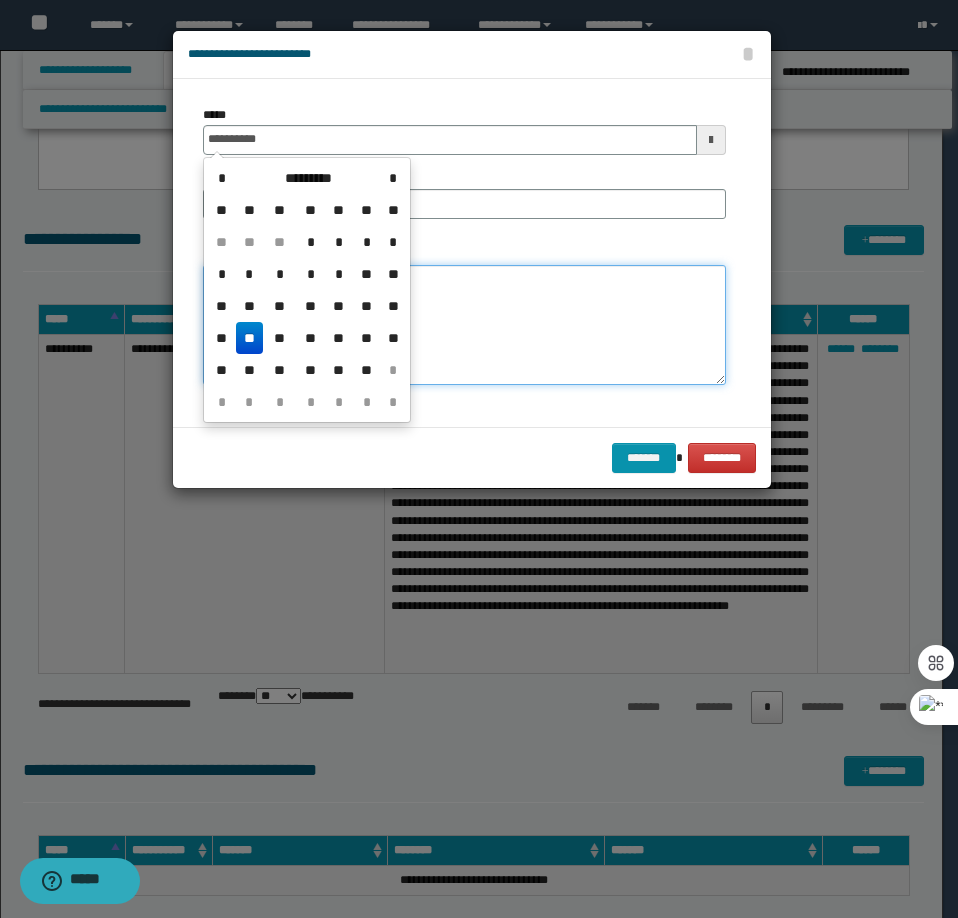 type on "**********" 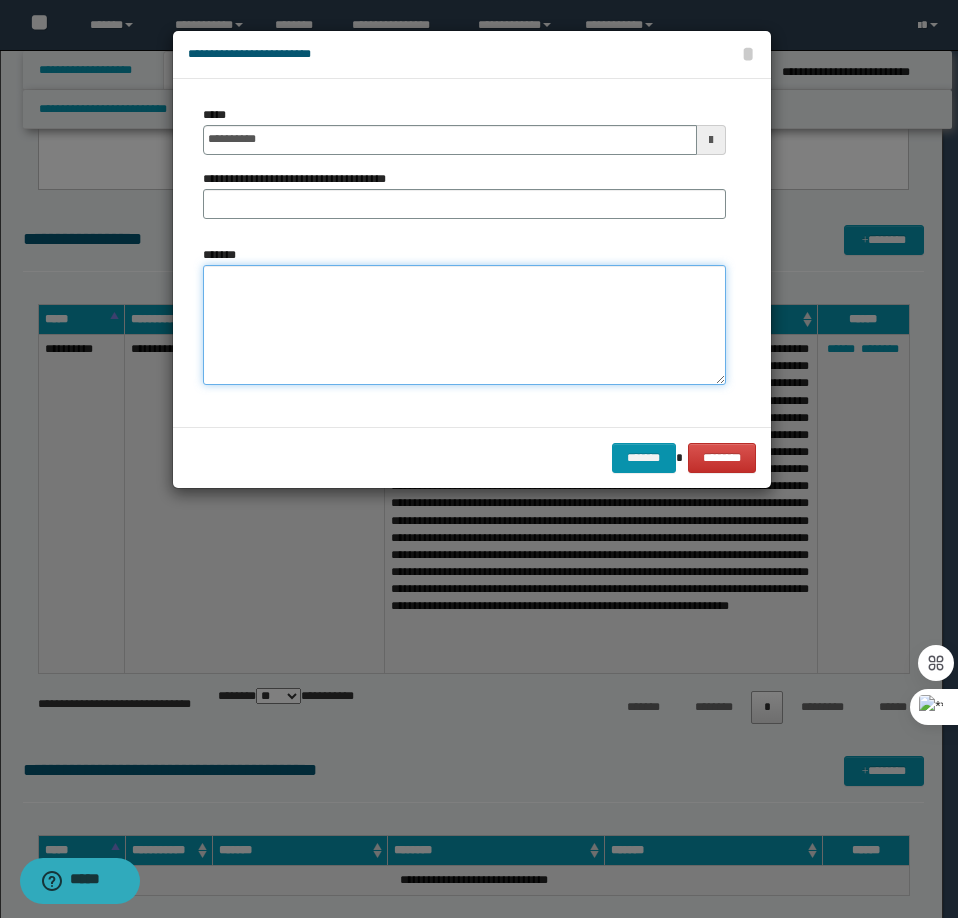paste on "**********" 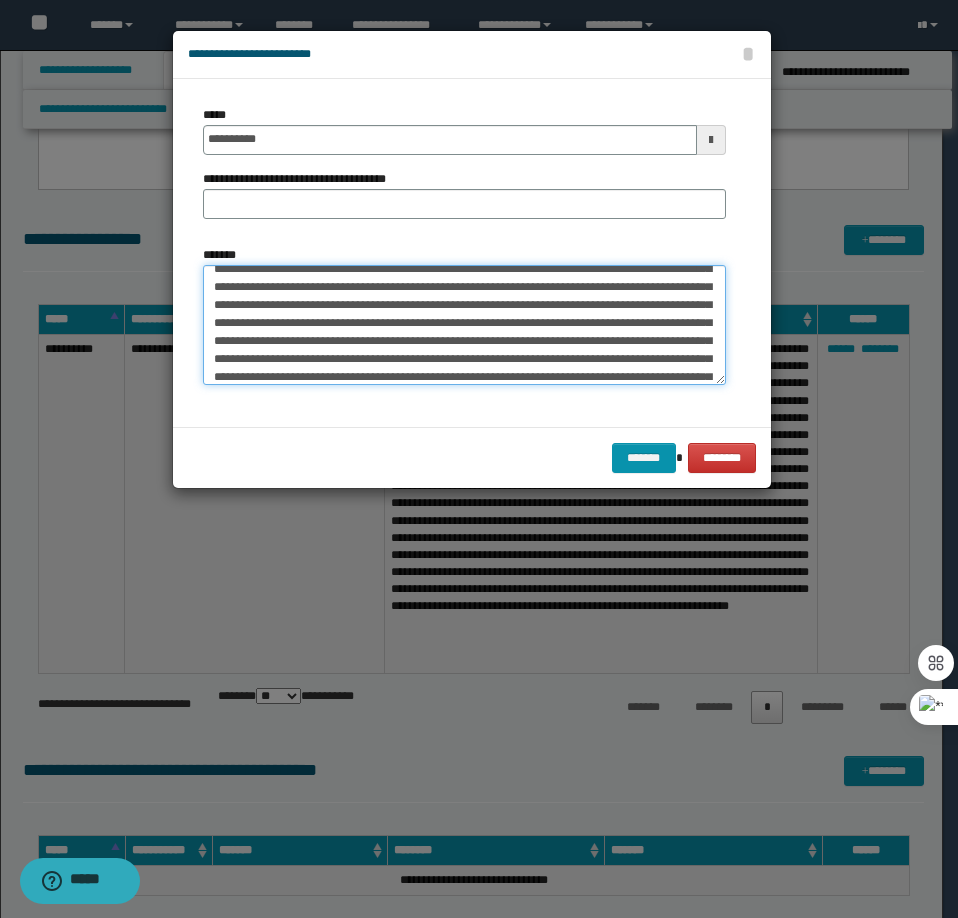 scroll, scrollTop: 0, scrollLeft: 0, axis: both 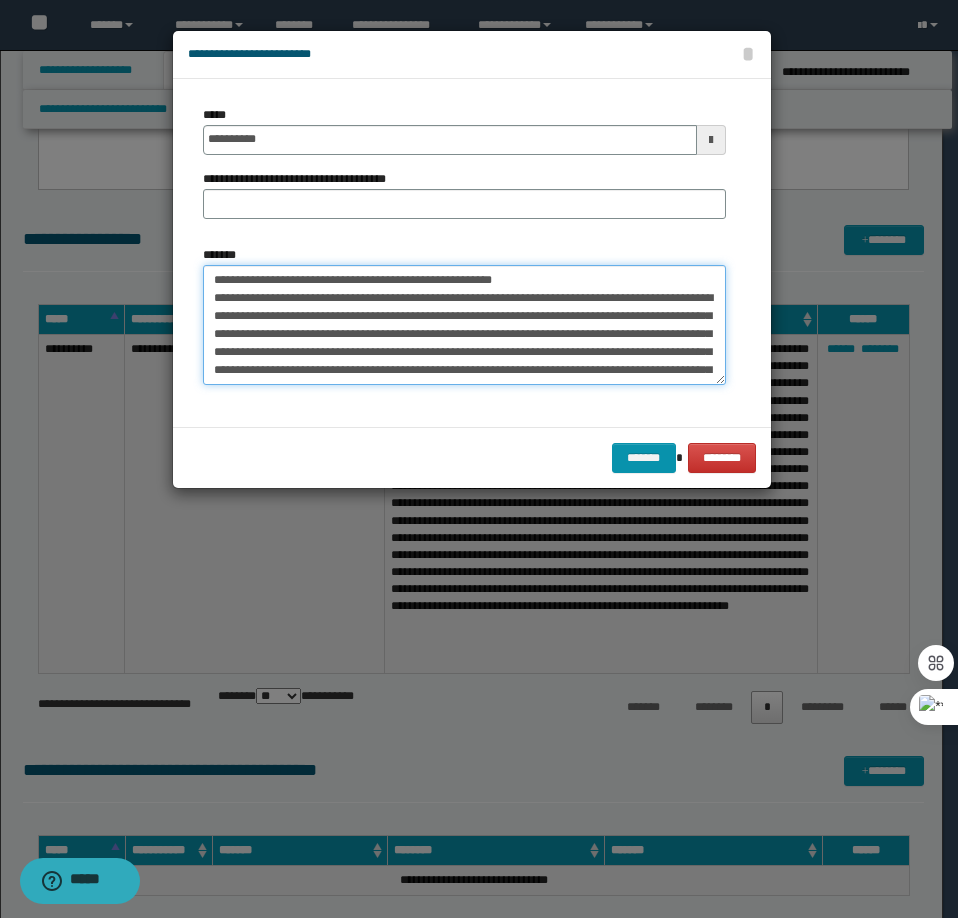 drag, startPoint x: 456, startPoint y: 278, endPoint x: 282, endPoint y: 276, distance: 174.01149 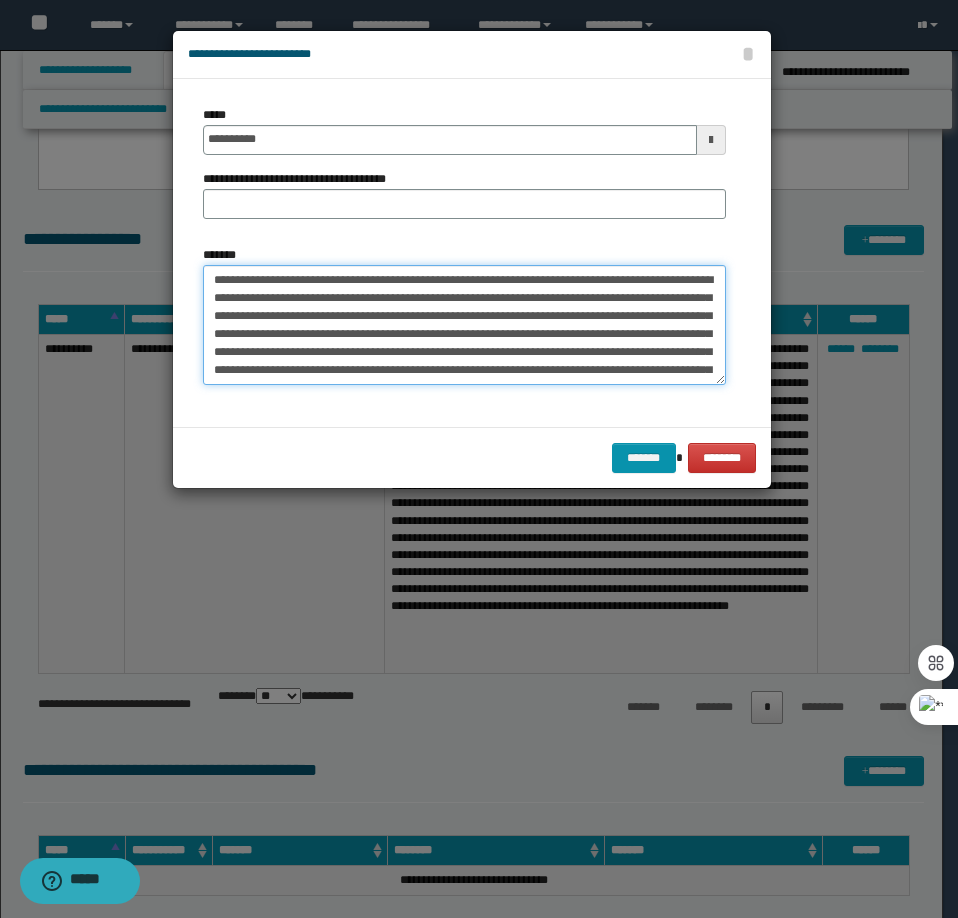 type on "**********" 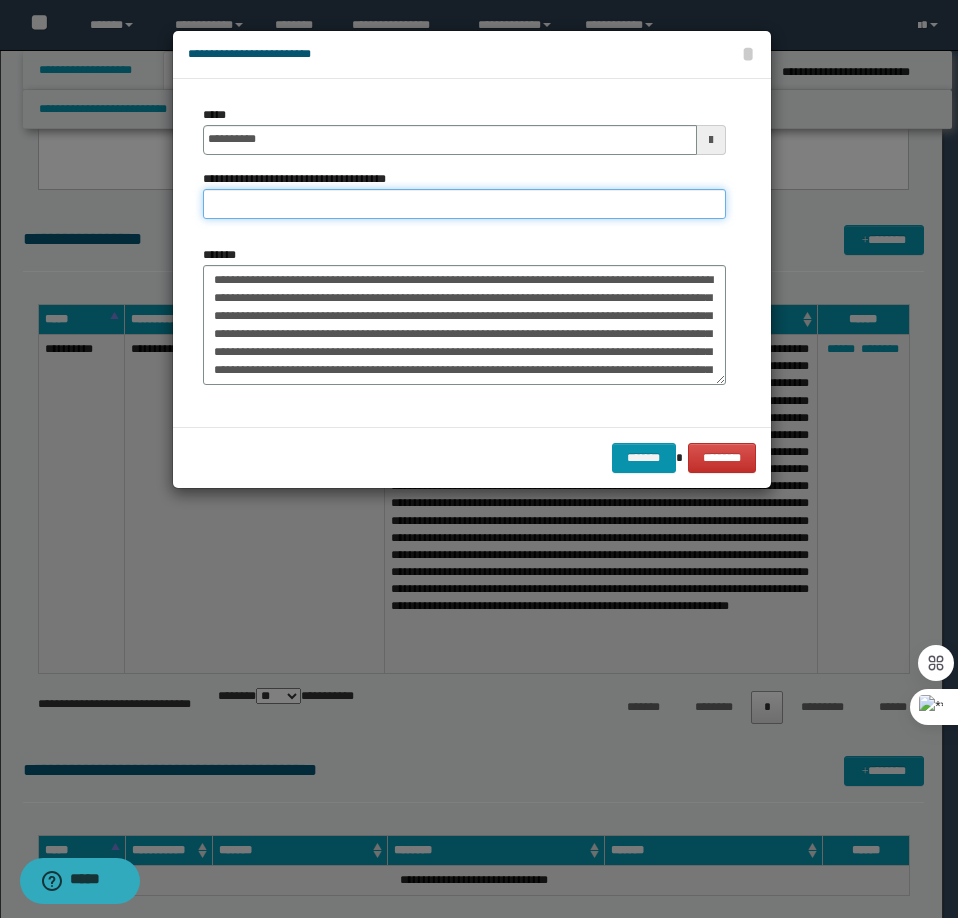 click on "**********" at bounding box center (464, 204) 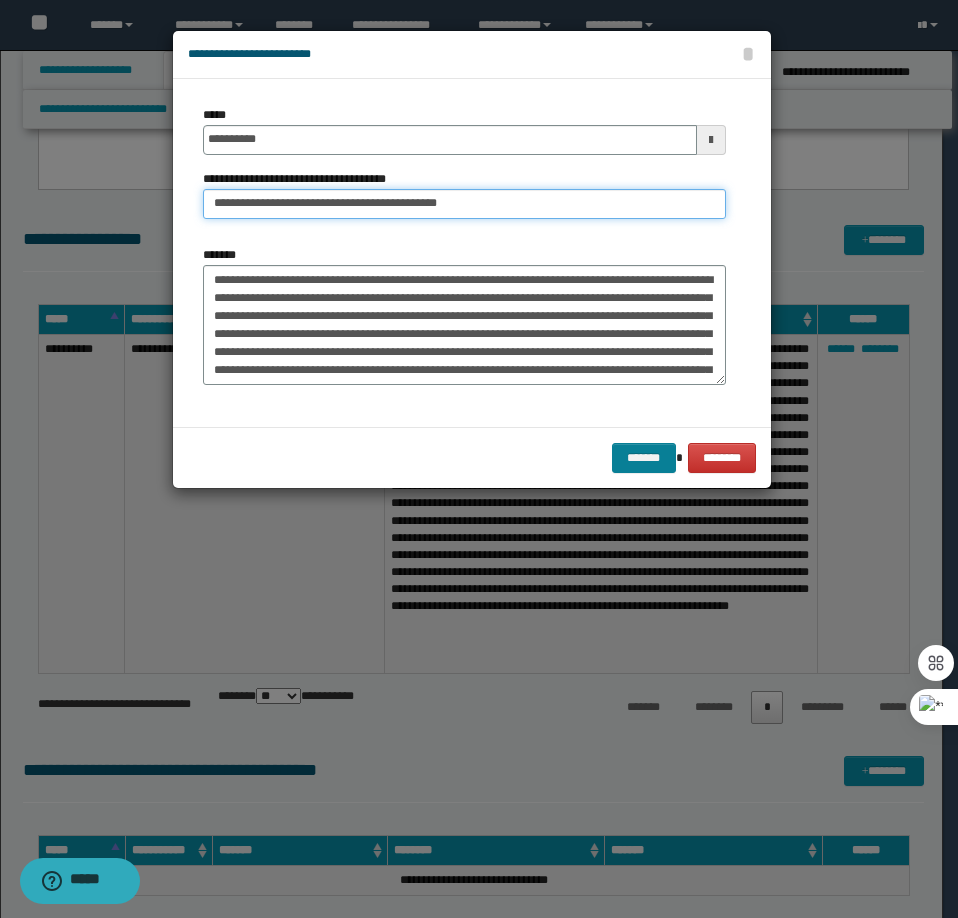 type on "**********" 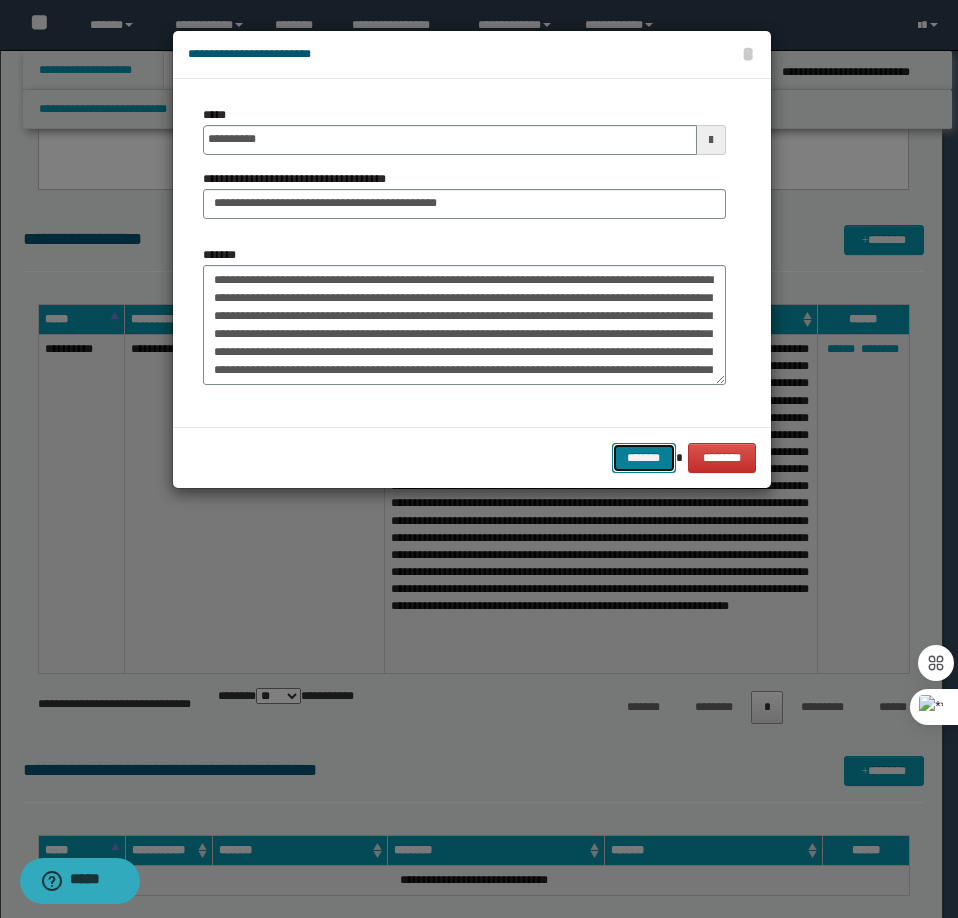 click on "*******" at bounding box center [644, 458] 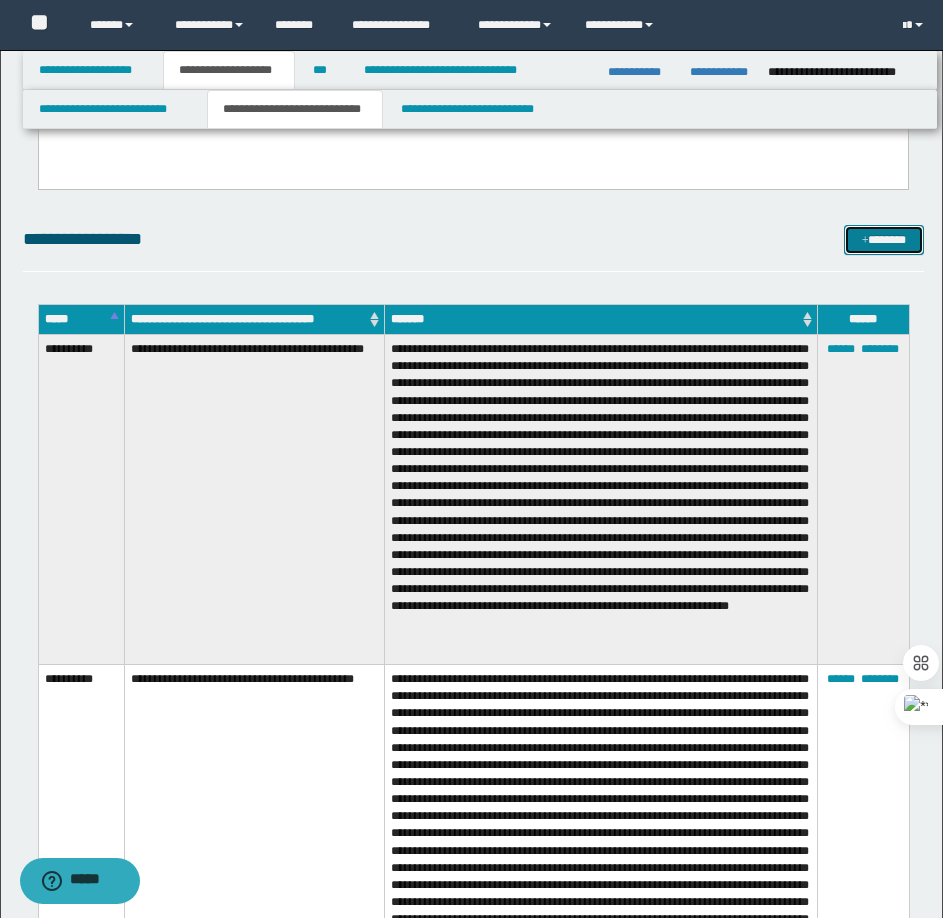 drag, startPoint x: 862, startPoint y: 239, endPoint x: 804, endPoint y: 228, distance: 59.03389 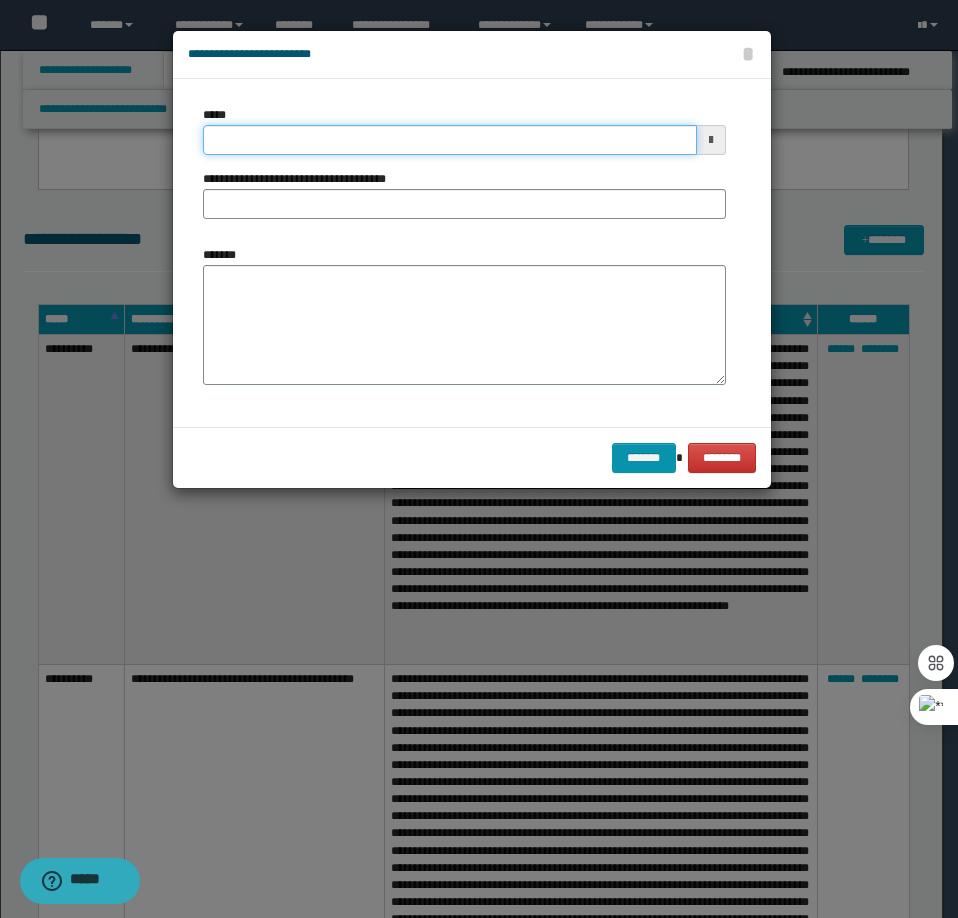 click on "*****" at bounding box center [450, 140] 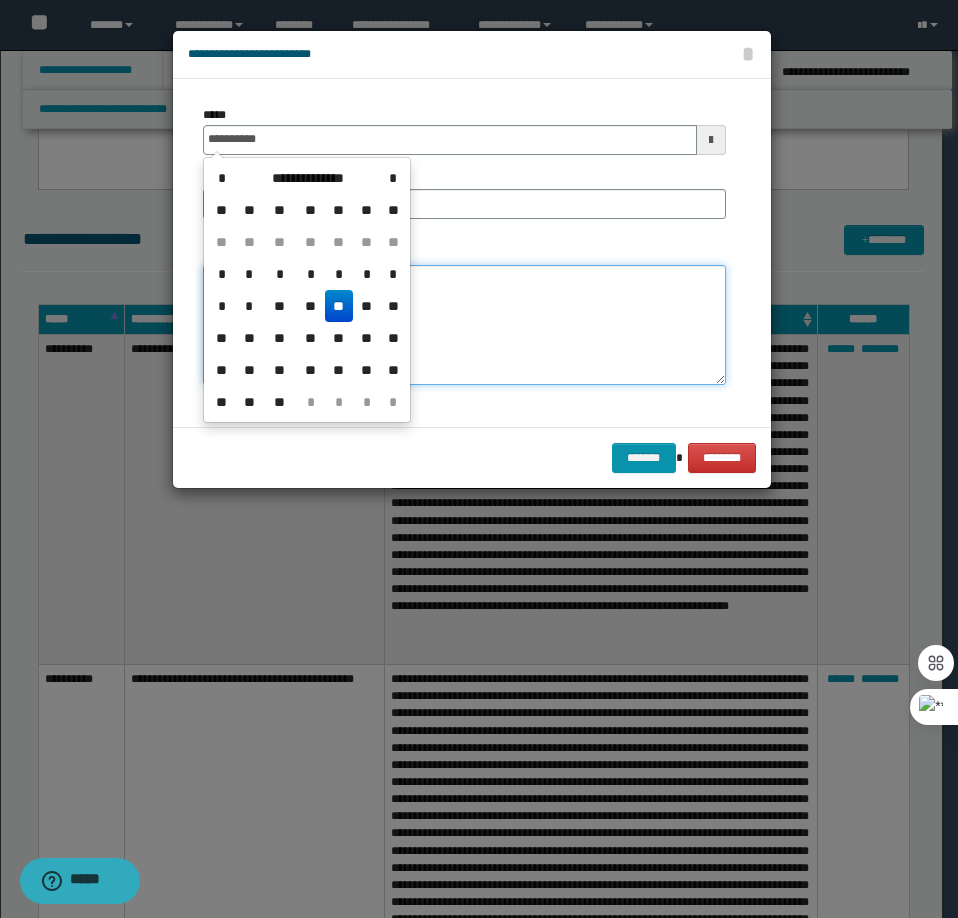 type on "**********" 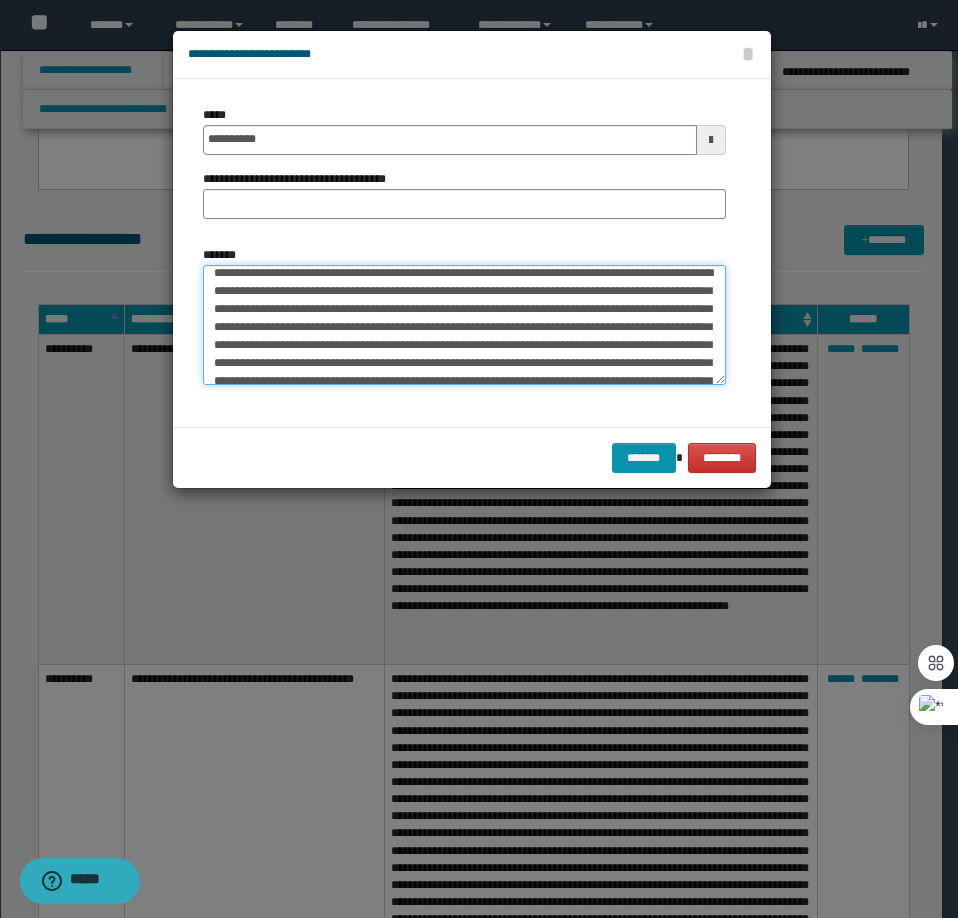 scroll, scrollTop: 0, scrollLeft: 0, axis: both 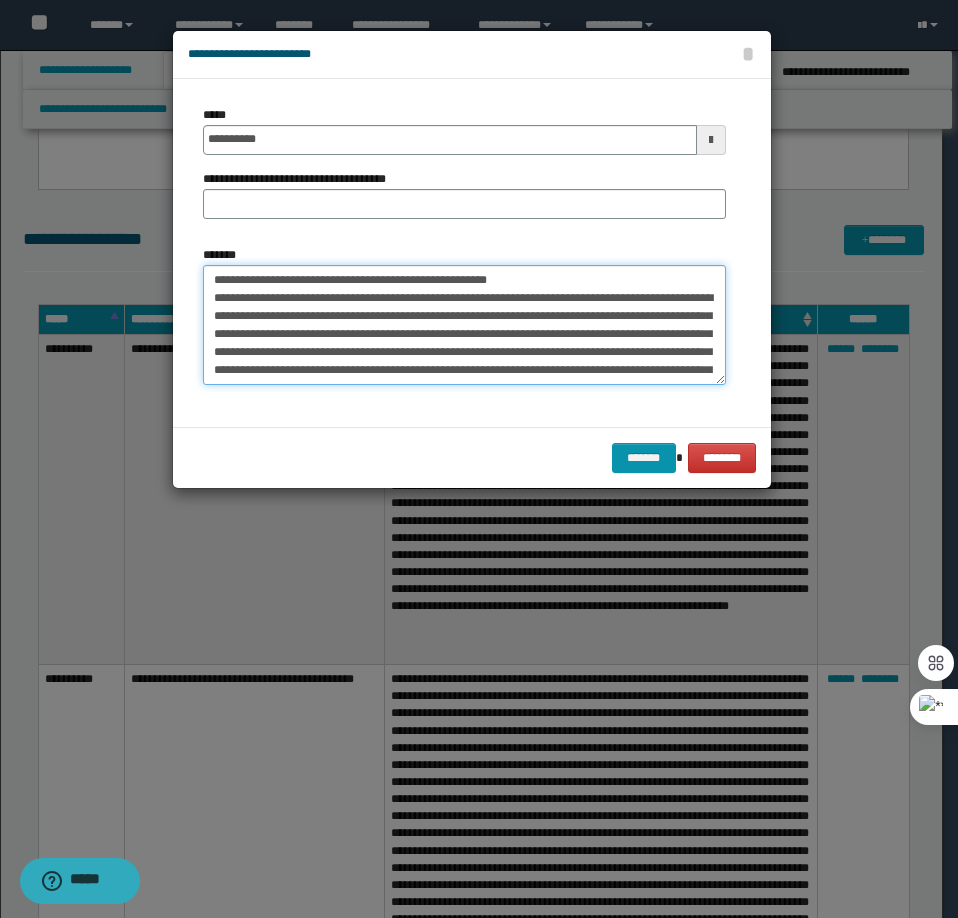 drag, startPoint x: 537, startPoint y: 272, endPoint x: 279, endPoint y: 277, distance: 258.04843 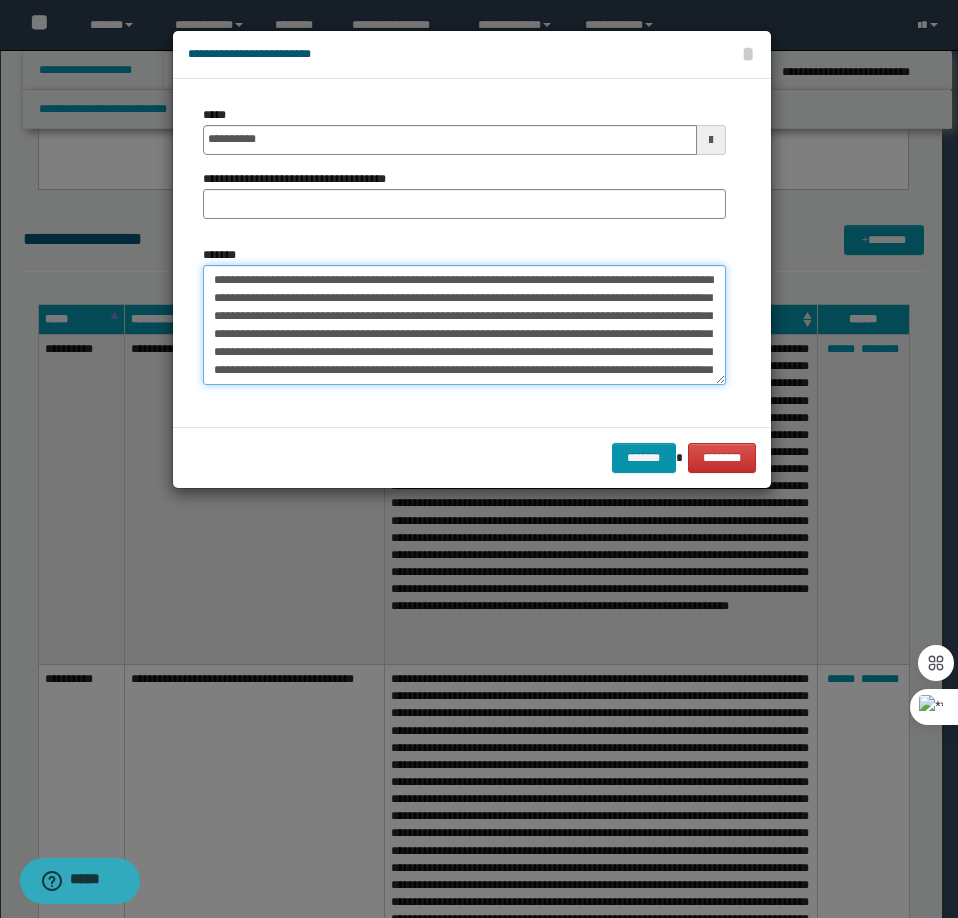 type on "**********" 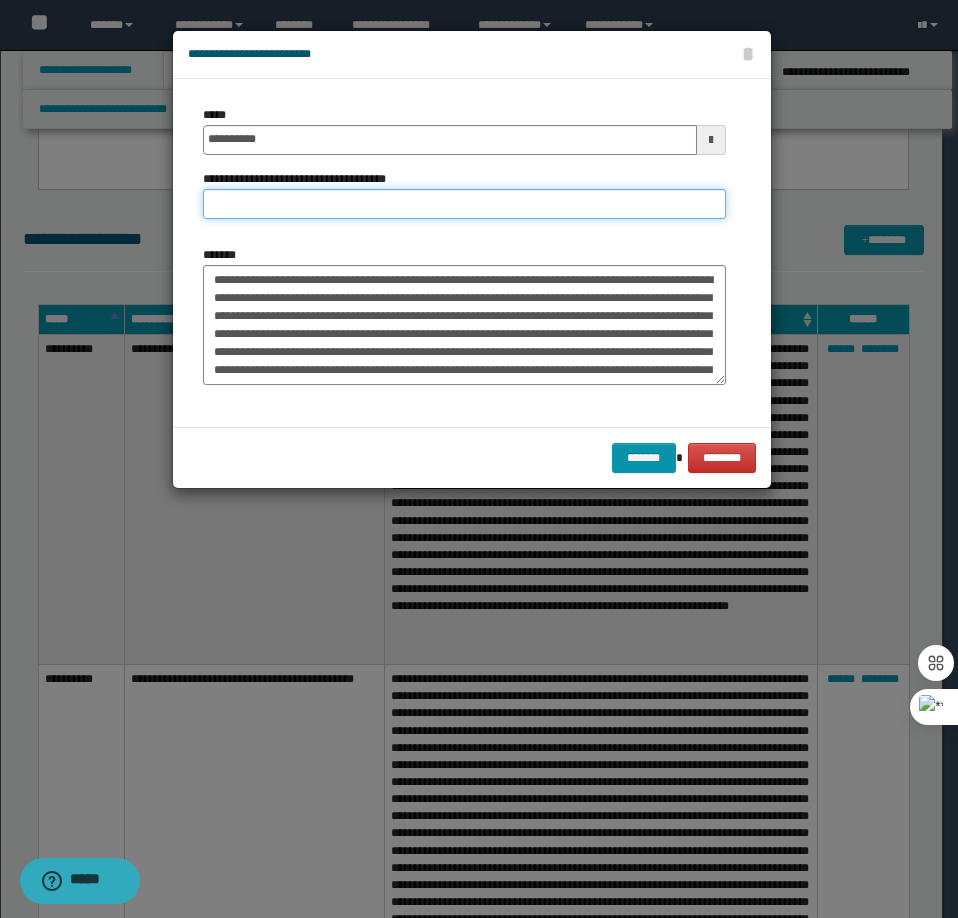 click on "**********" at bounding box center (464, 204) 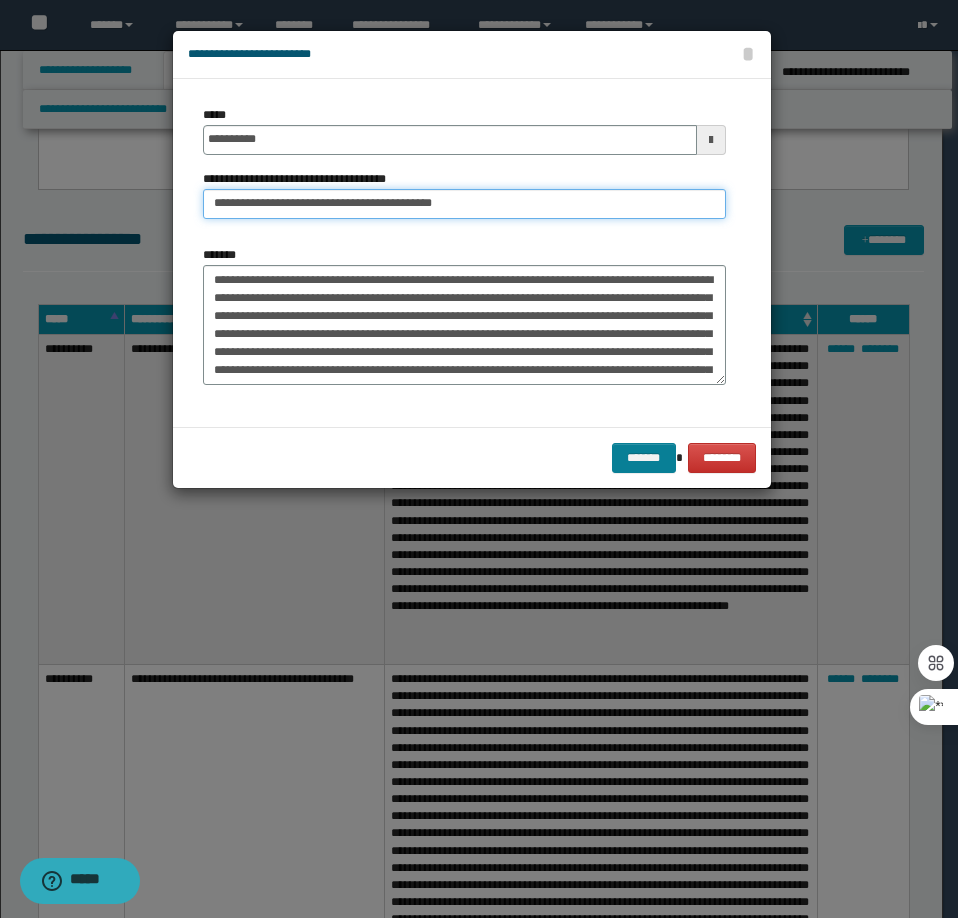 type on "**********" 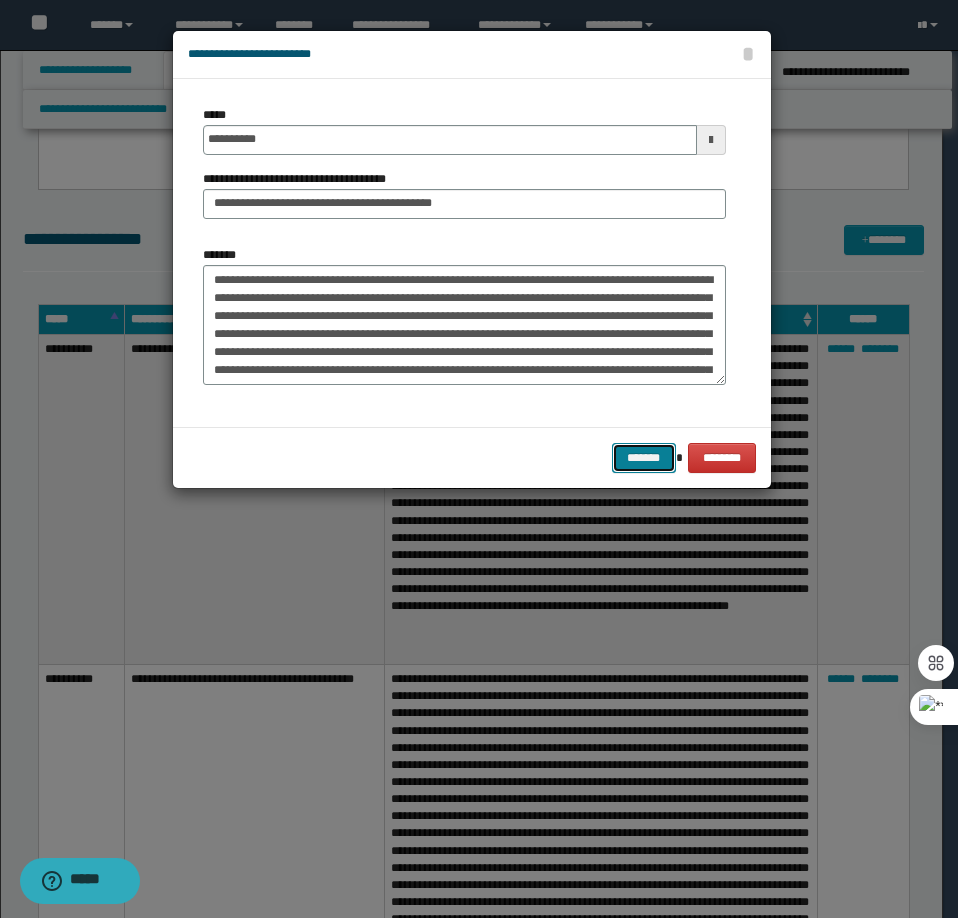 click on "*******" at bounding box center [644, 458] 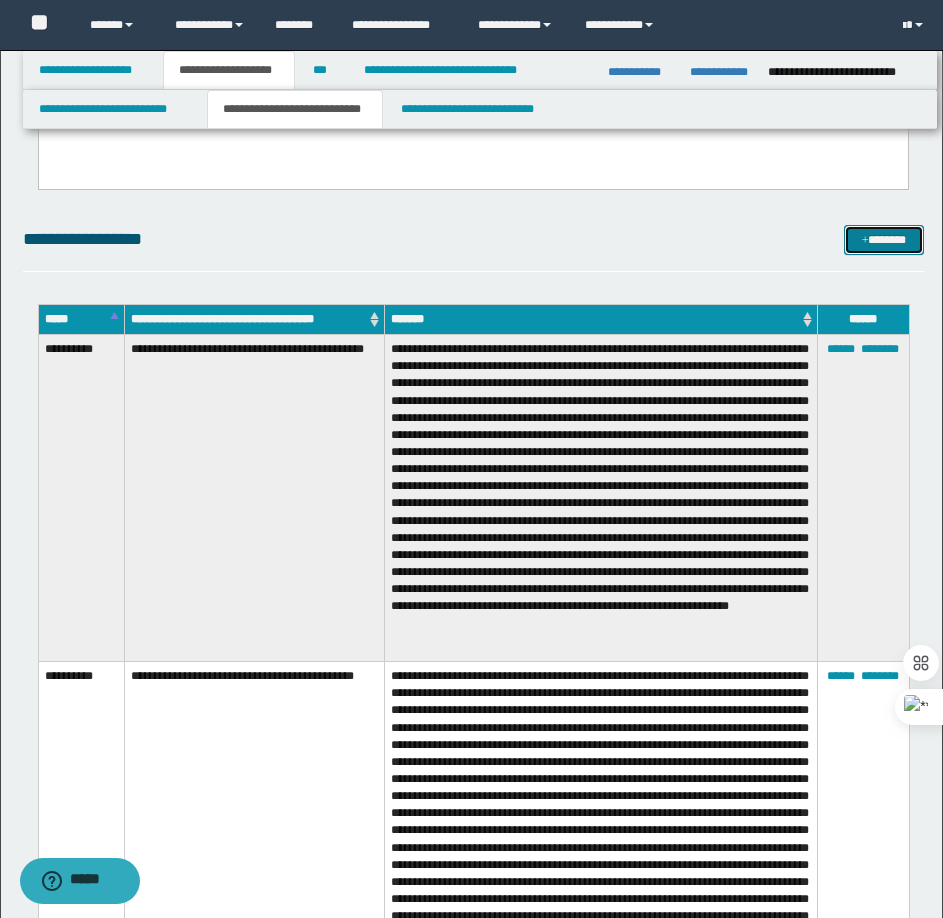 click at bounding box center [865, 241] 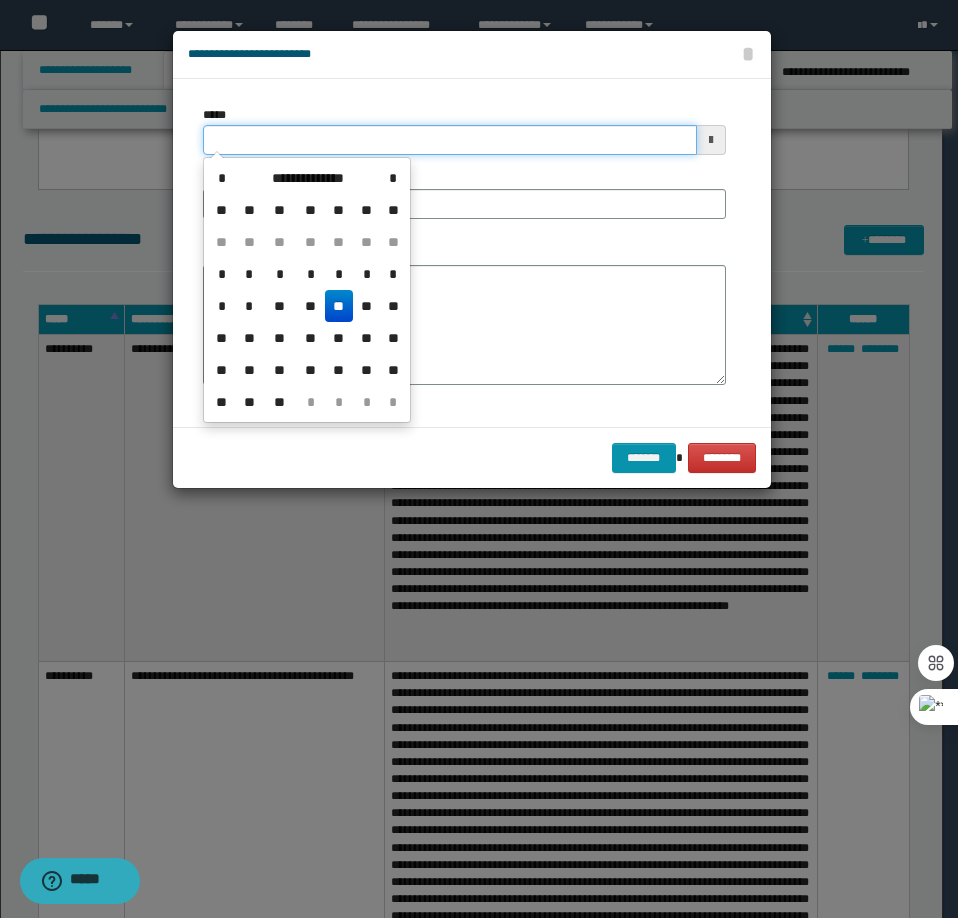 click on "*****" at bounding box center (450, 140) 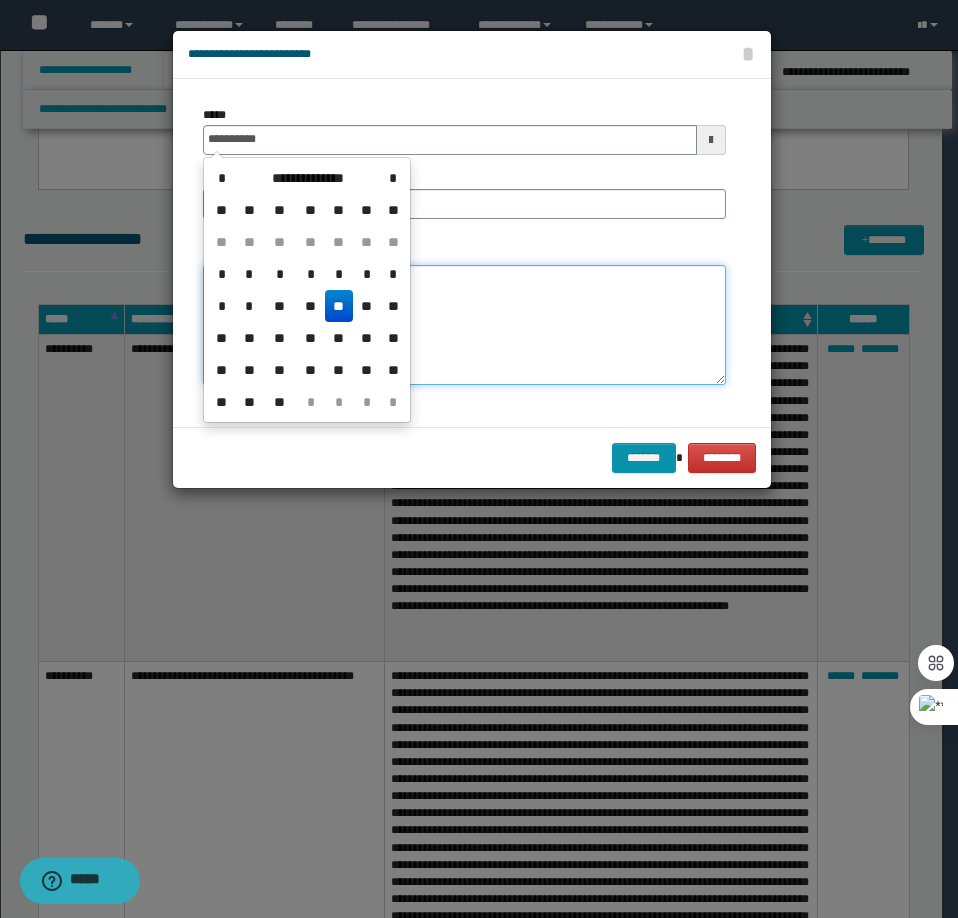 type on "**********" 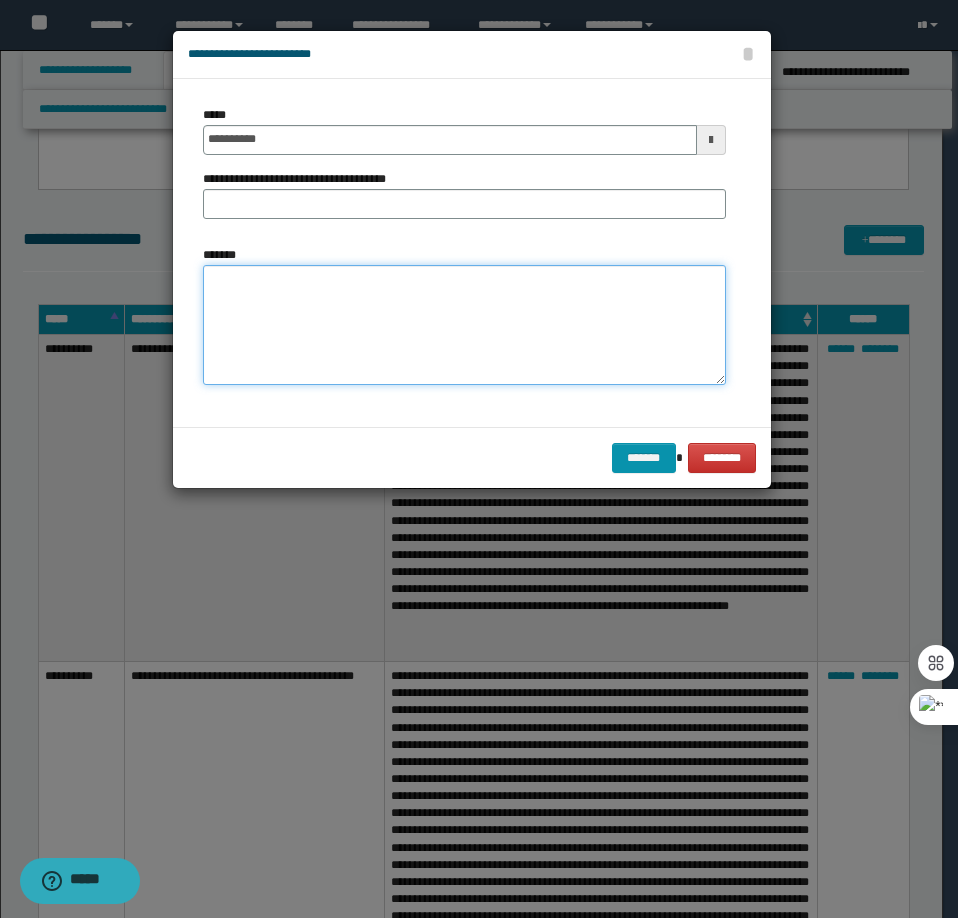 paste on "**********" 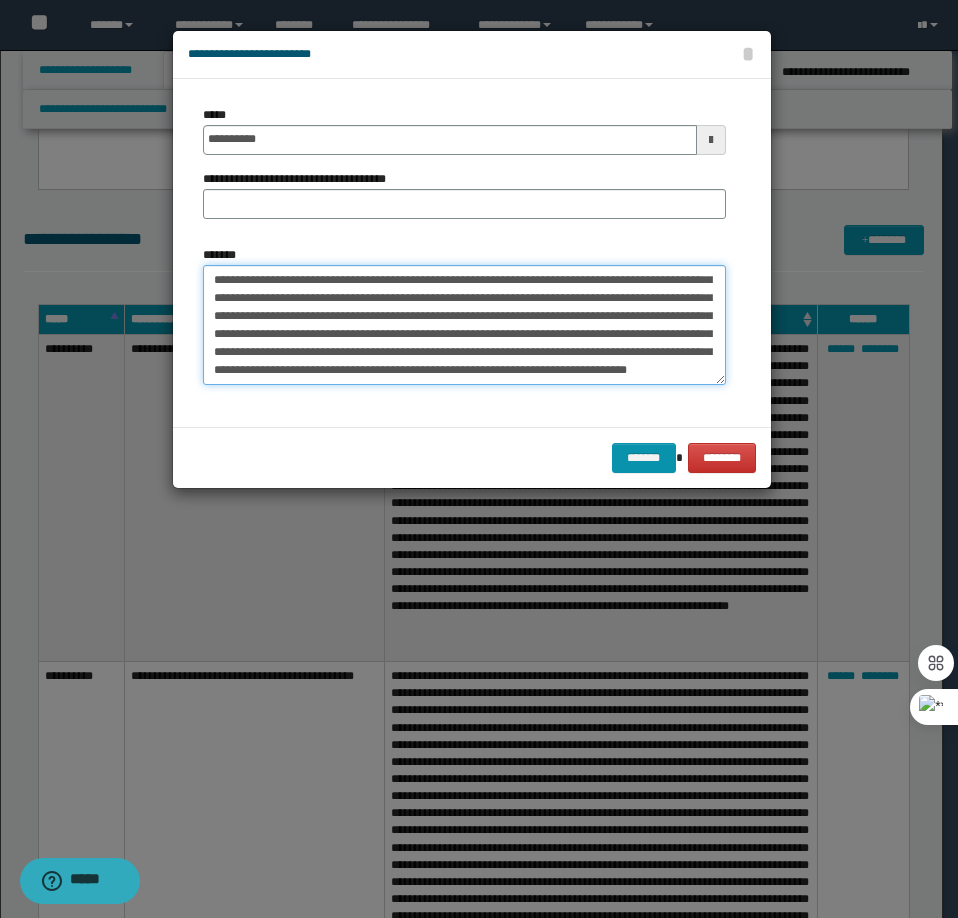 scroll, scrollTop: 0, scrollLeft: 0, axis: both 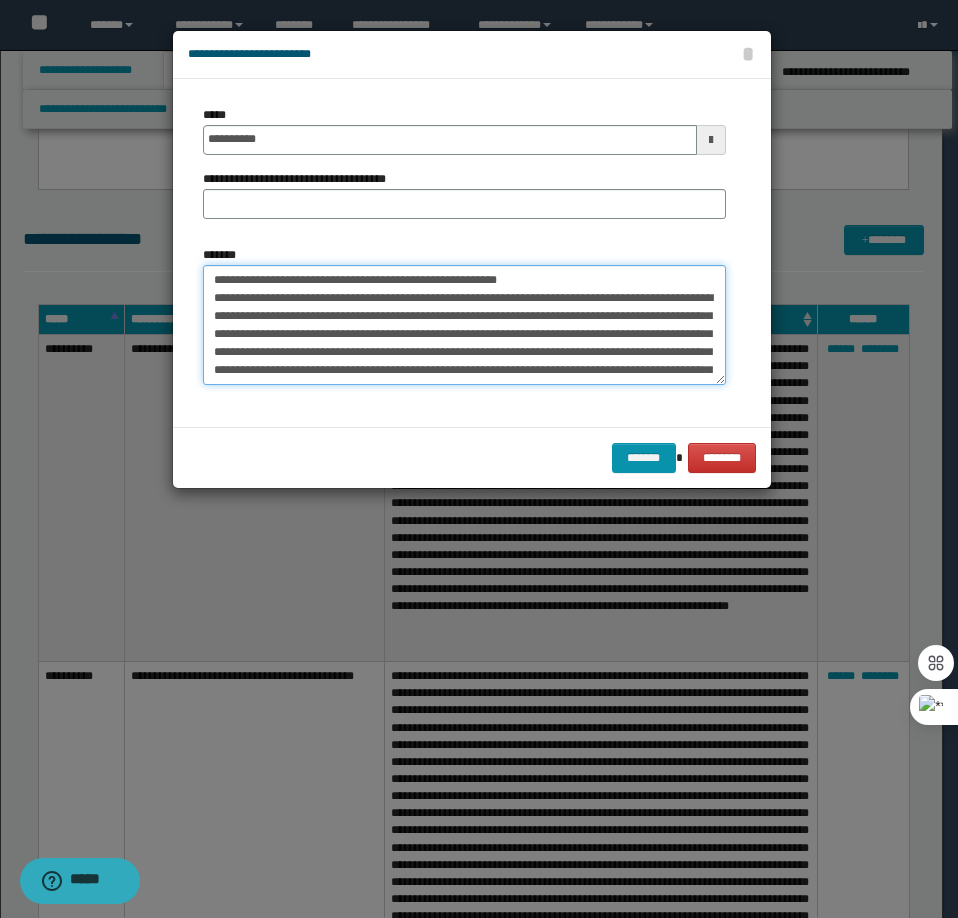drag, startPoint x: 569, startPoint y: 276, endPoint x: 278, endPoint y: 282, distance: 291.06186 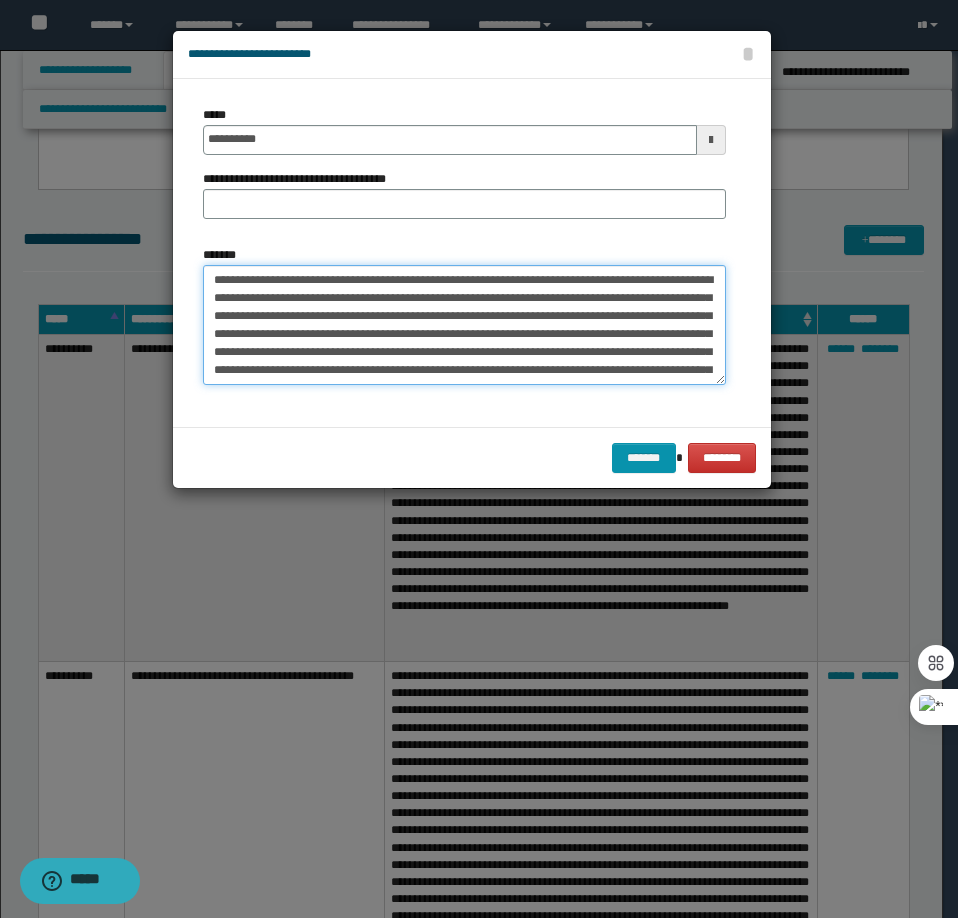 type on "**********" 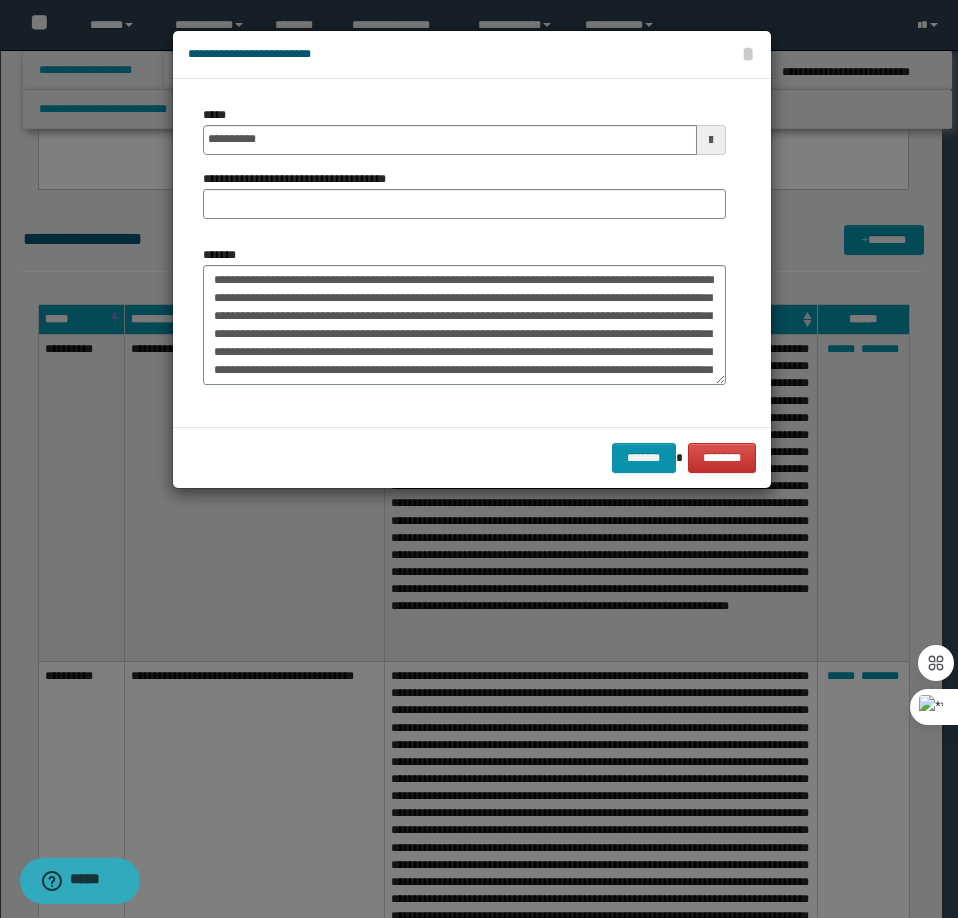 click on "**********" at bounding box center [302, 179] 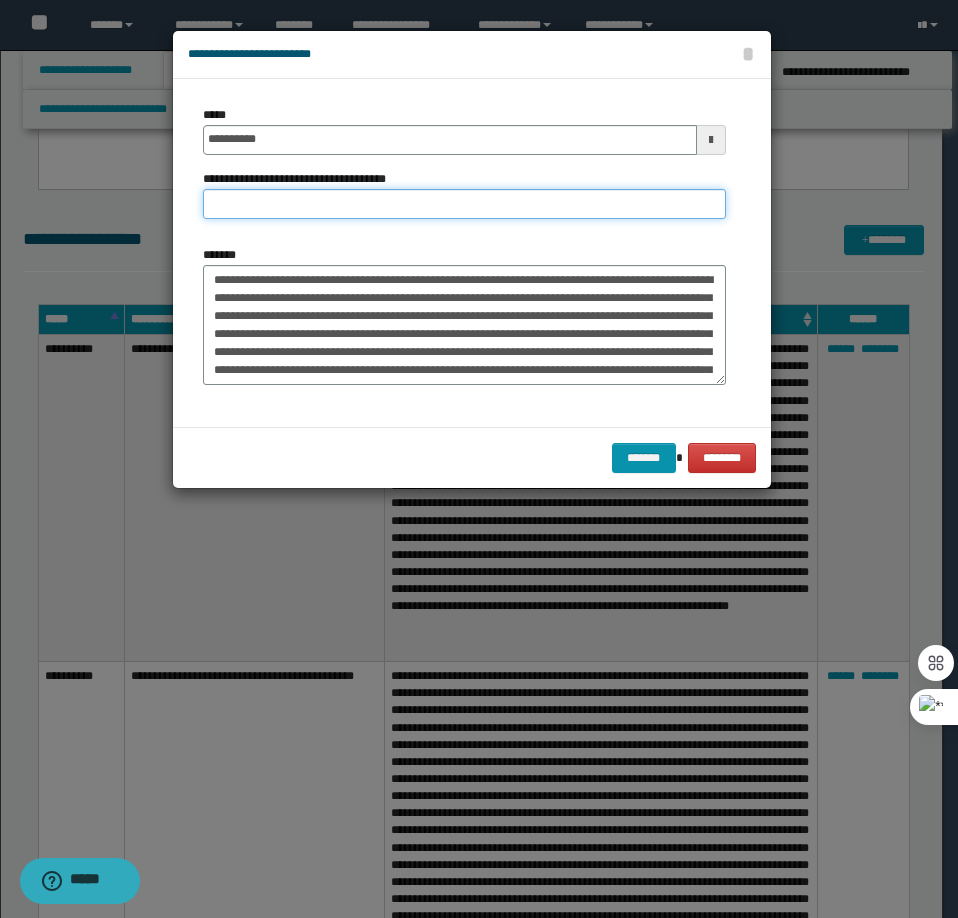 click on "**********" at bounding box center [464, 204] 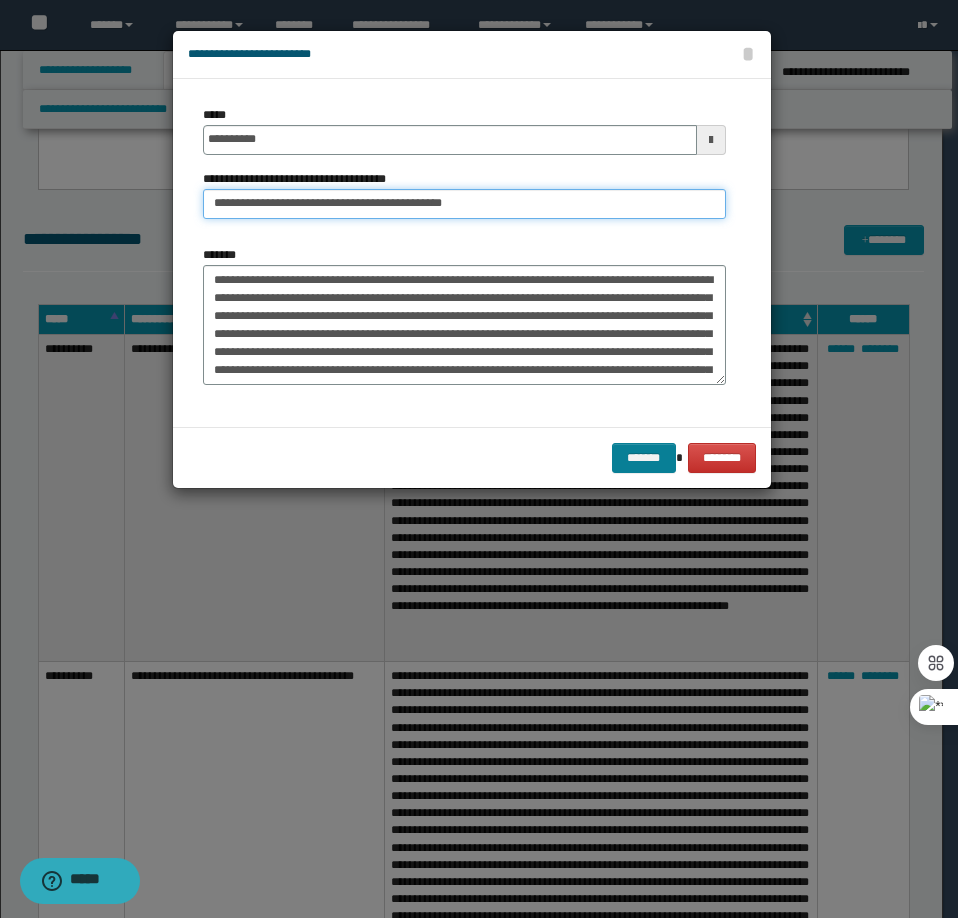 type on "**********" 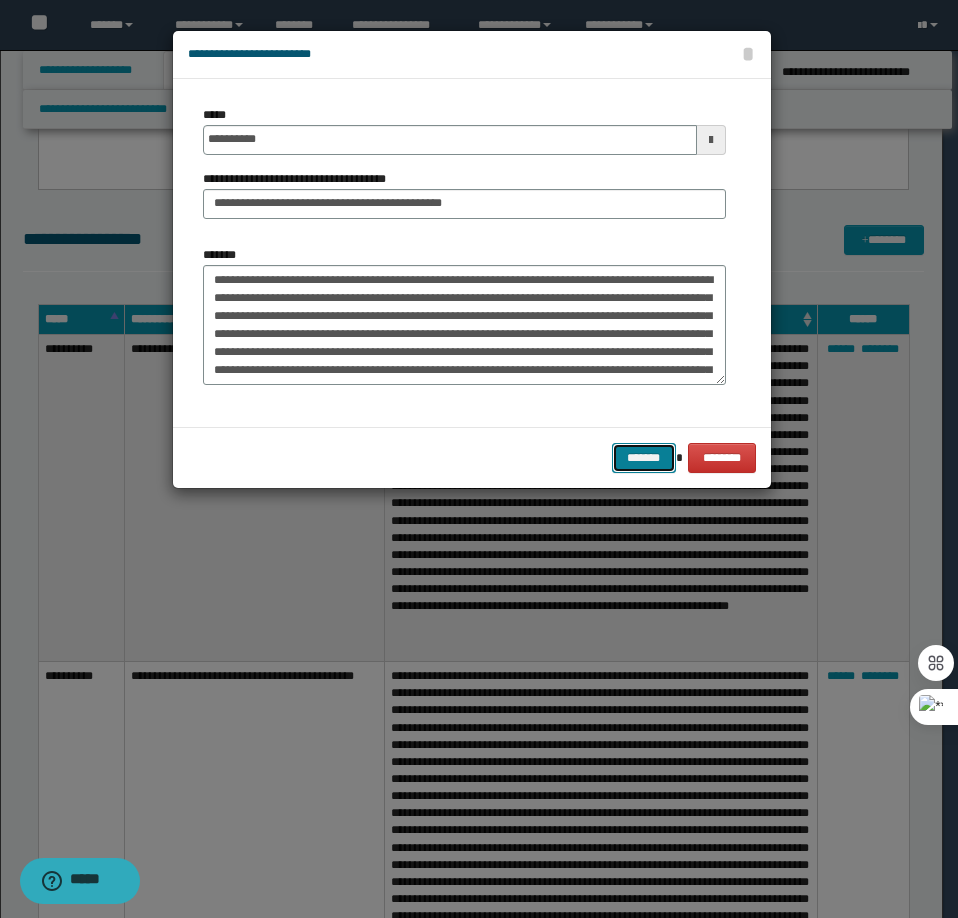 click on "*******" at bounding box center (644, 458) 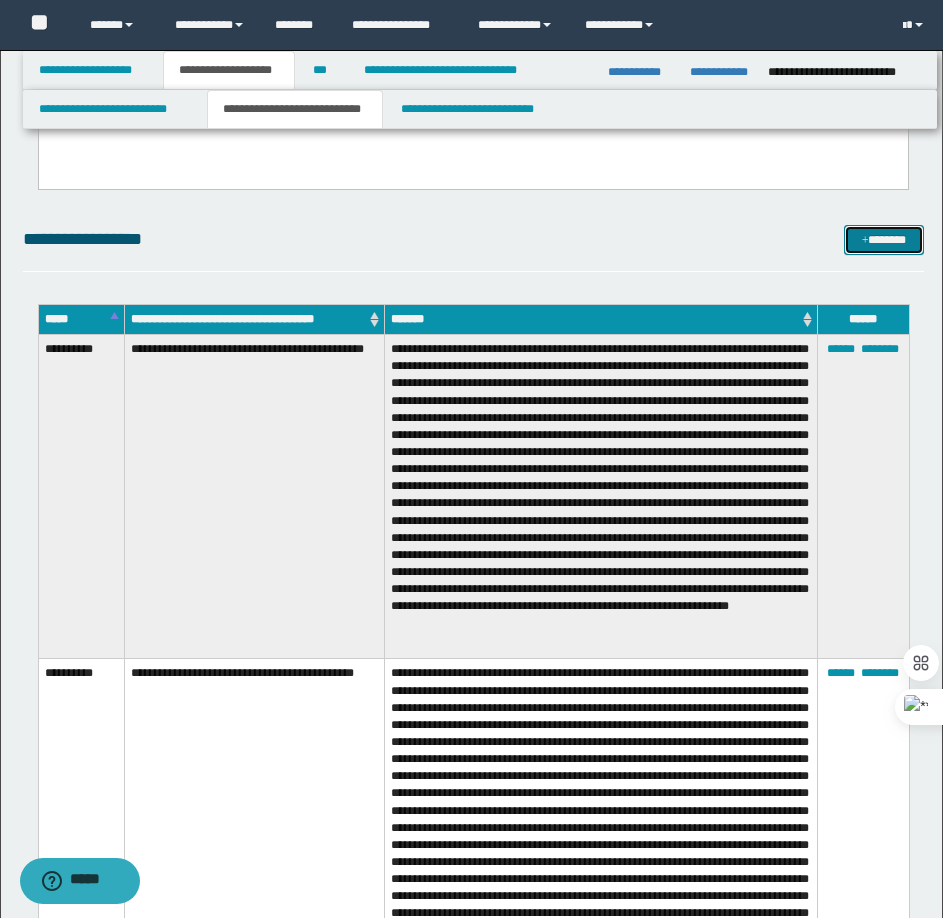 click on "*******" at bounding box center (884, 240) 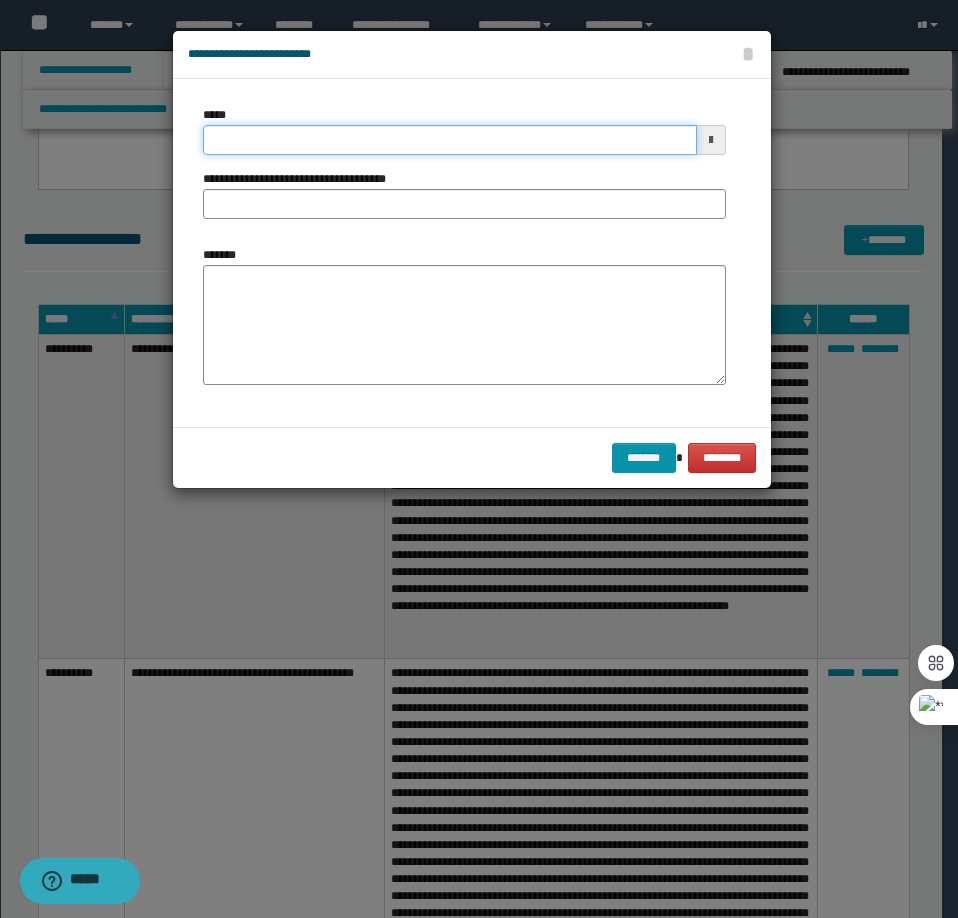 click on "*****" at bounding box center (450, 140) 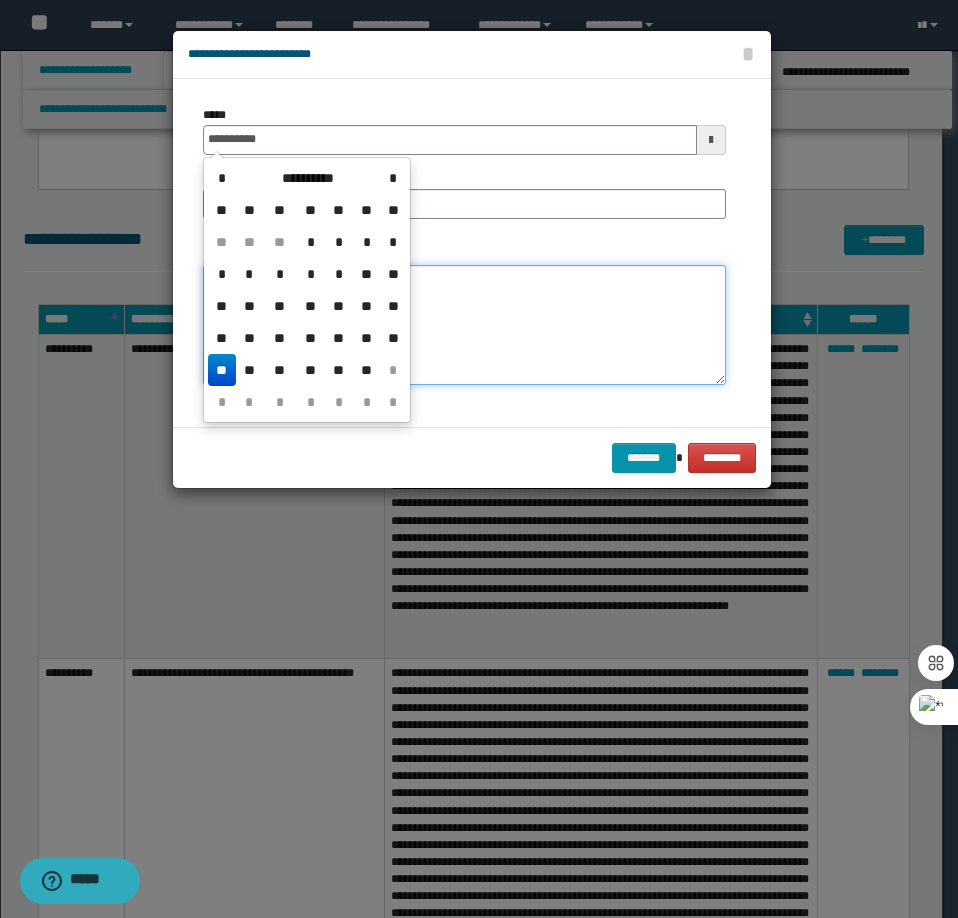 type on "**********" 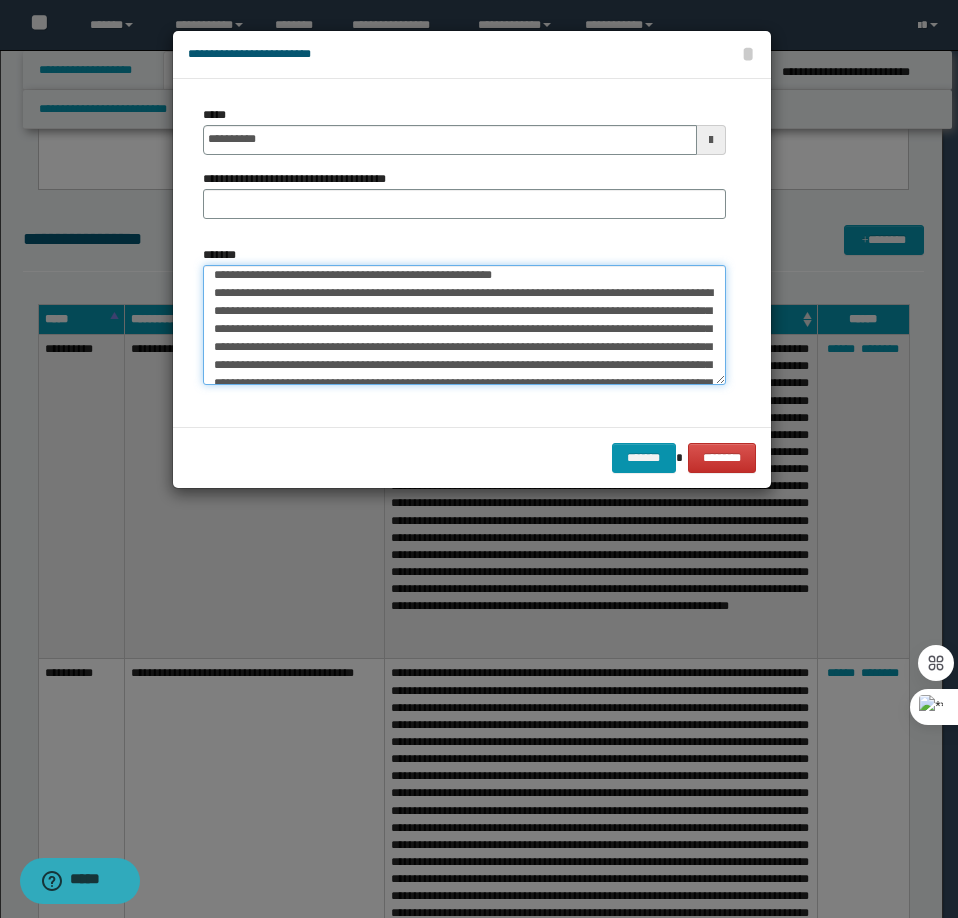 scroll, scrollTop: 0, scrollLeft: 0, axis: both 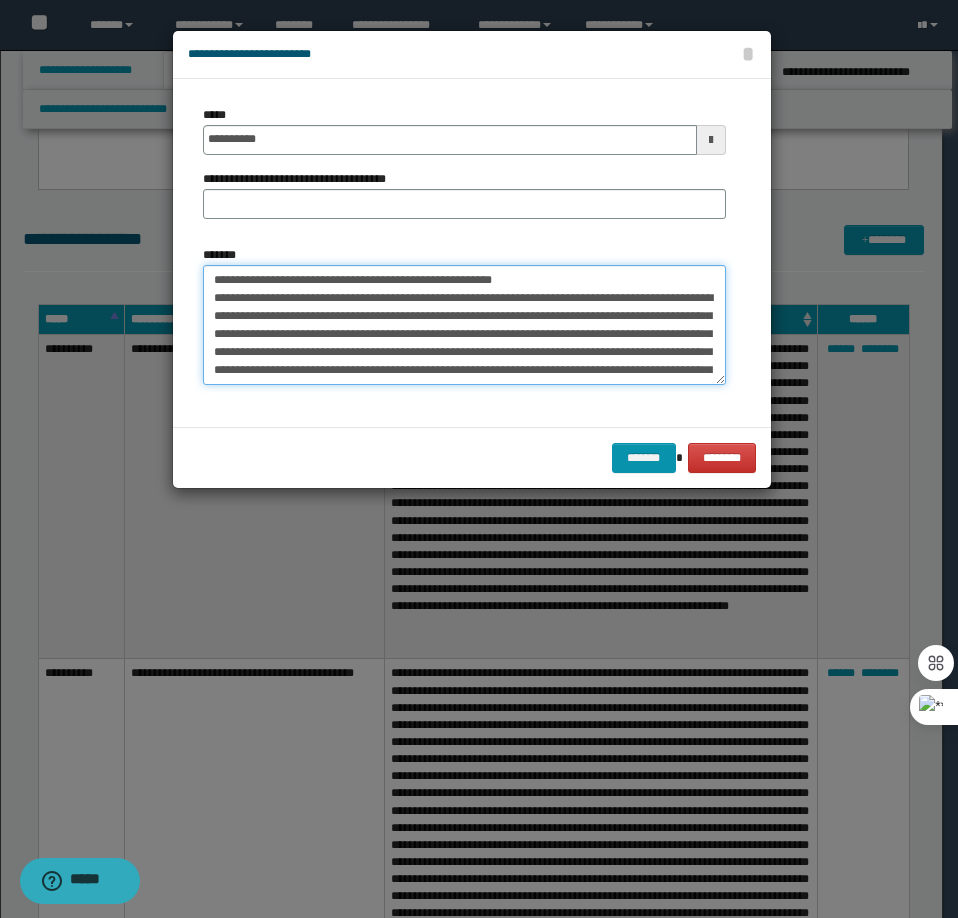 drag, startPoint x: 521, startPoint y: 277, endPoint x: 281, endPoint y: 269, distance: 240.1333 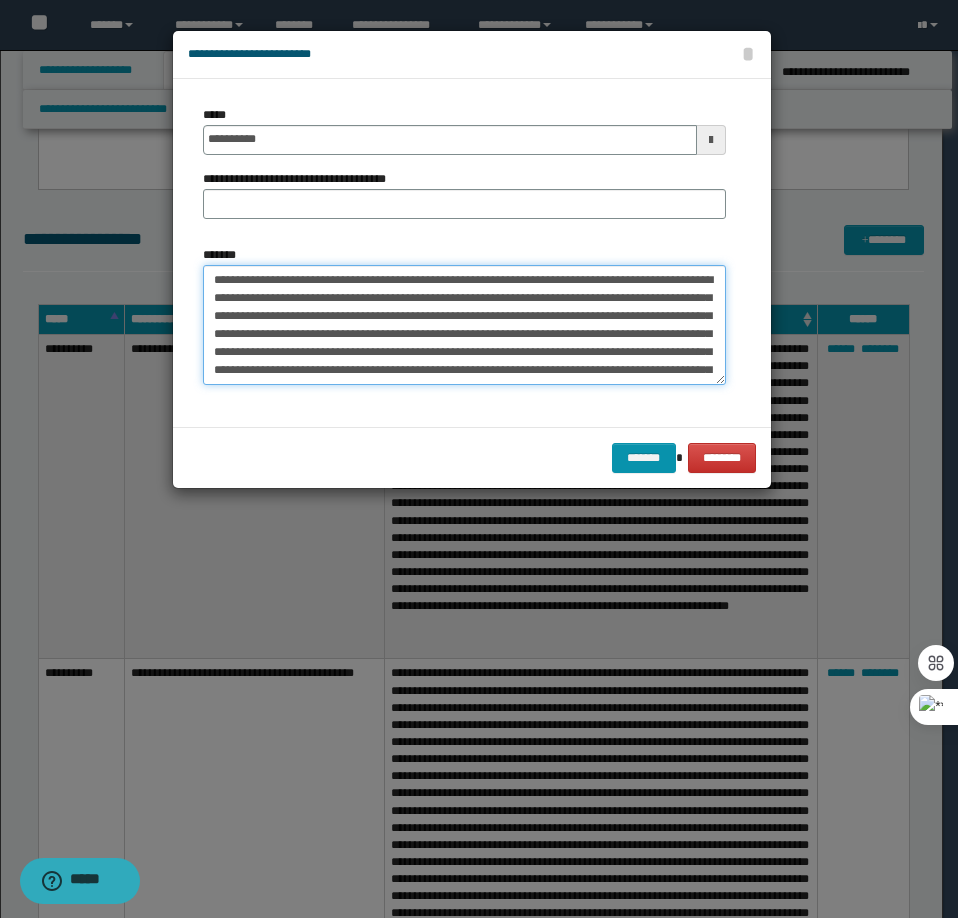 type on "**********" 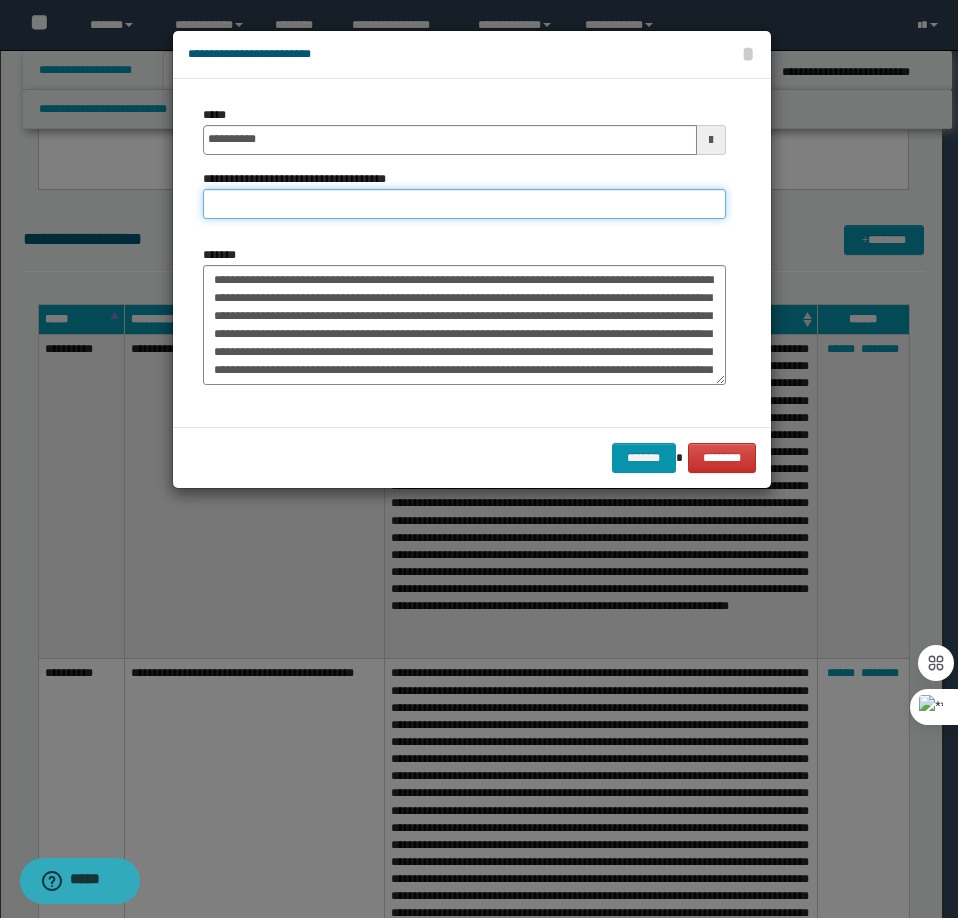 click on "**********" at bounding box center [464, 204] 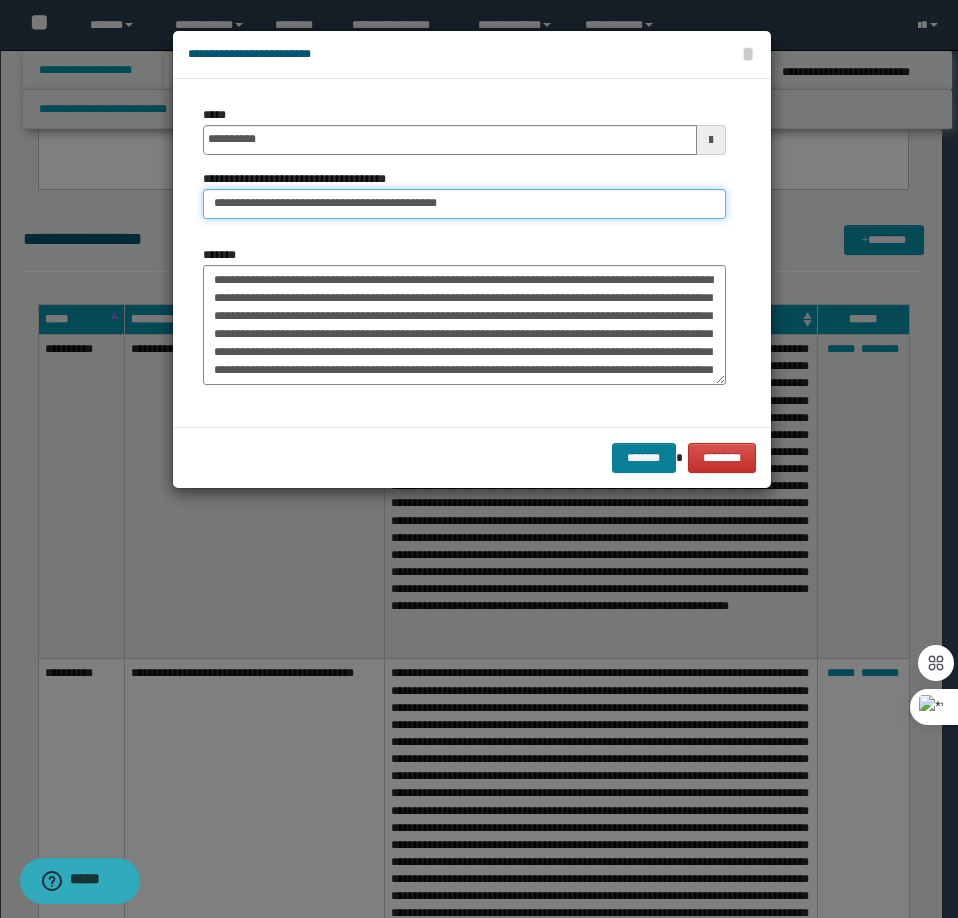type on "**********" 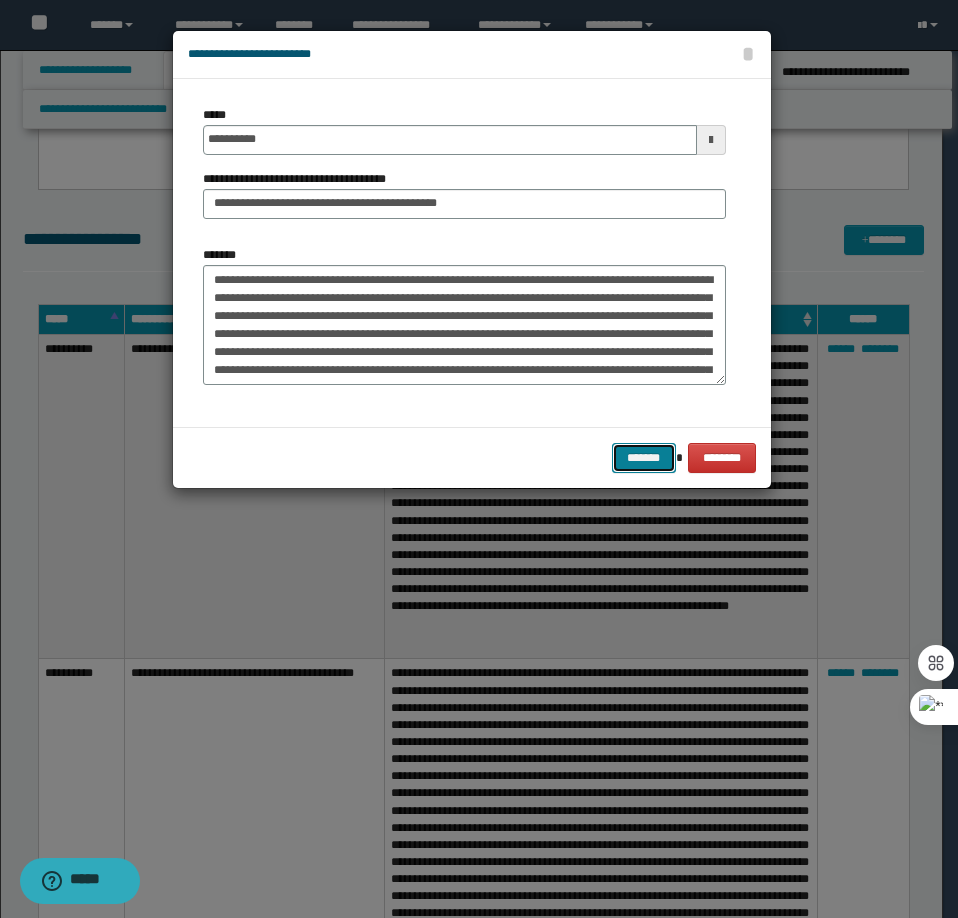click on "*******" at bounding box center (644, 458) 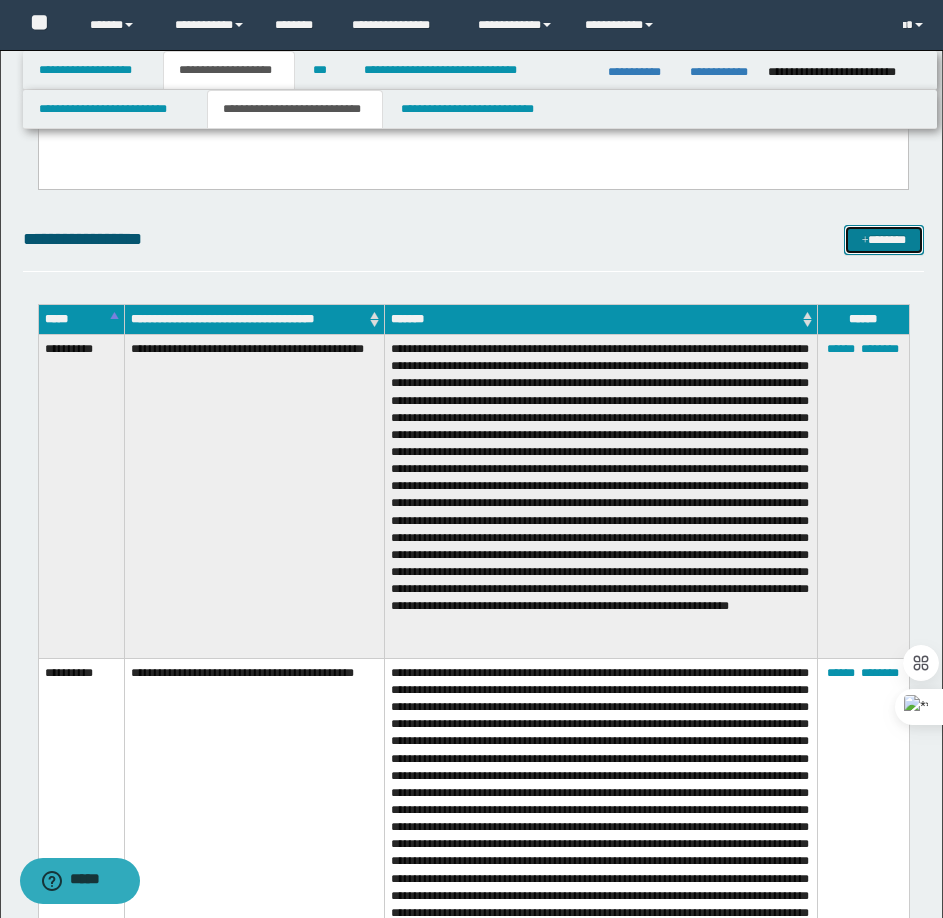 click on "*******" at bounding box center (884, 240) 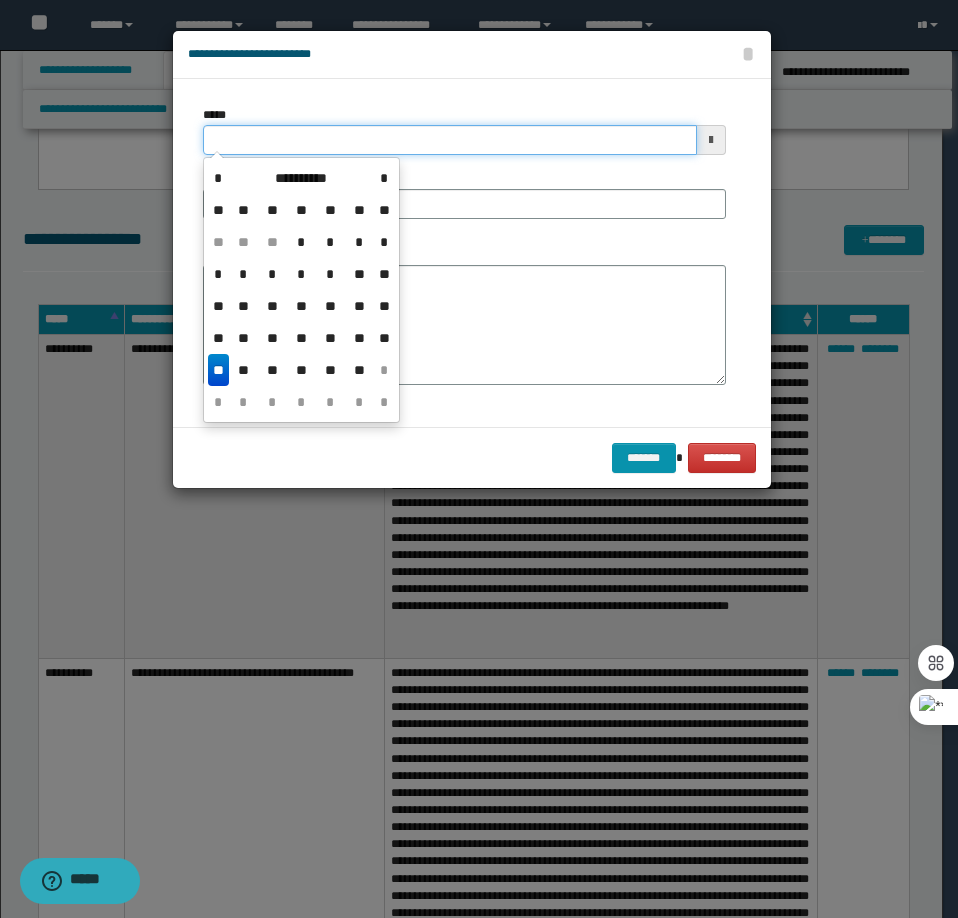 click on "*****" at bounding box center (450, 140) 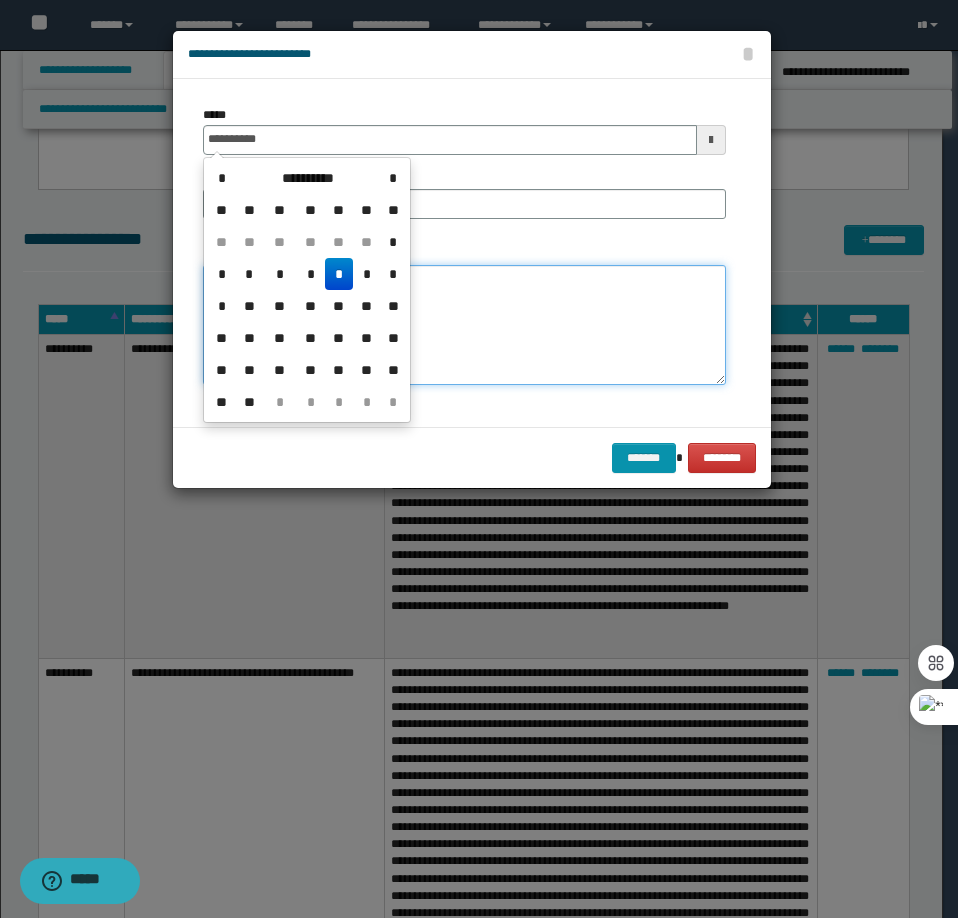 type on "**********" 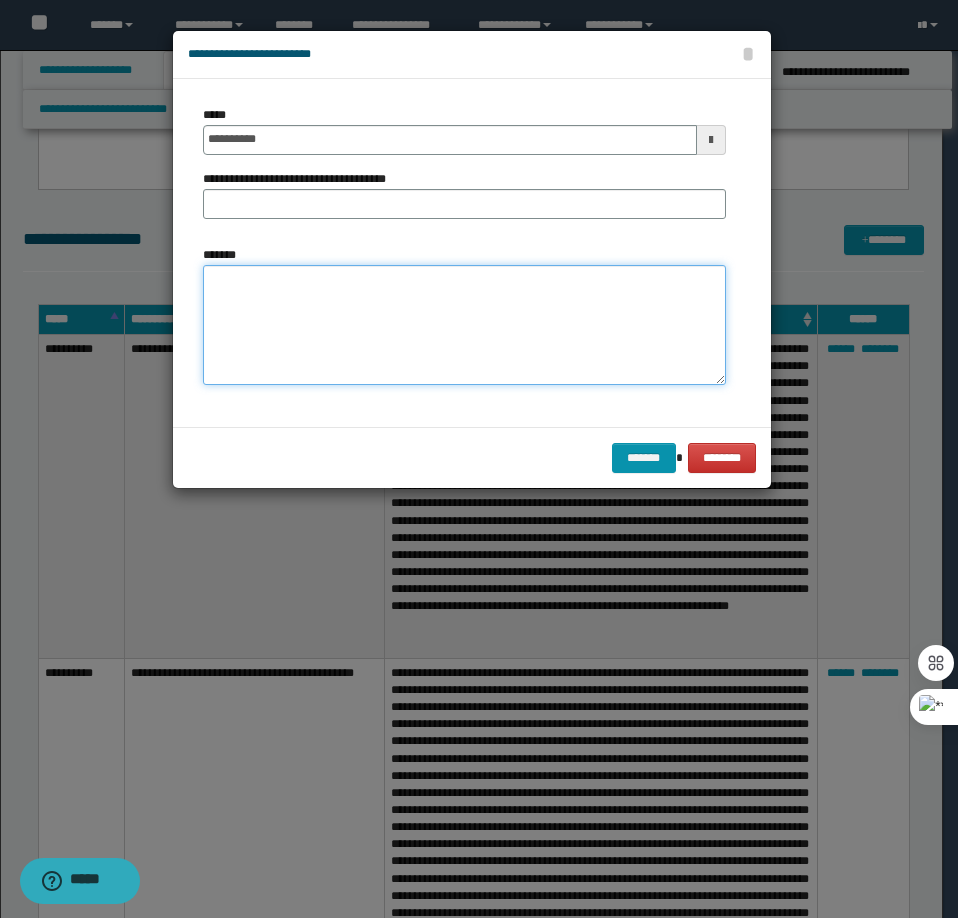 paste on "**********" 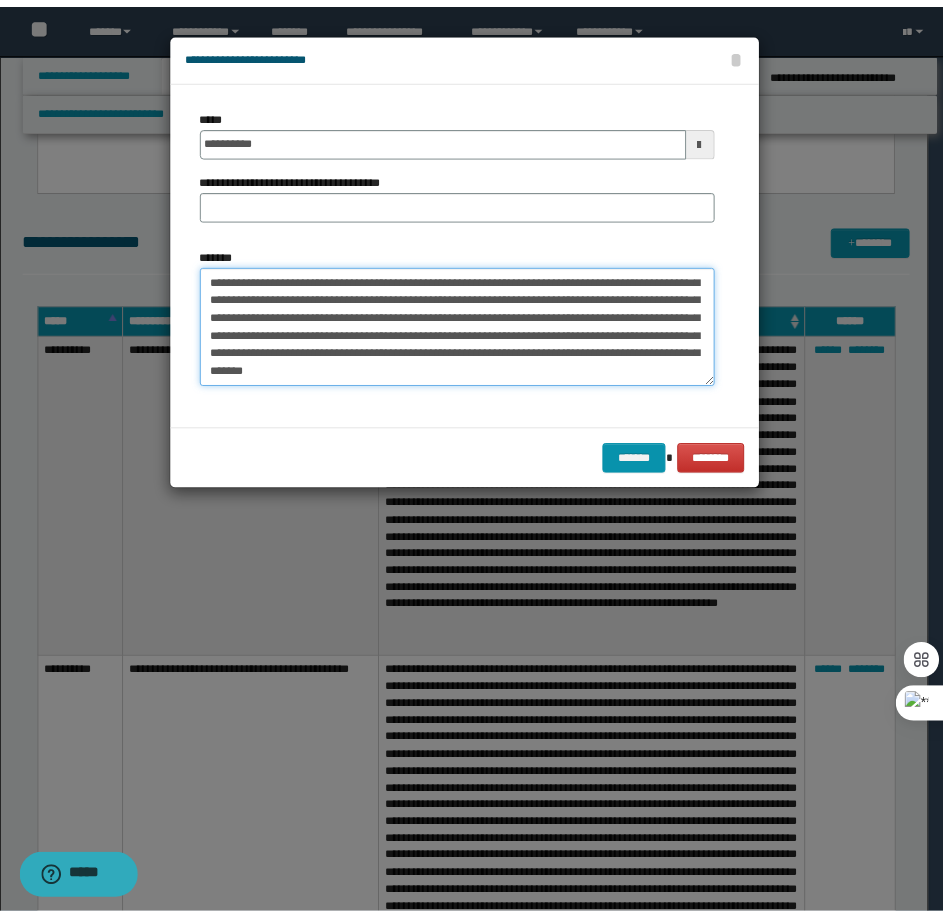 scroll, scrollTop: 0, scrollLeft: 0, axis: both 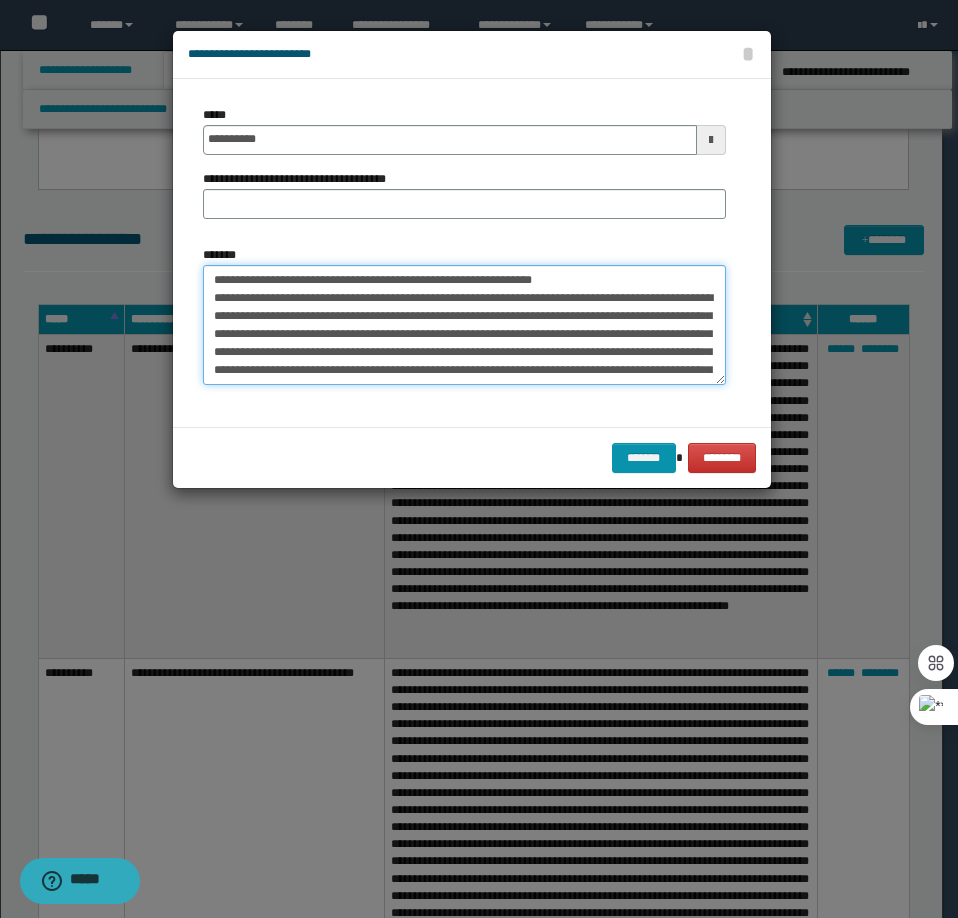 drag, startPoint x: 559, startPoint y: 276, endPoint x: 277, endPoint y: 270, distance: 282.0638 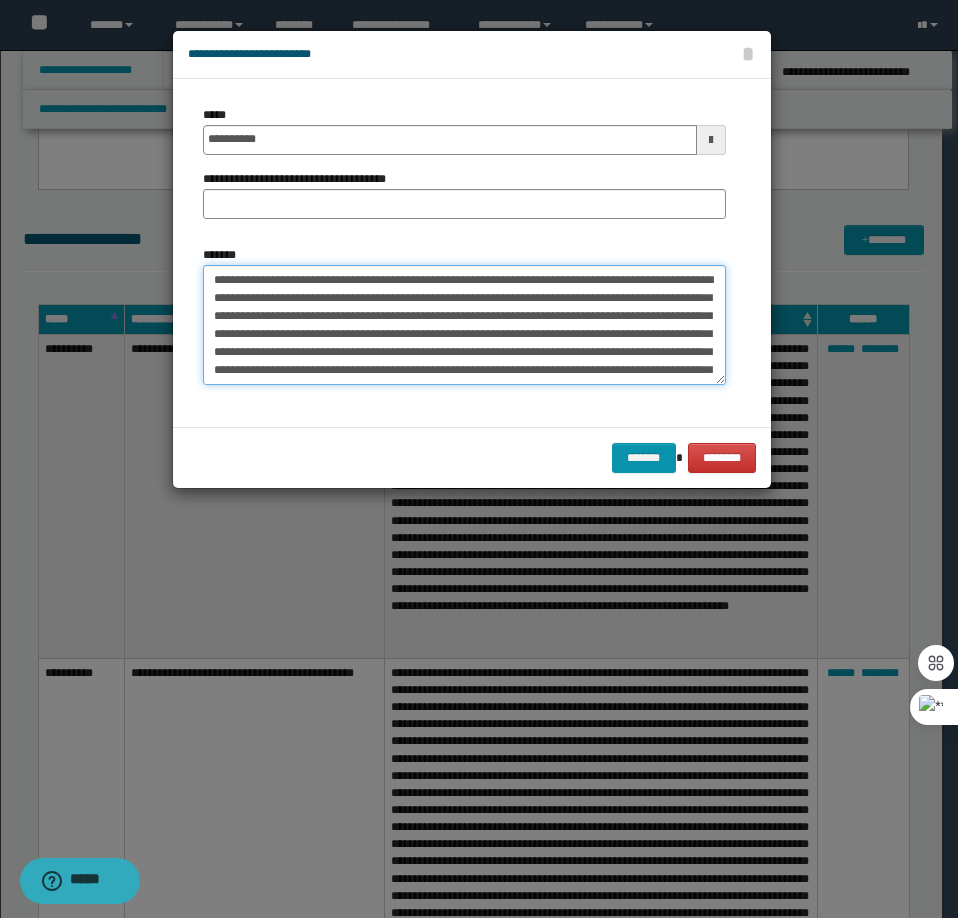 type on "**********" 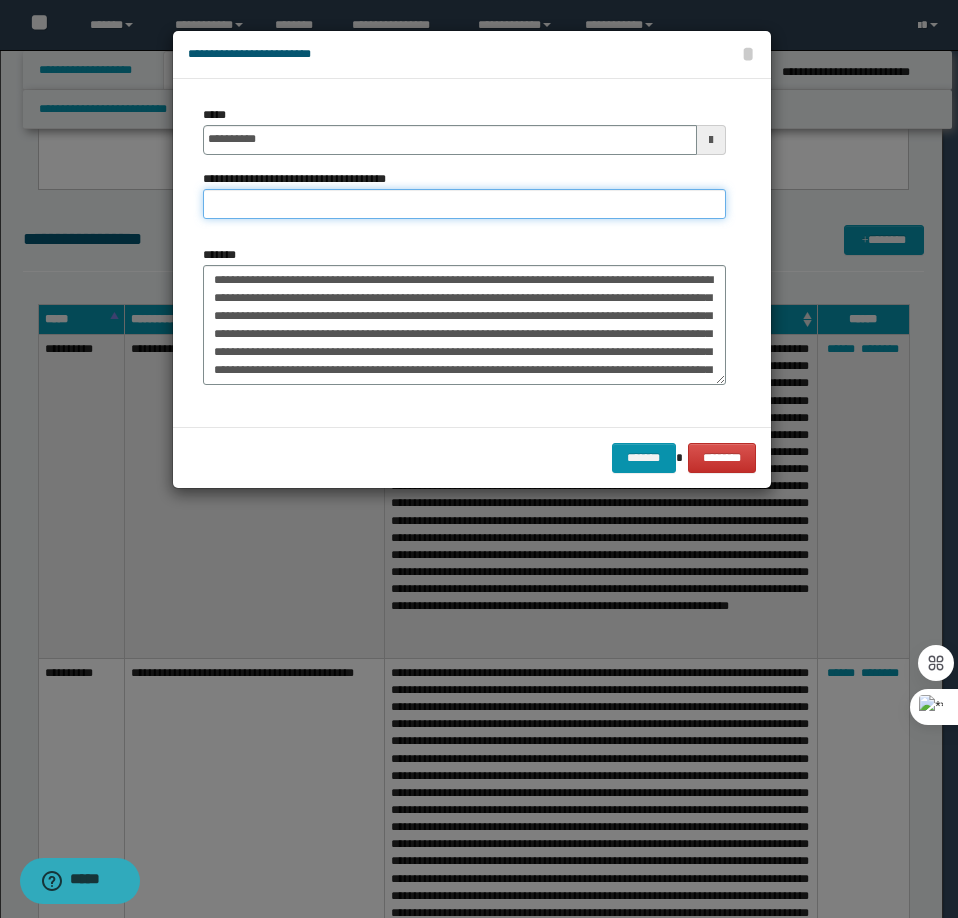 click on "**********" at bounding box center (464, 204) 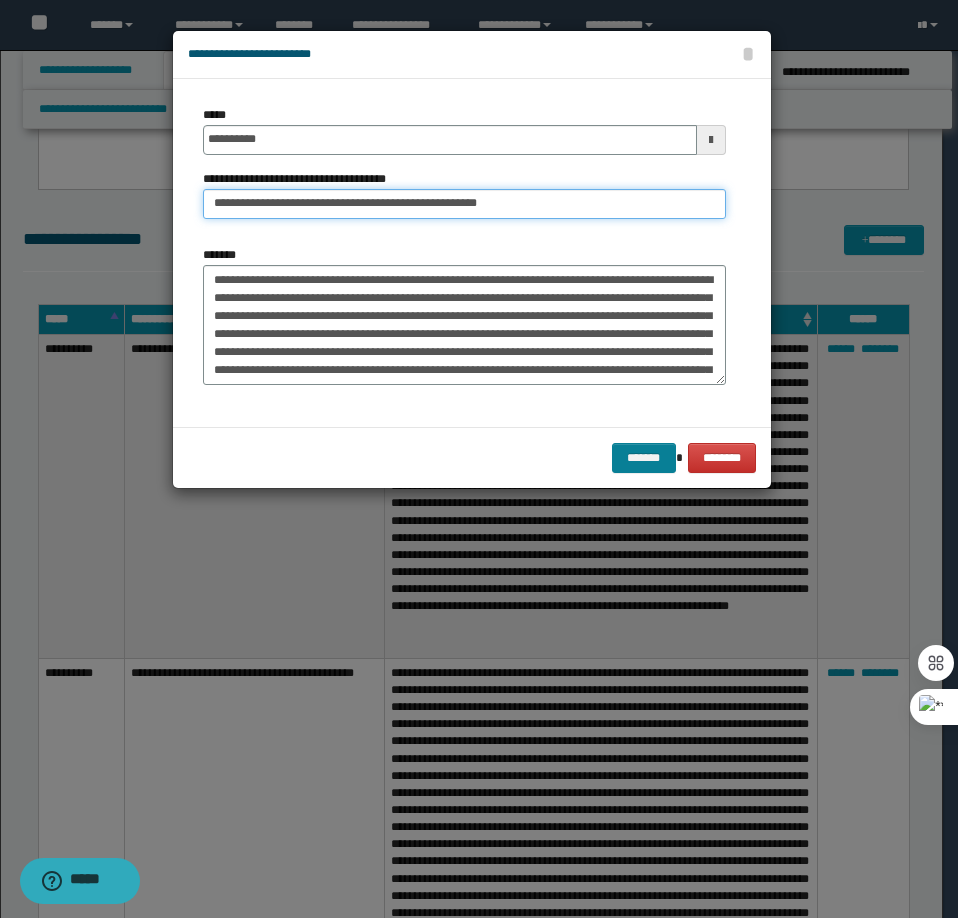type on "**********" 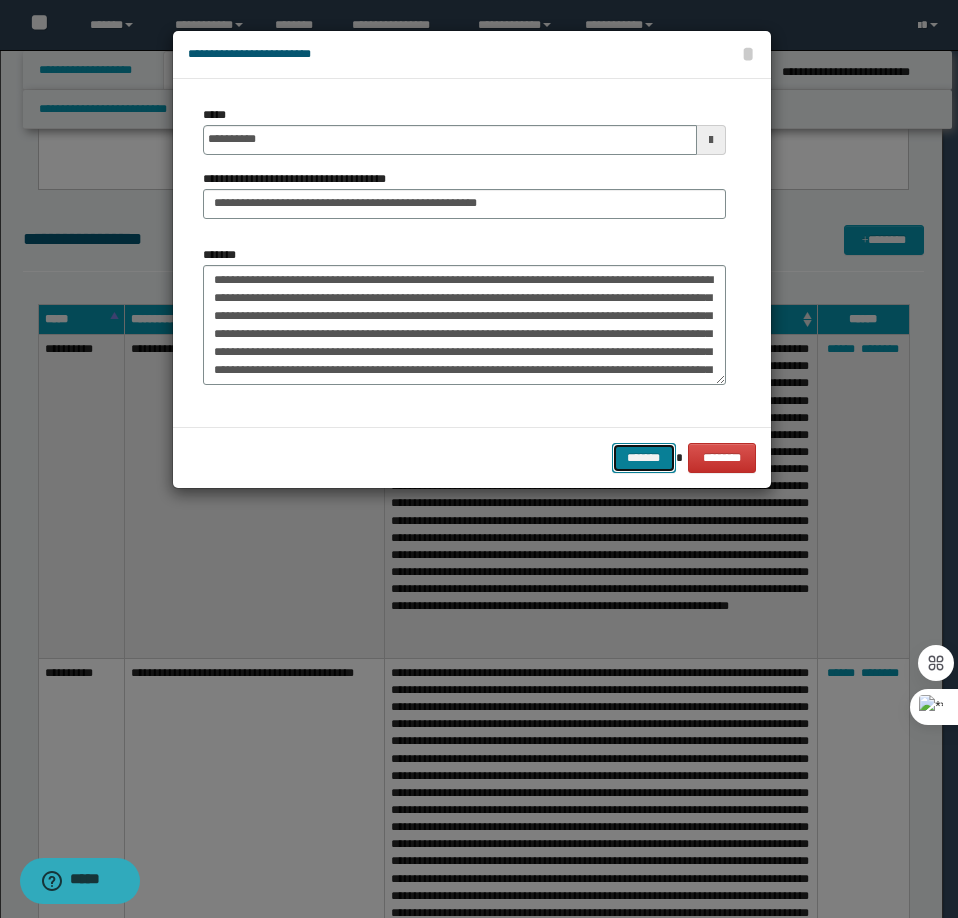 click on "*******" at bounding box center (644, 458) 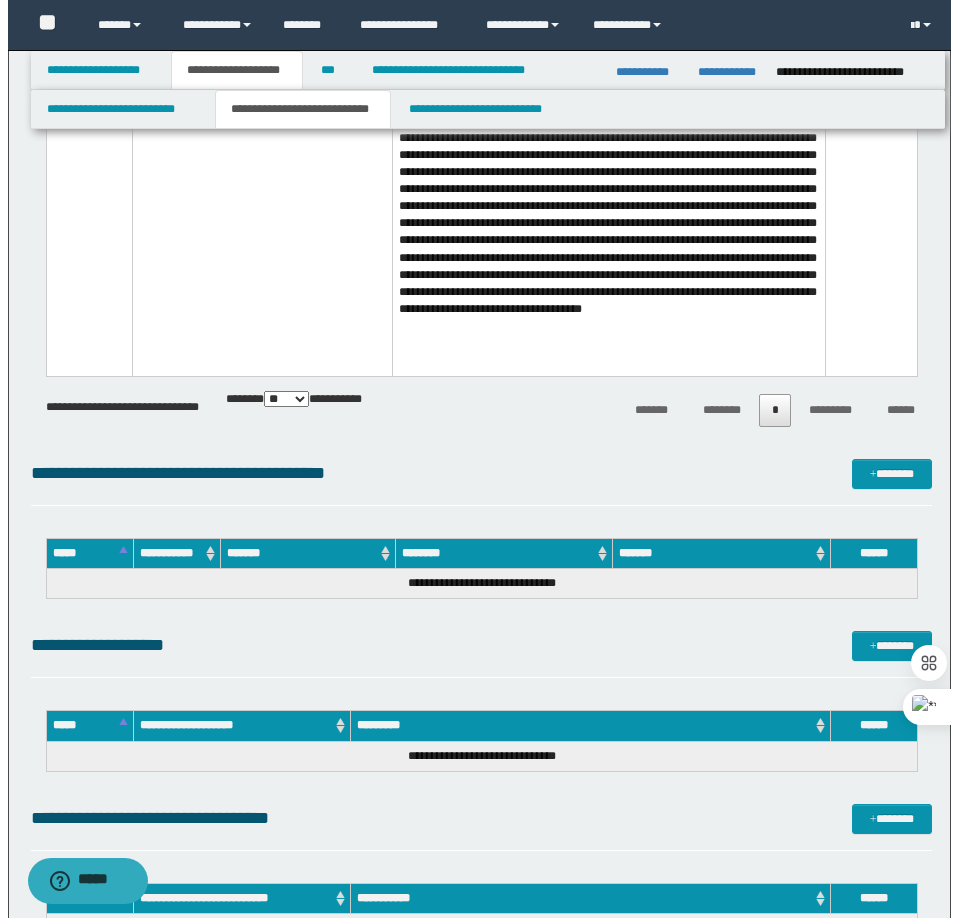 scroll, scrollTop: 3900, scrollLeft: 0, axis: vertical 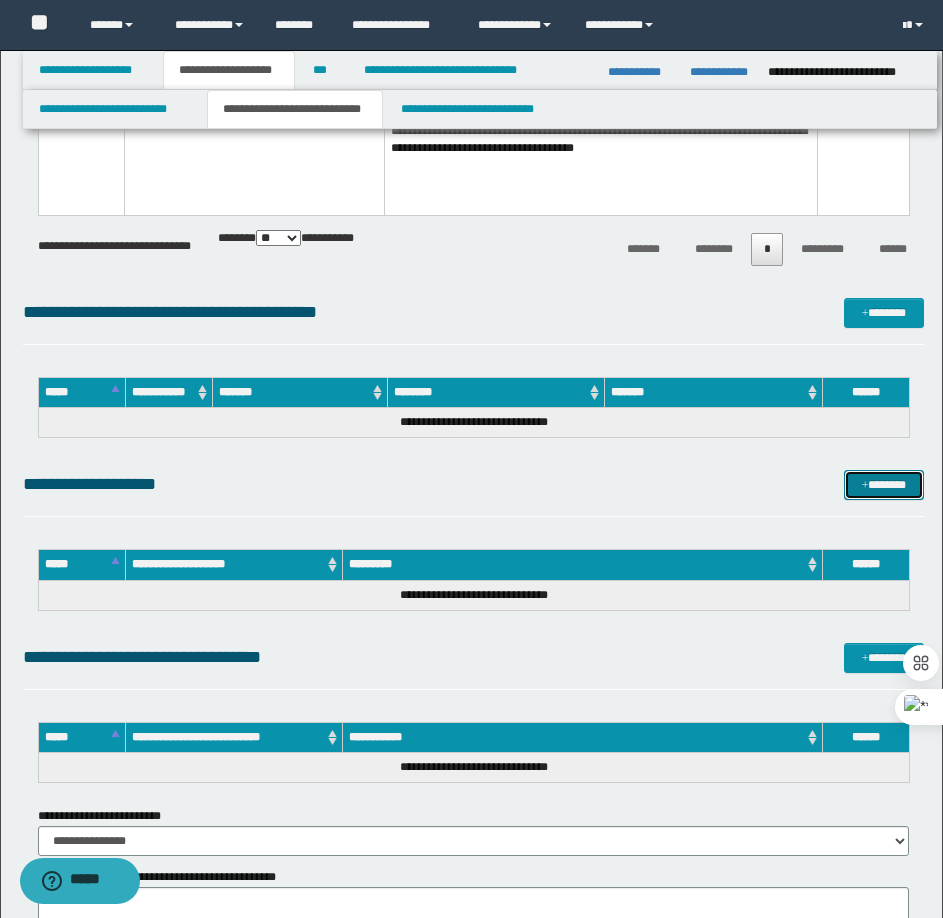 click on "*******" at bounding box center [884, 485] 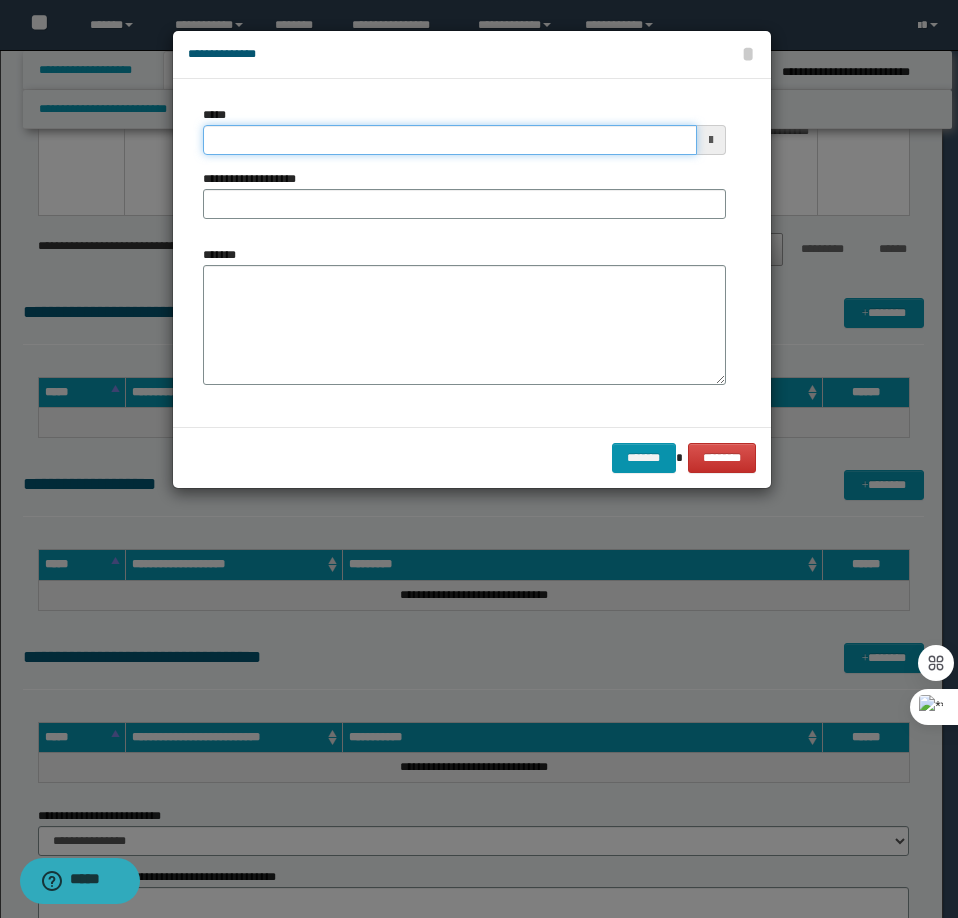 click on "*****" at bounding box center (450, 140) 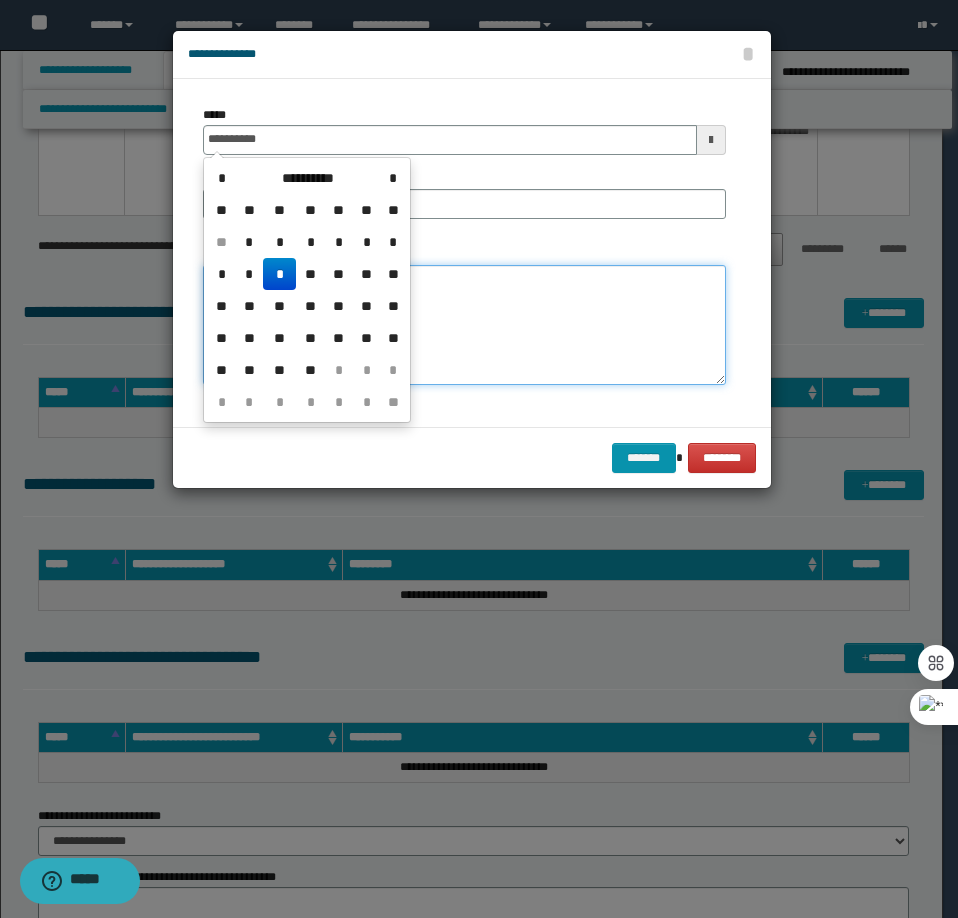 type on "**********" 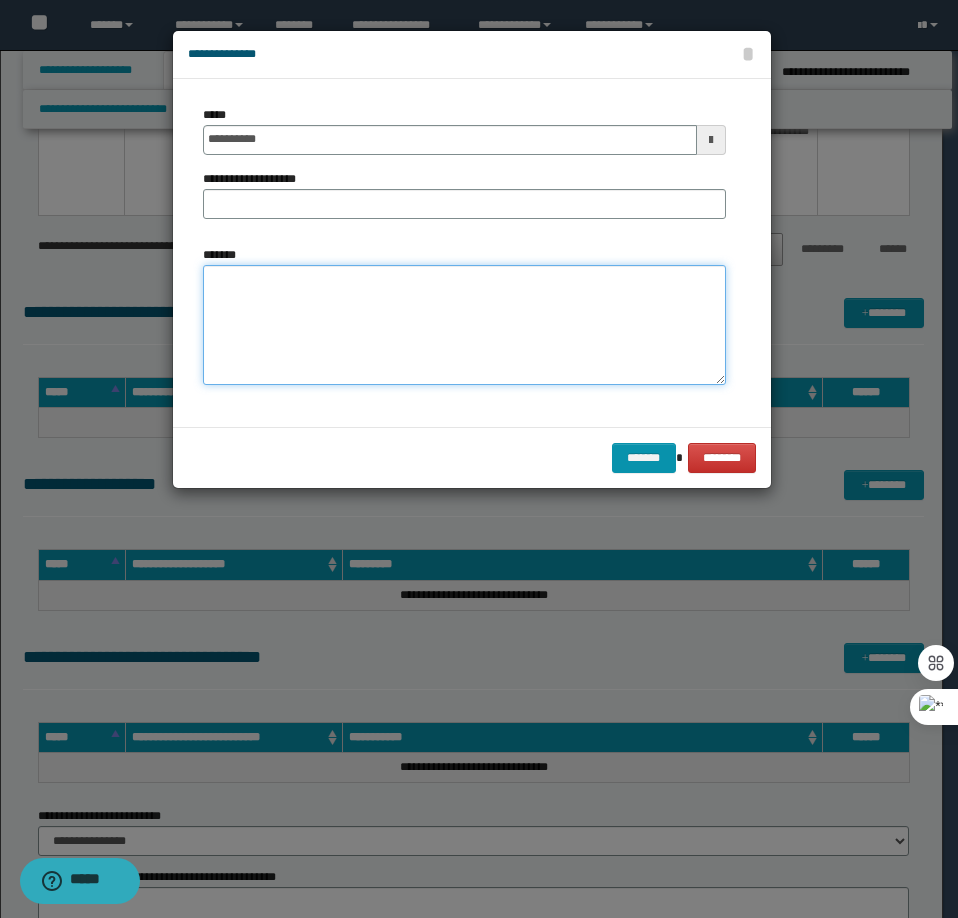 paste on "**********" 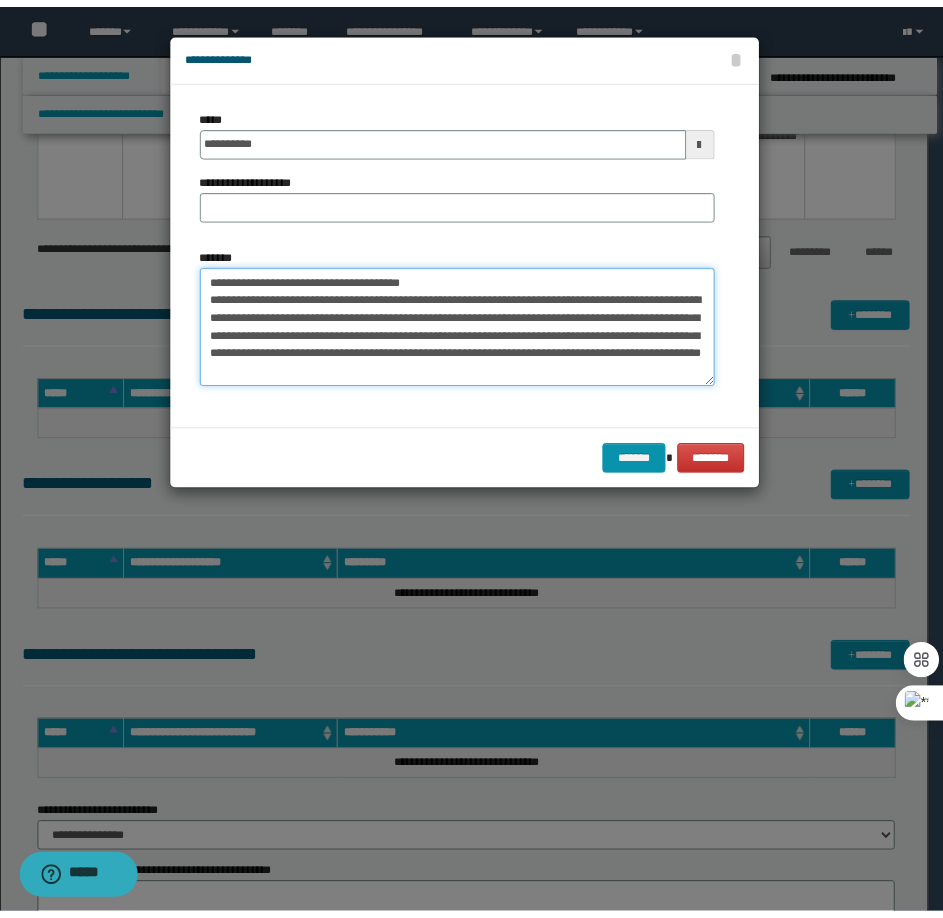 scroll, scrollTop: 0, scrollLeft: 0, axis: both 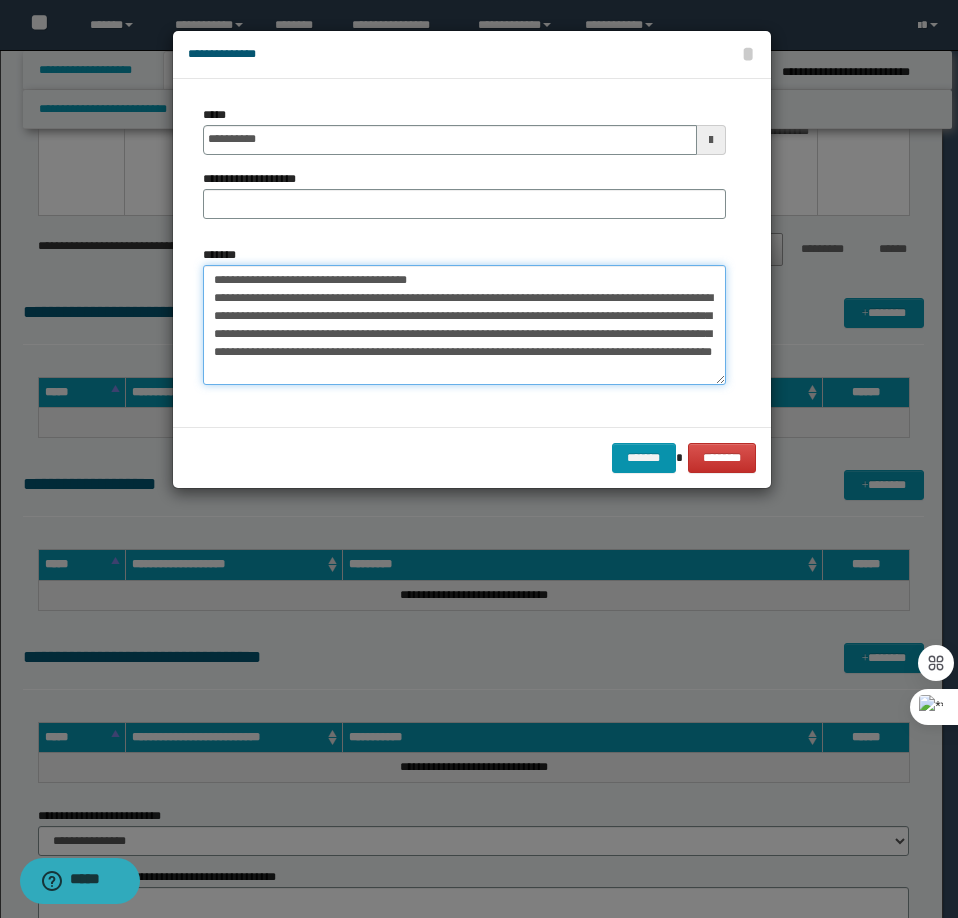 drag, startPoint x: 386, startPoint y: 278, endPoint x: 279, endPoint y: 273, distance: 107.11676 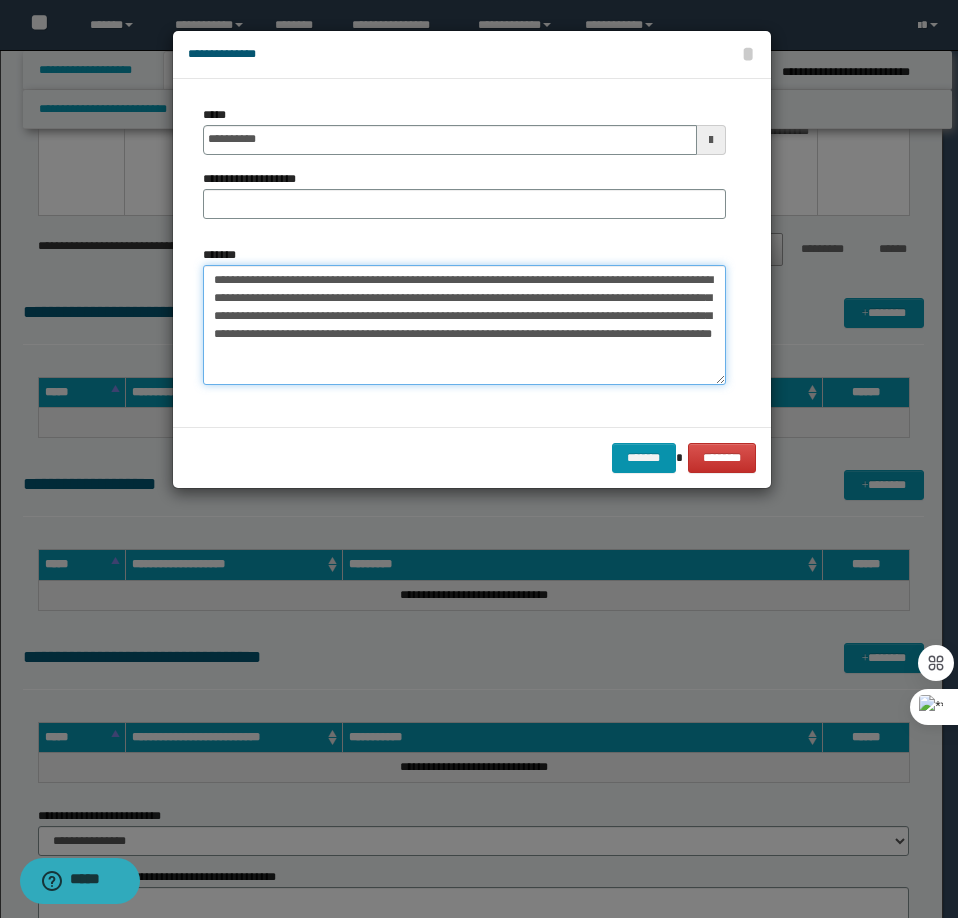 type on "**********" 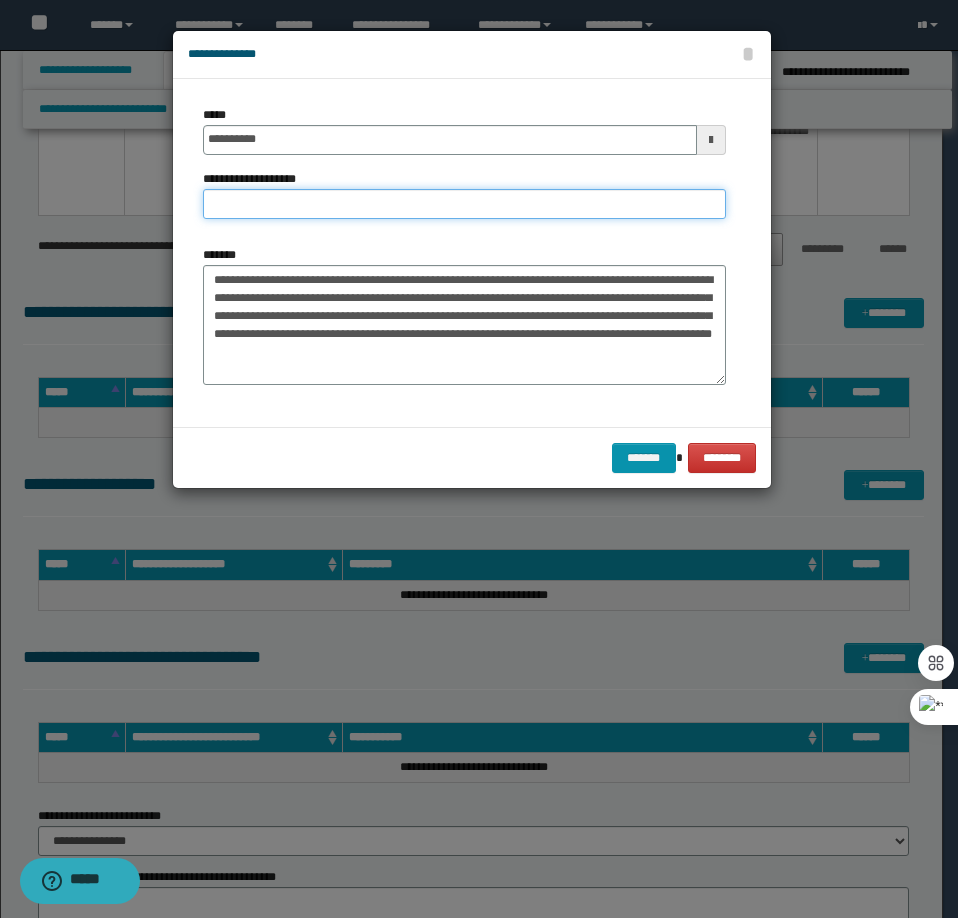 click on "**********" at bounding box center (464, 204) 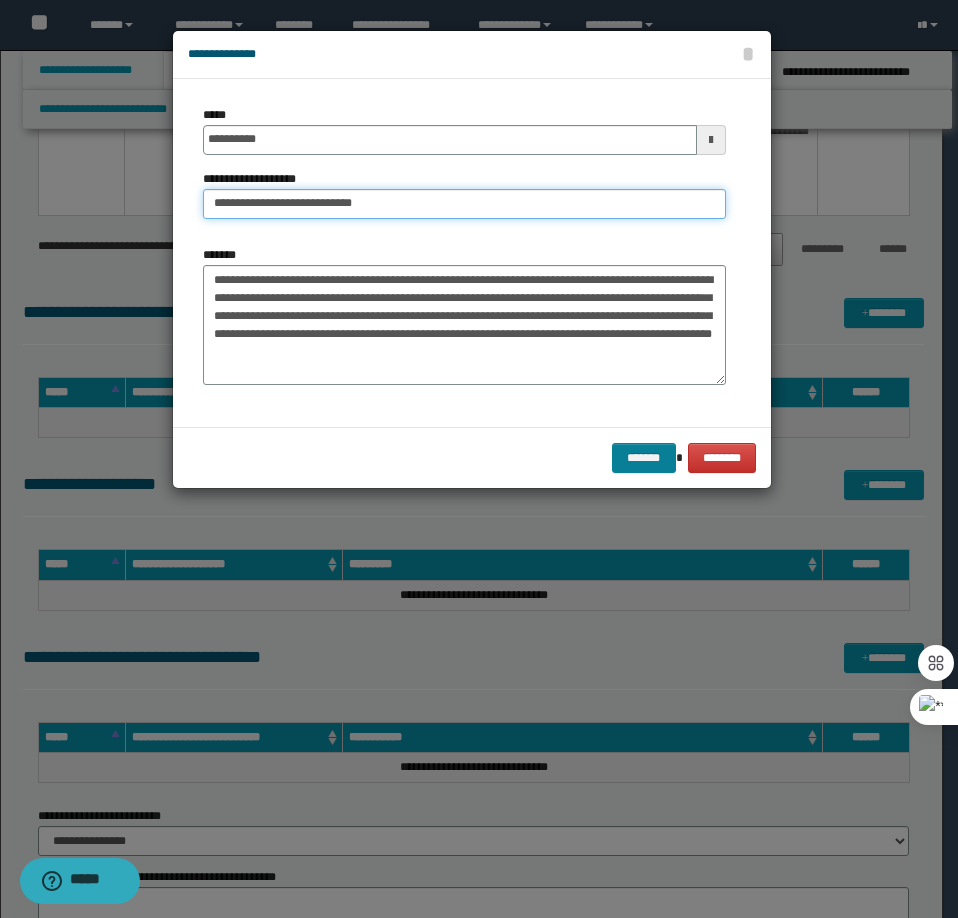 type on "**********" 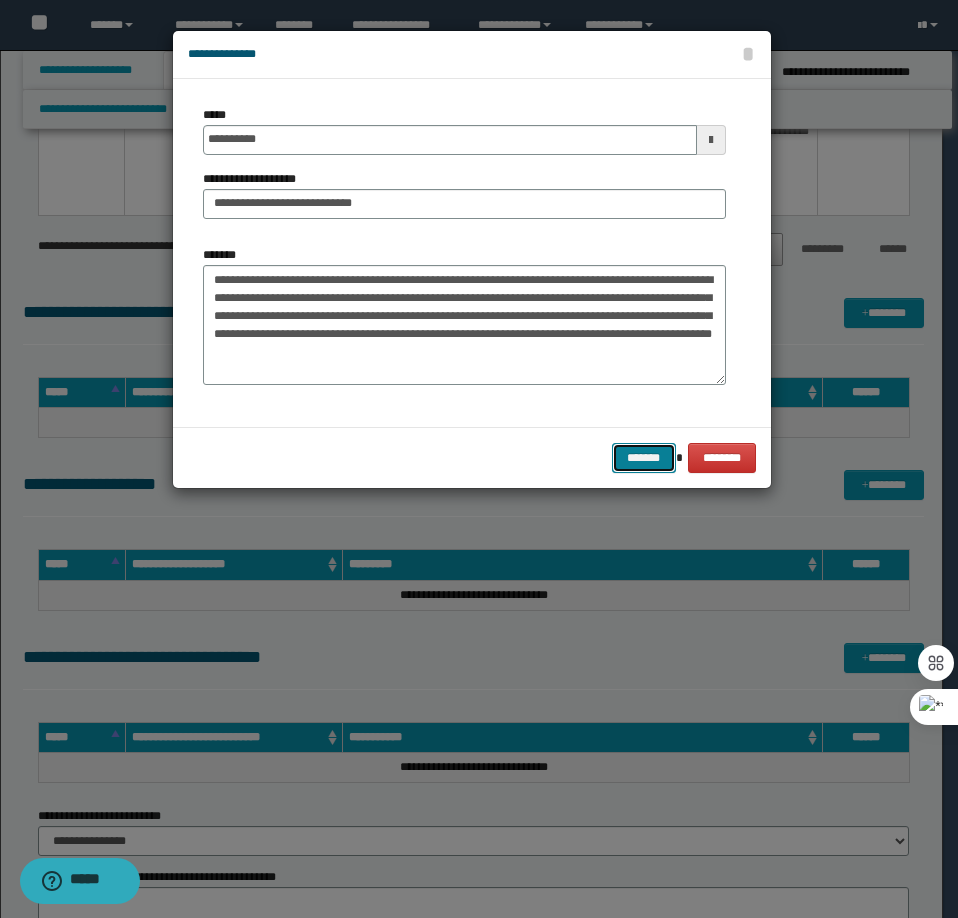 click on "*******" at bounding box center (644, 458) 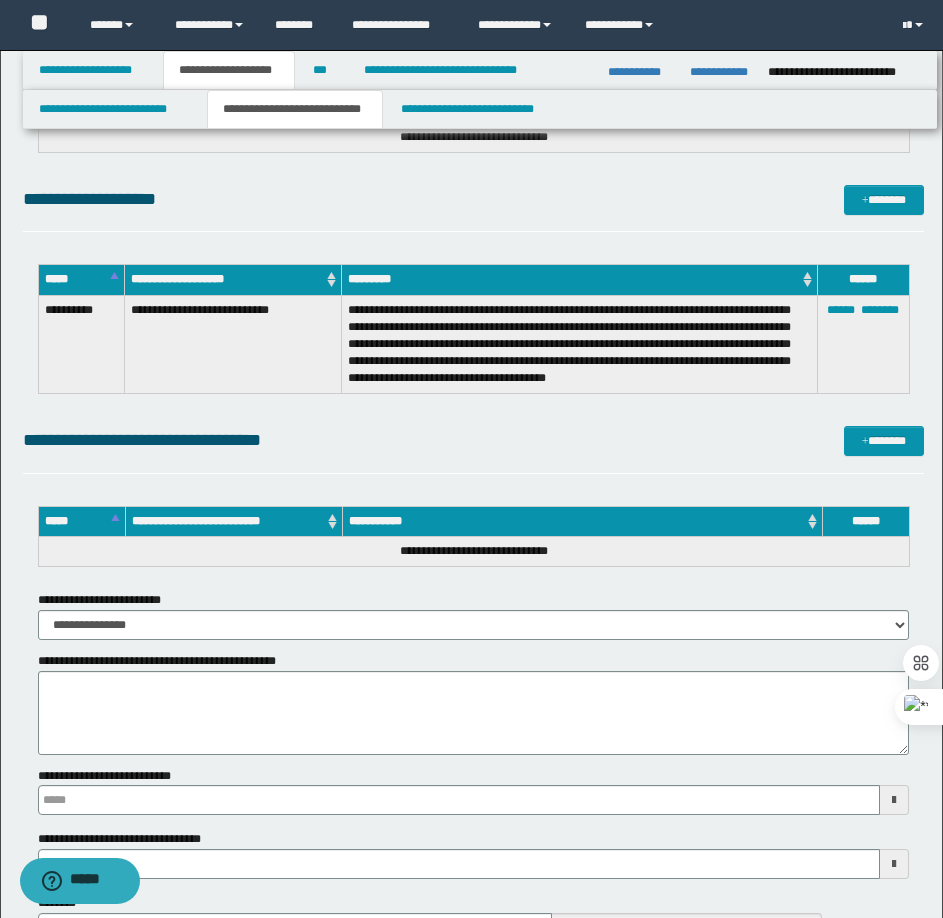 scroll, scrollTop: 4200, scrollLeft: 0, axis: vertical 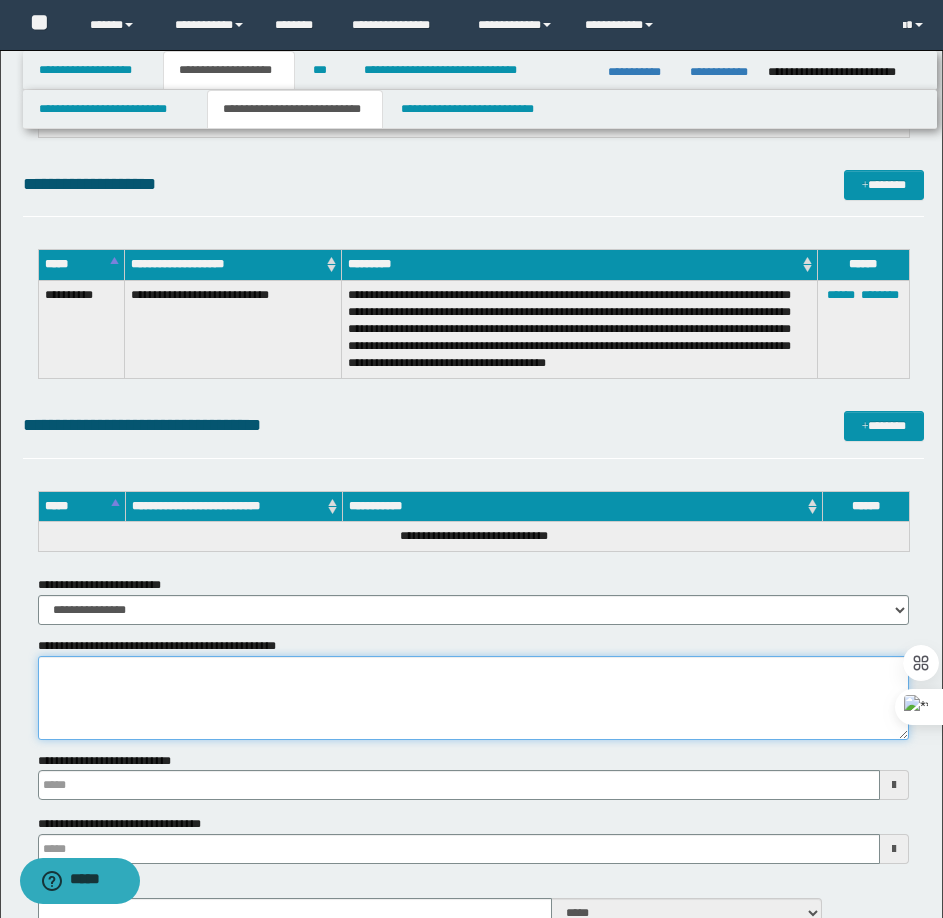 click on "**********" at bounding box center [473, 698] 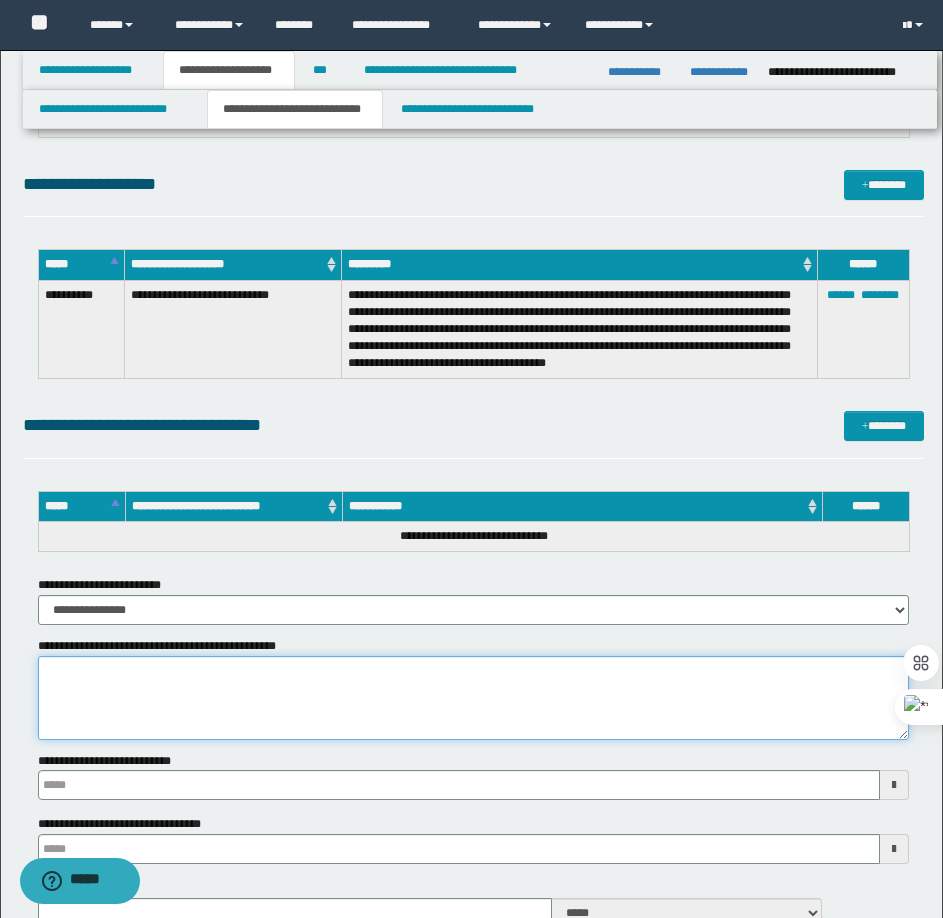 paste on "**********" 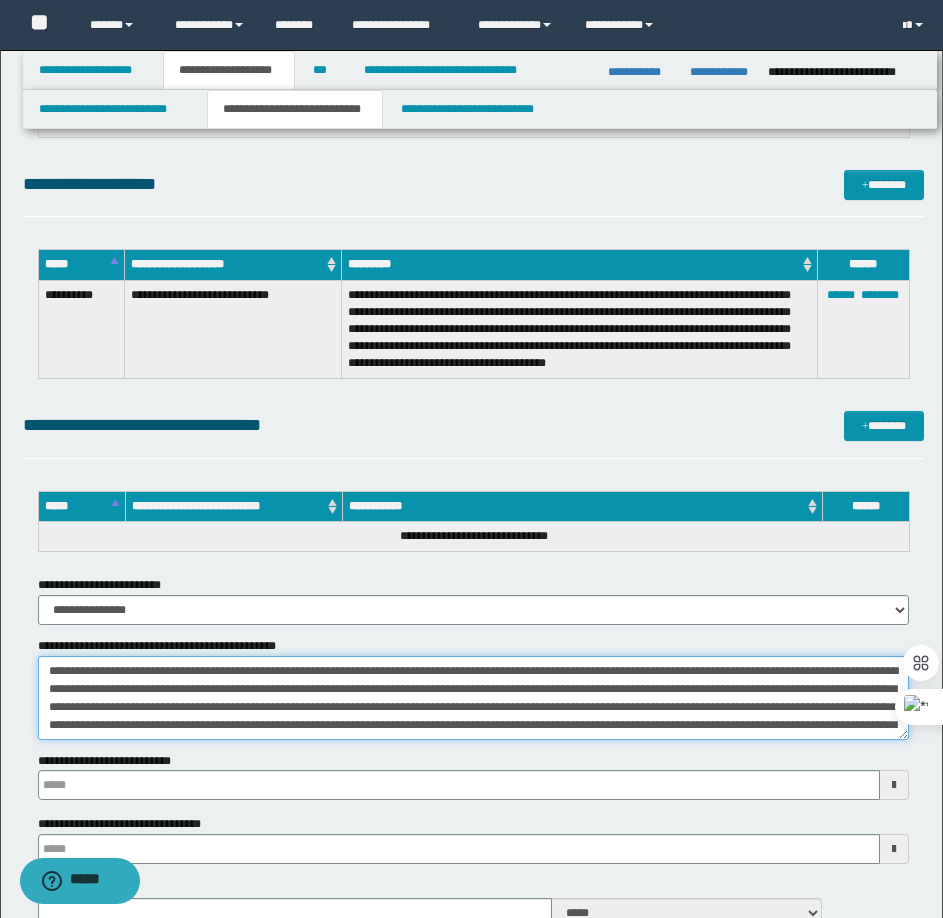 scroll, scrollTop: 0, scrollLeft: 0, axis: both 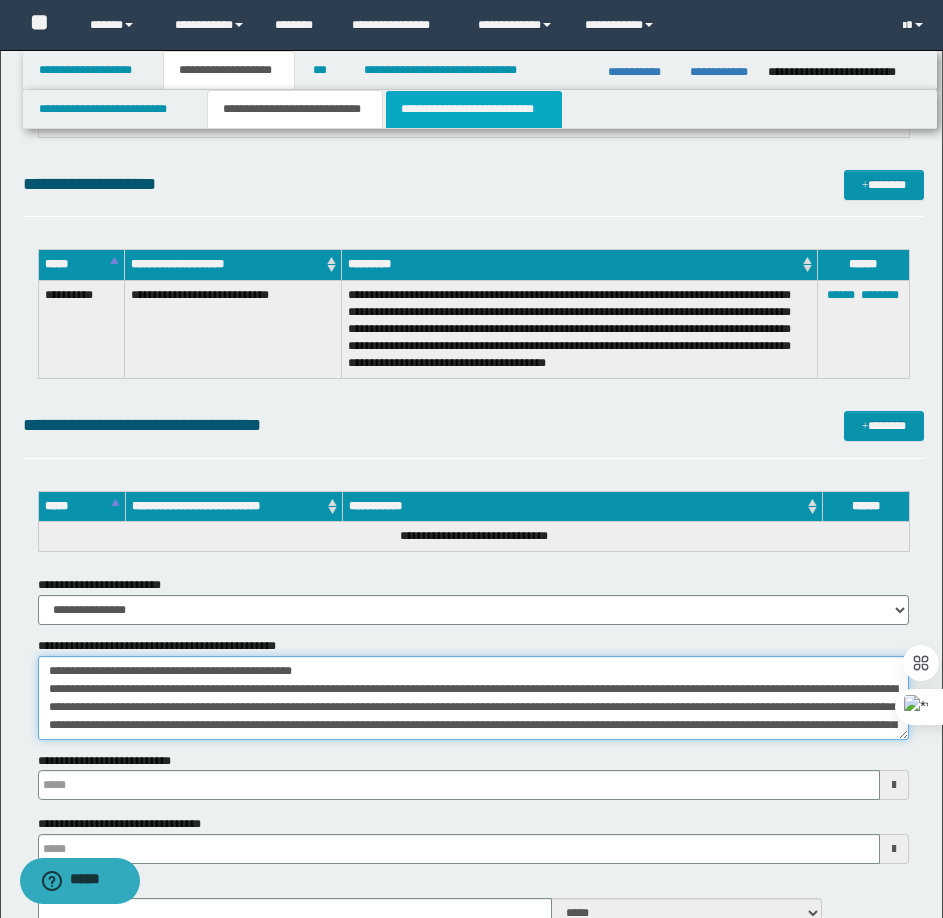 type on "**********" 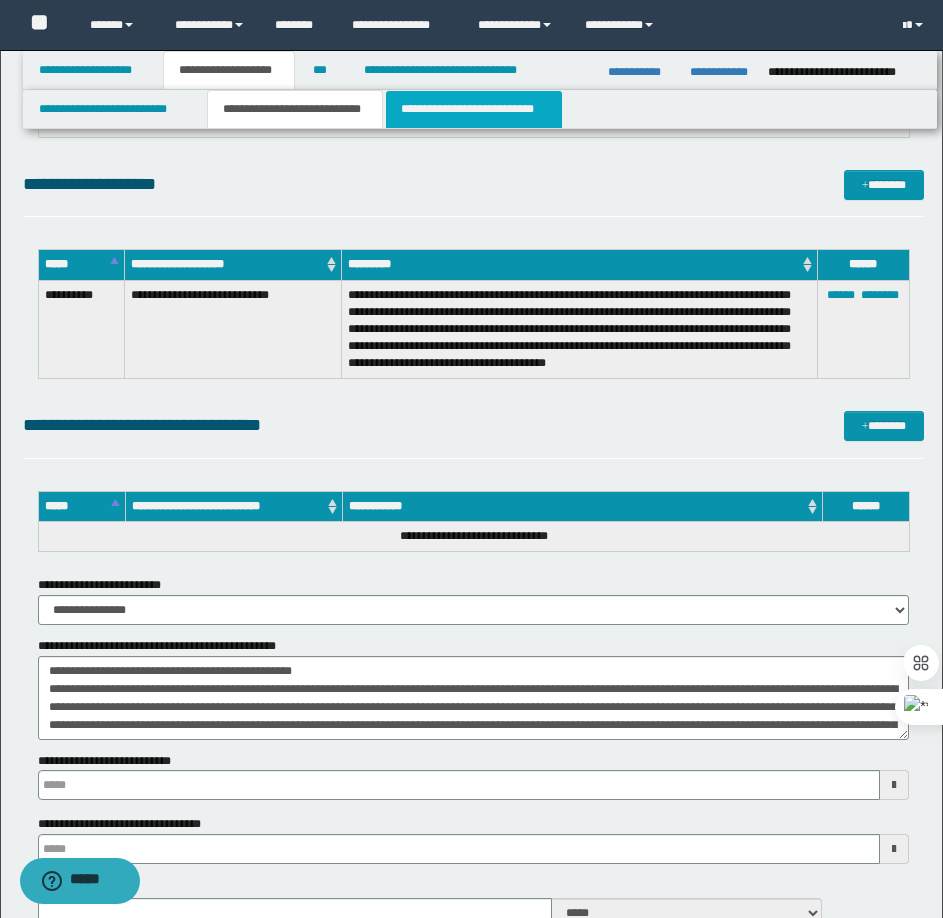 click on "**********" at bounding box center (474, 109) 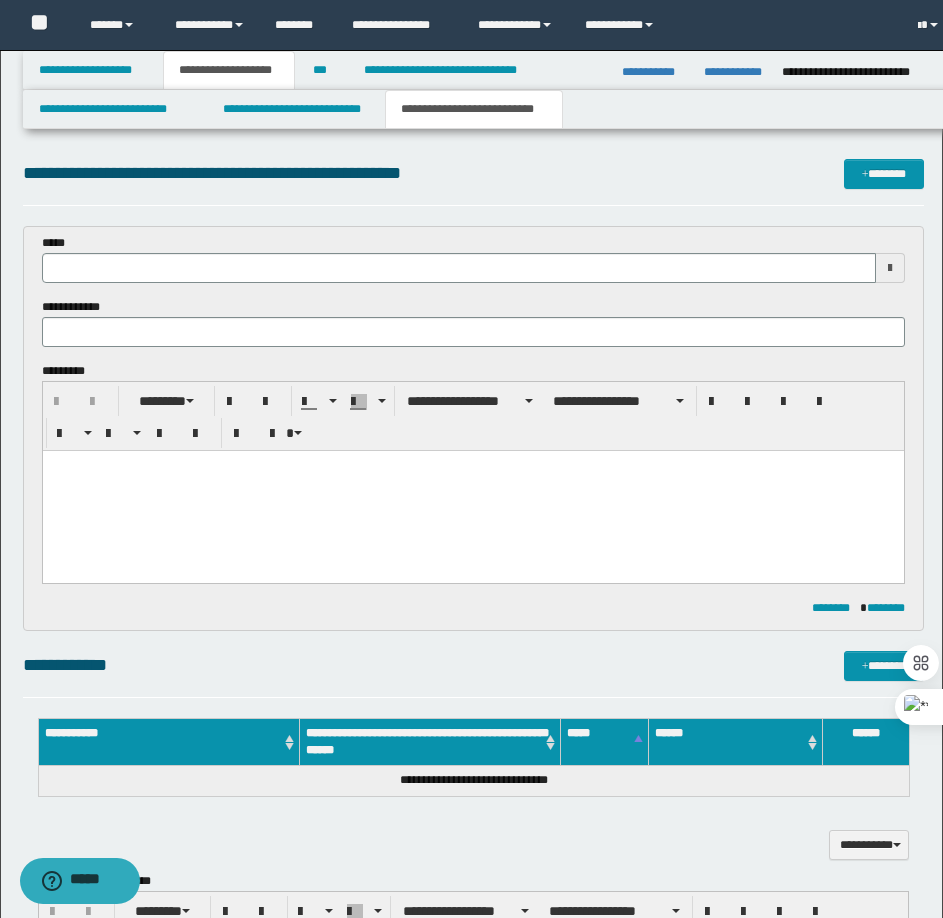 scroll, scrollTop: 0, scrollLeft: 0, axis: both 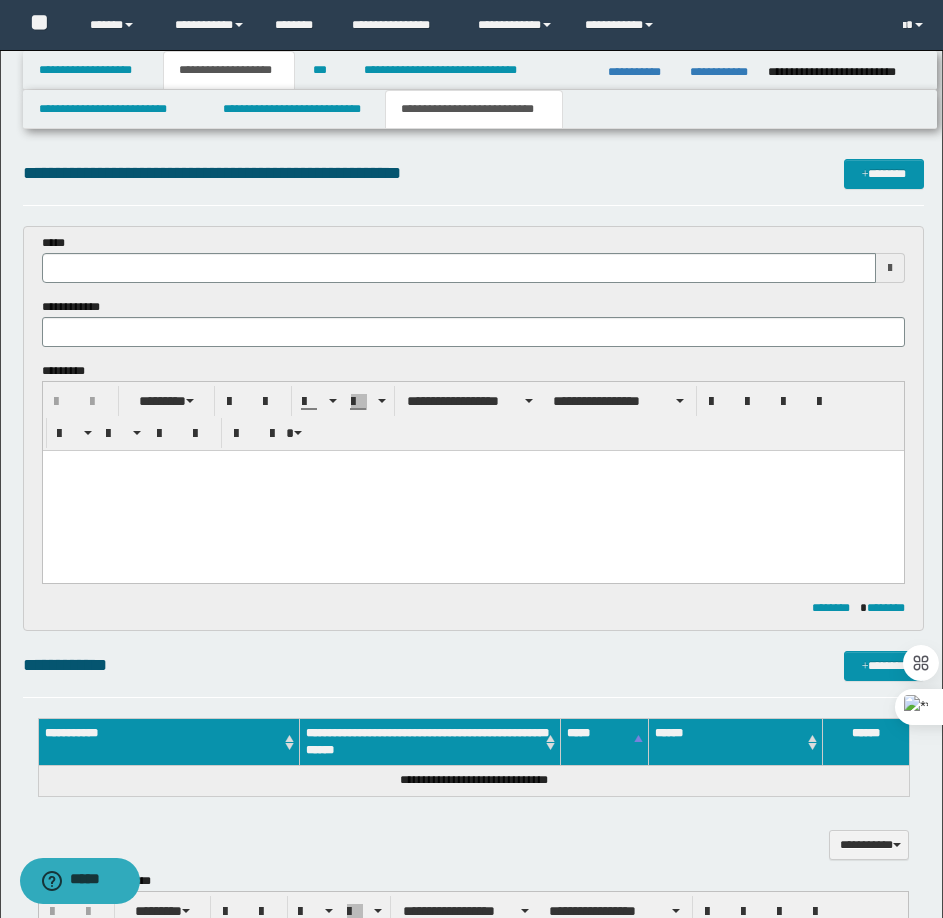 type 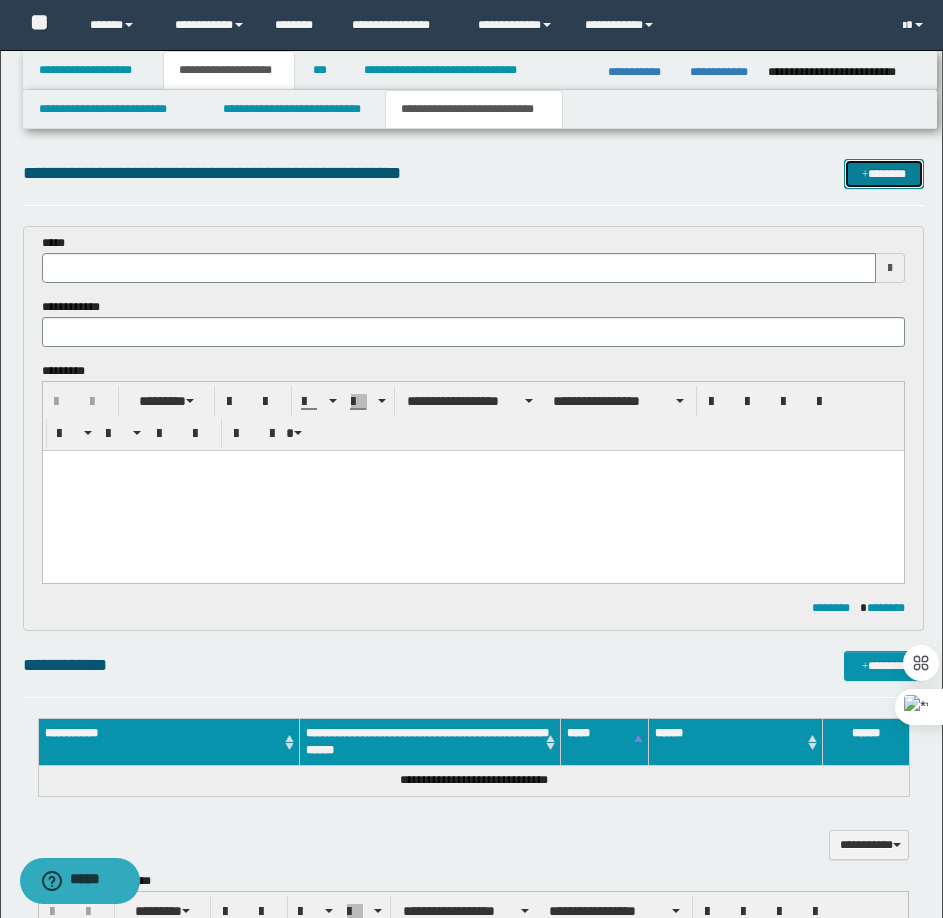click on "*******" at bounding box center [884, 174] 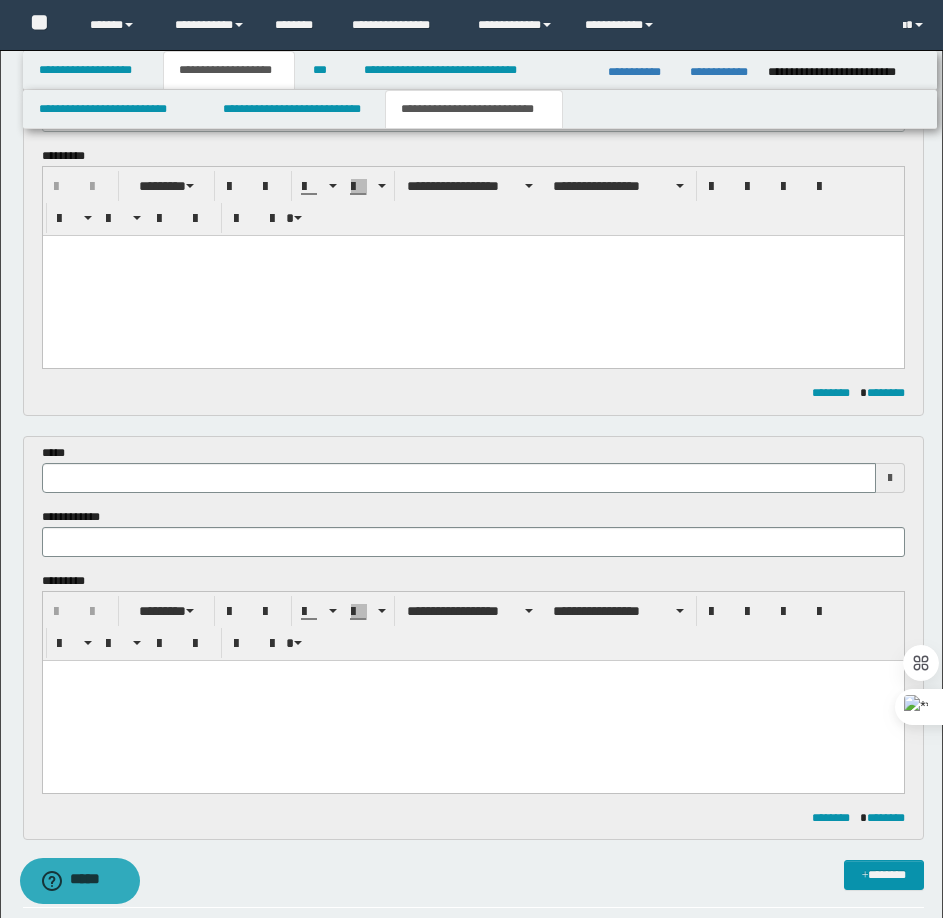 scroll, scrollTop: 0, scrollLeft: 0, axis: both 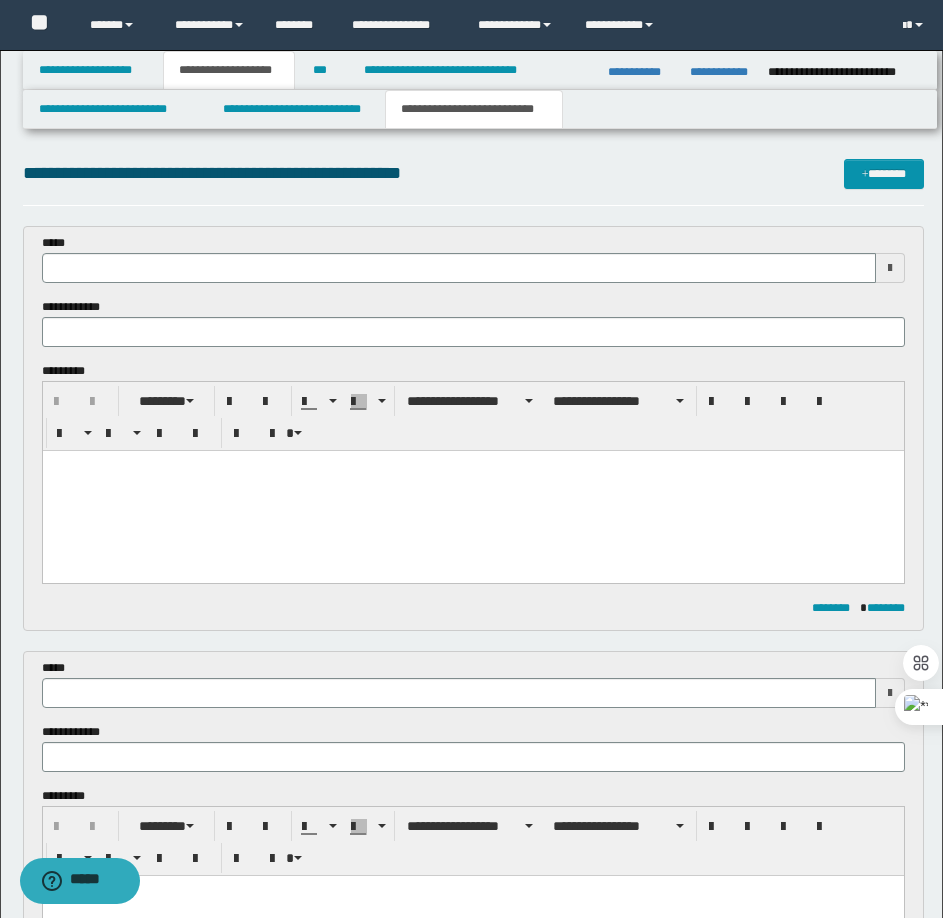 click at bounding box center (472, 491) 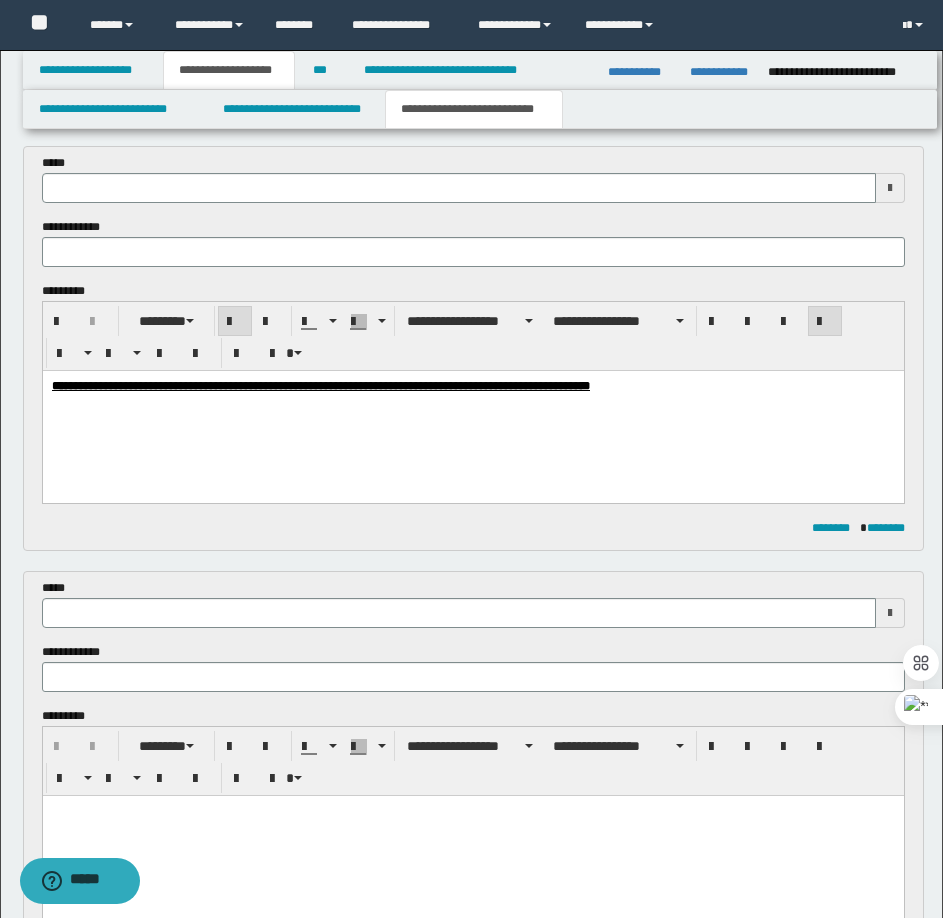 scroll, scrollTop: 200, scrollLeft: 0, axis: vertical 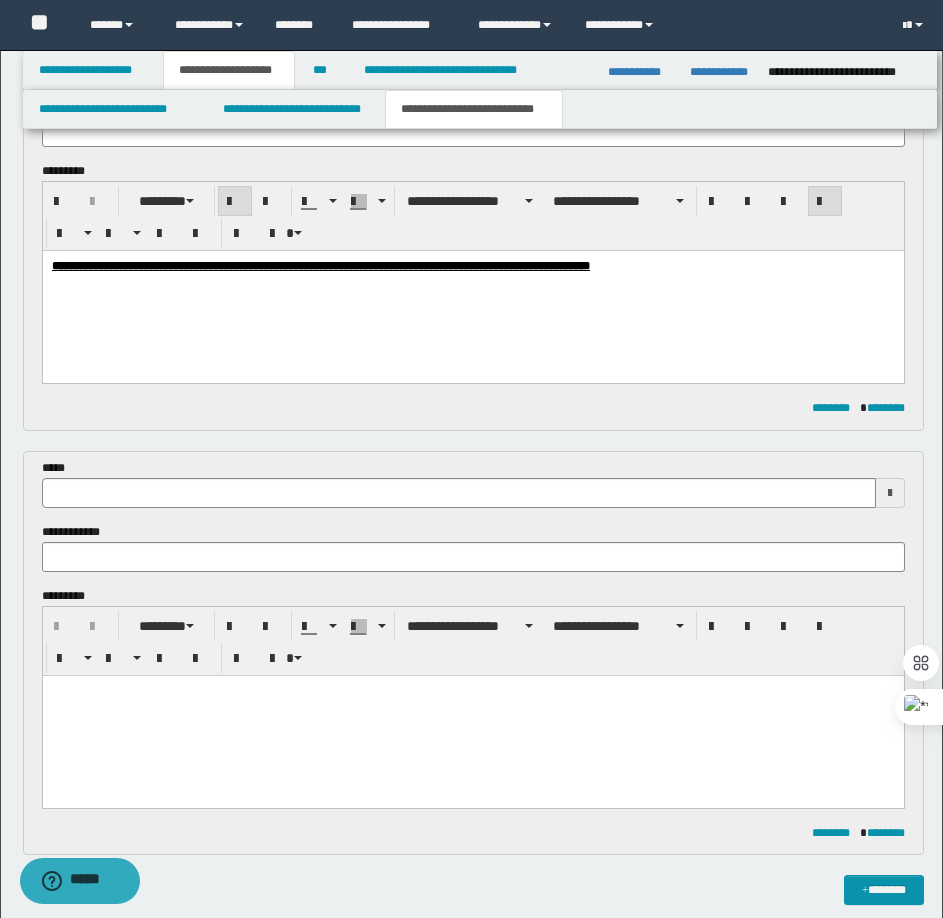 click at bounding box center (472, 715) 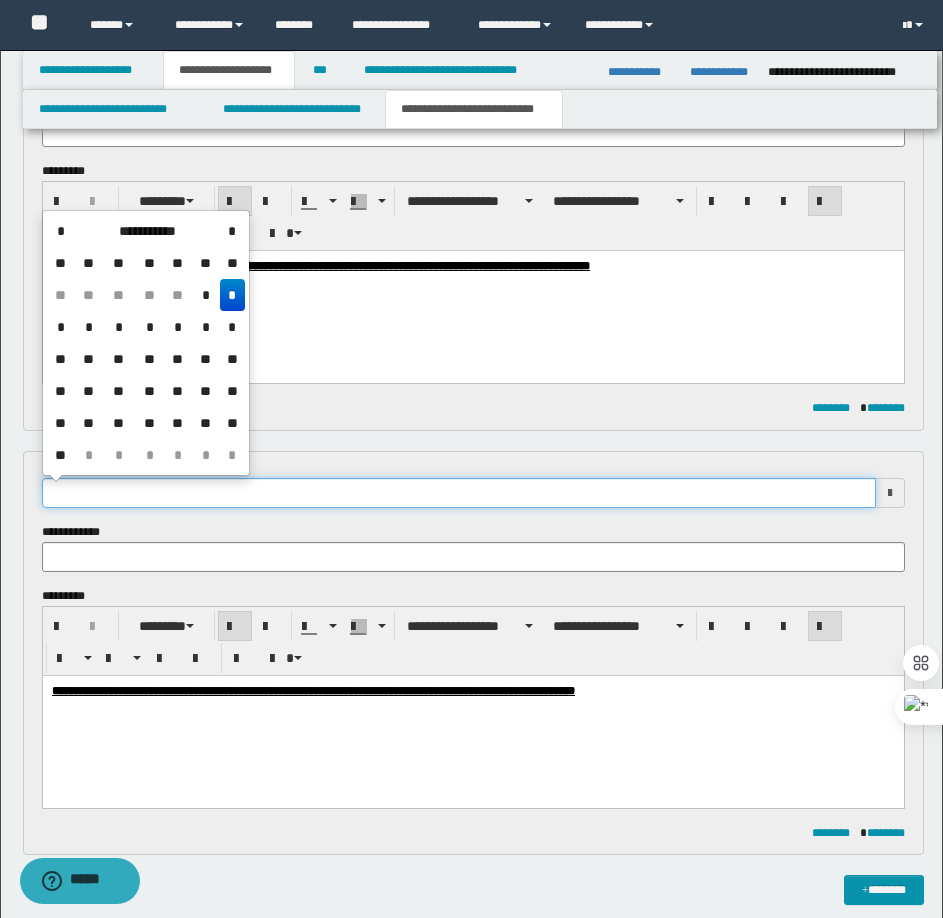 click at bounding box center [459, 493] 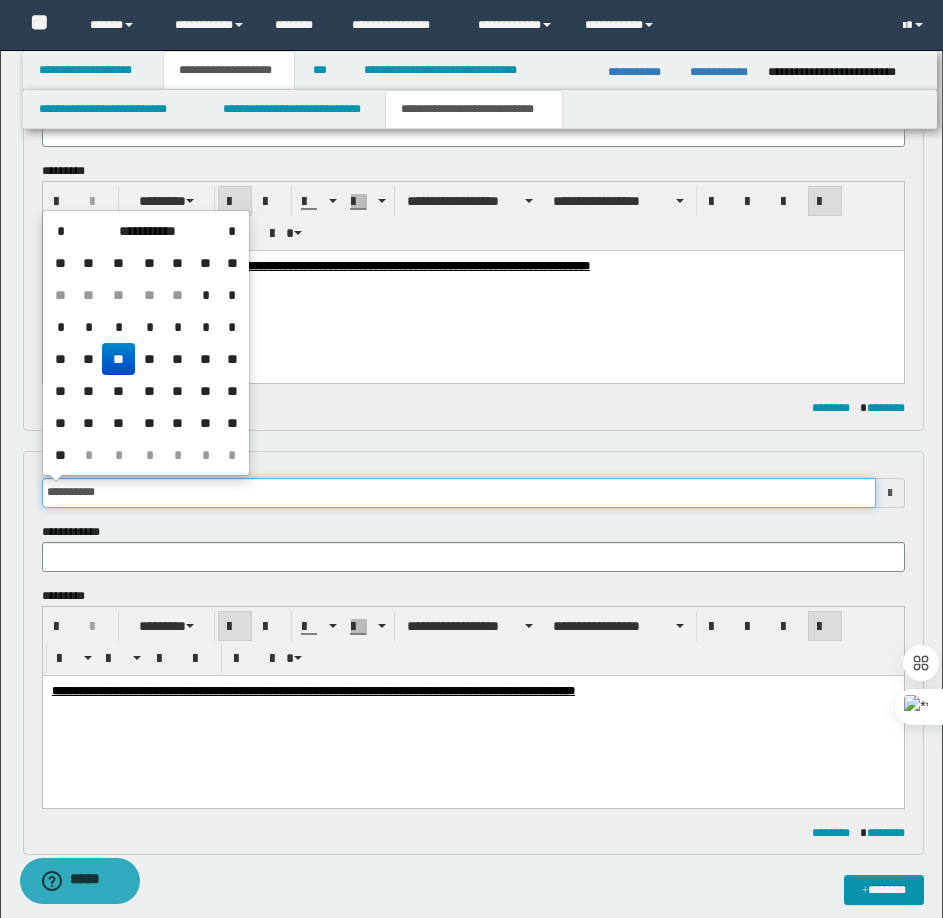 scroll, scrollTop: 0, scrollLeft: 0, axis: both 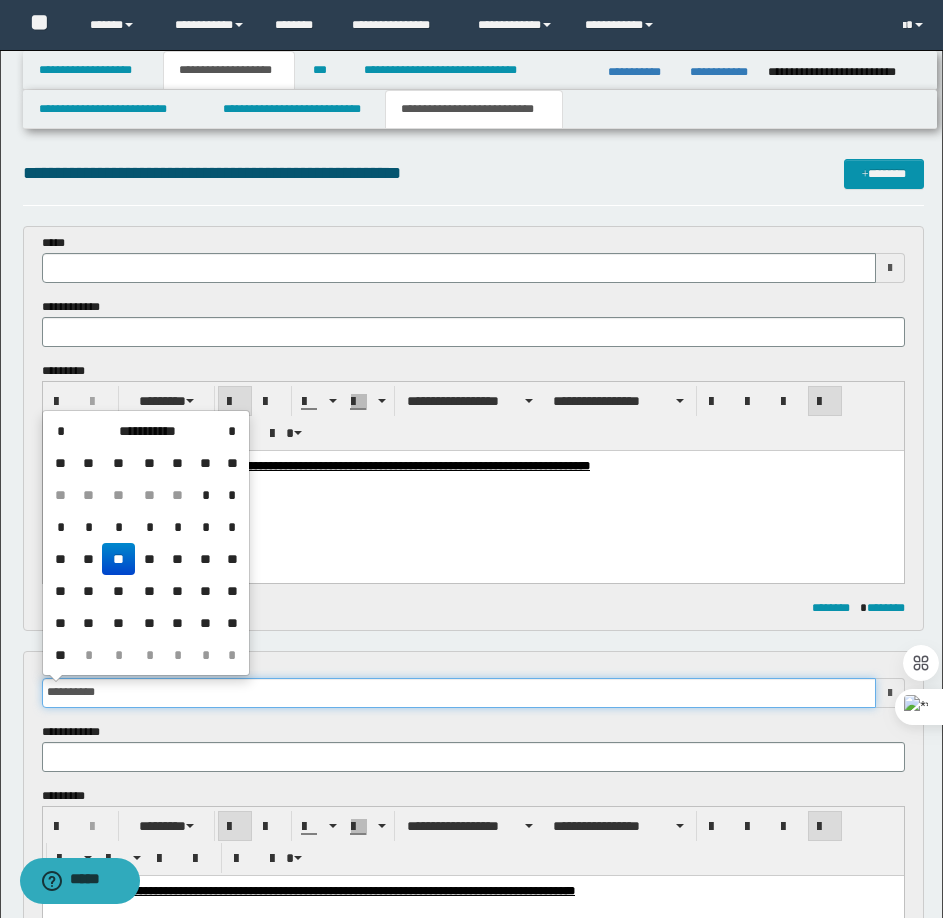 type 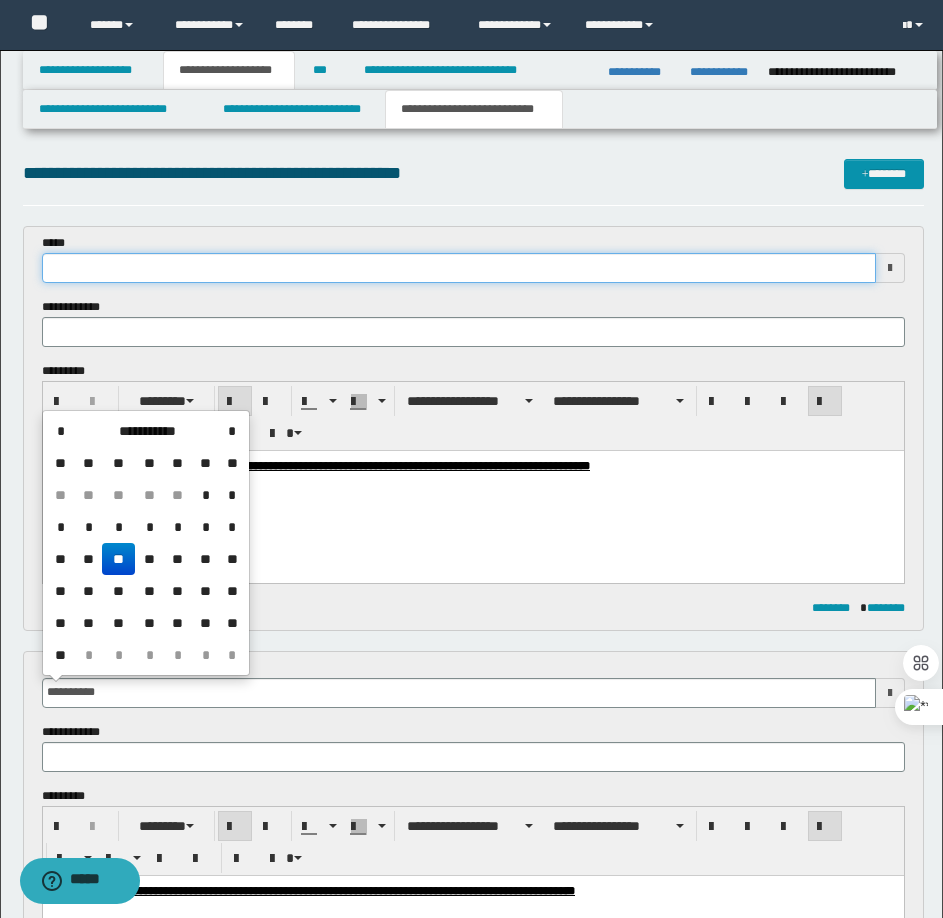 type on "**********" 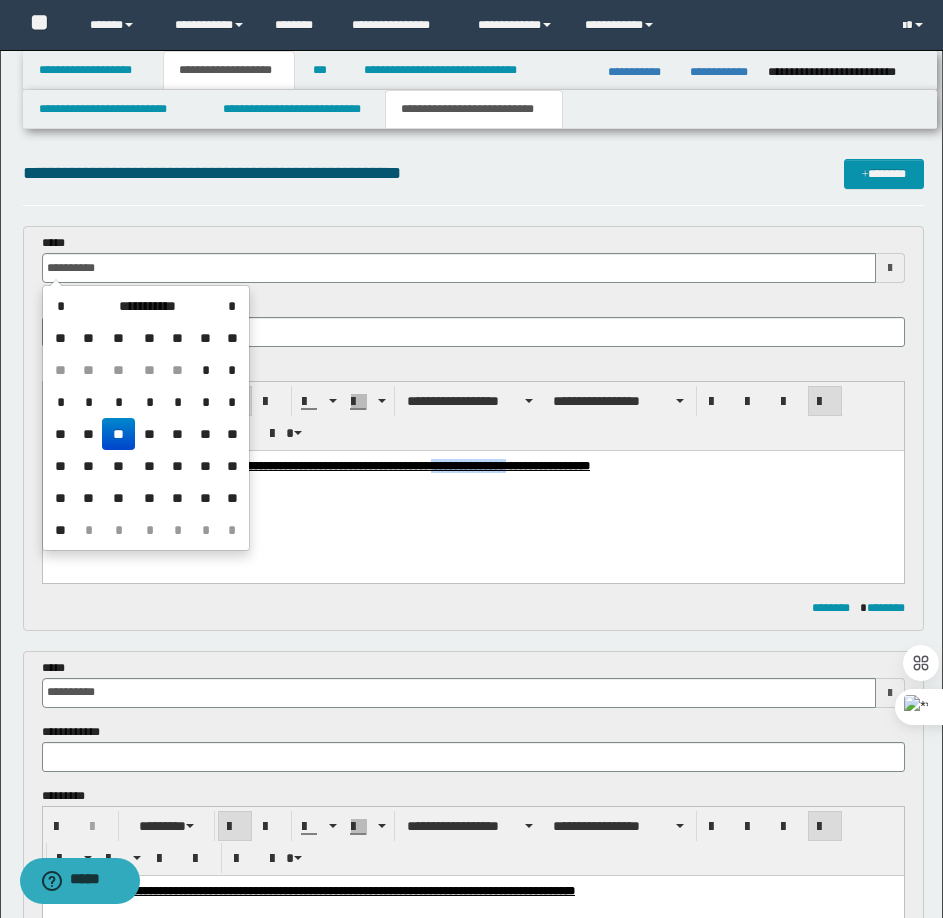 drag, startPoint x: 587, startPoint y: 464, endPoint x: 674, endPoint y: 475, distance: 87.69264 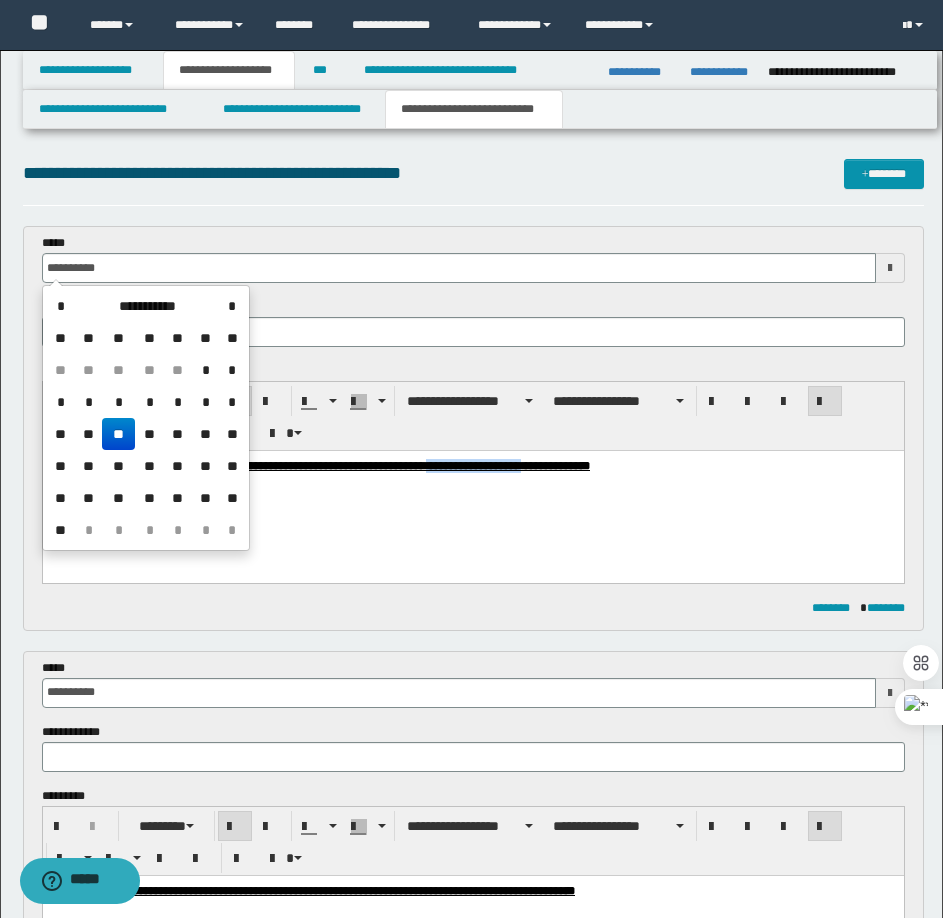 drag, startPoint x: 583, startPoint y: 467, endPoint x: 691, endPoint y: 479, distance: 108.66462 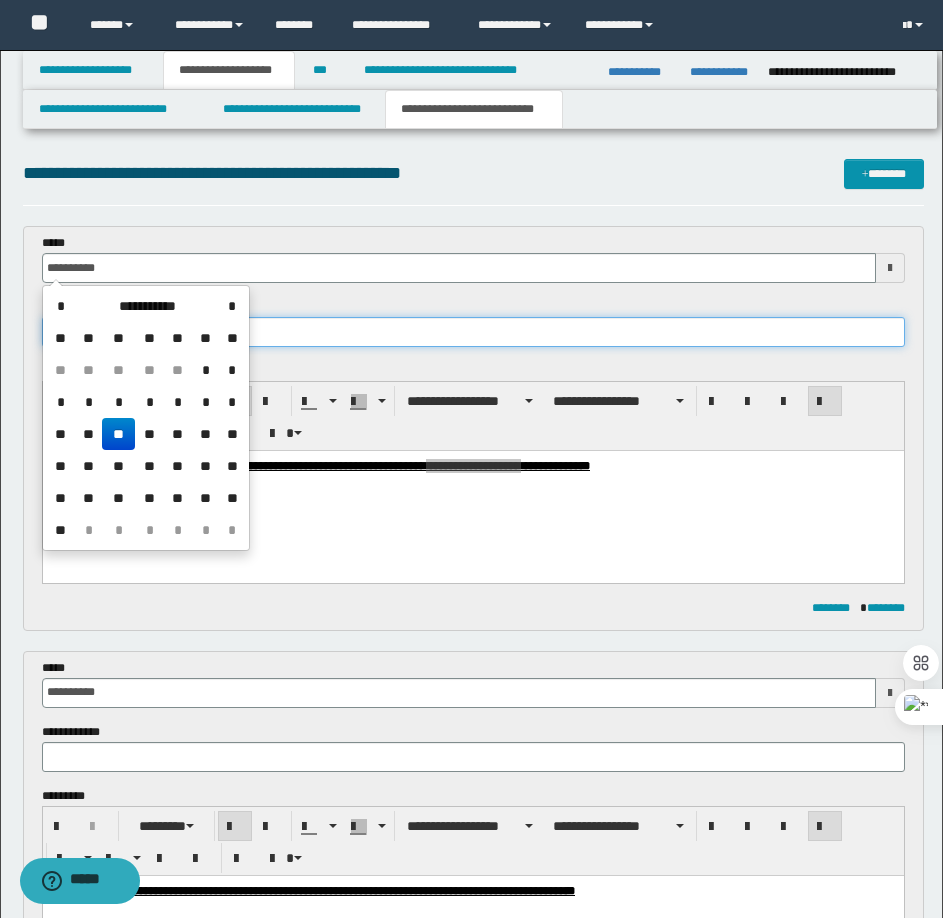 type on "**********" 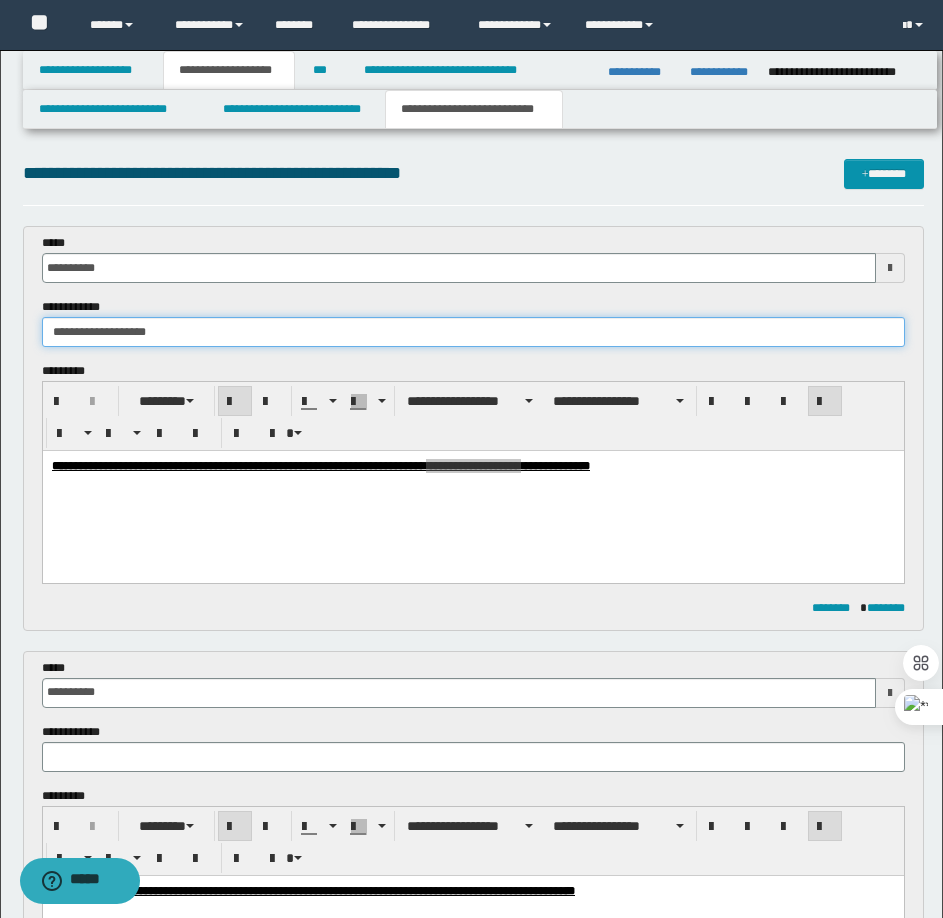 type on "**********" 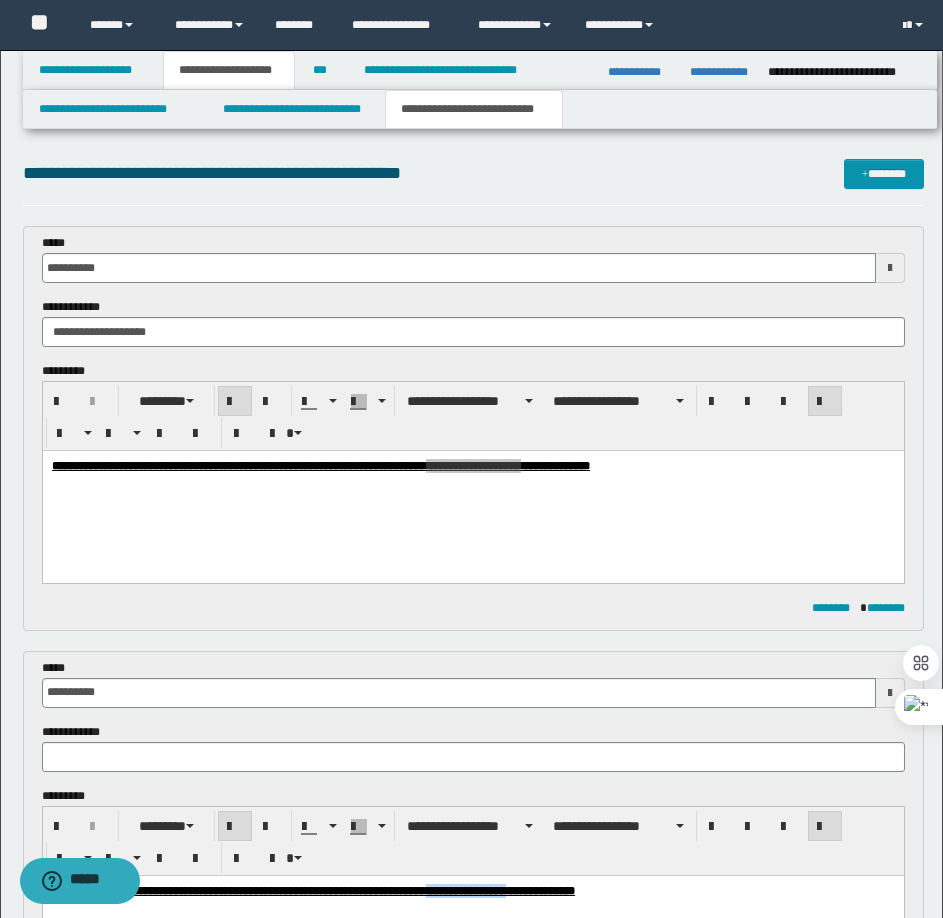 drag, startPoint x: 587, startPoint y: 888, endPoint x: 675, endPoint y: 896, distance: 88.362885 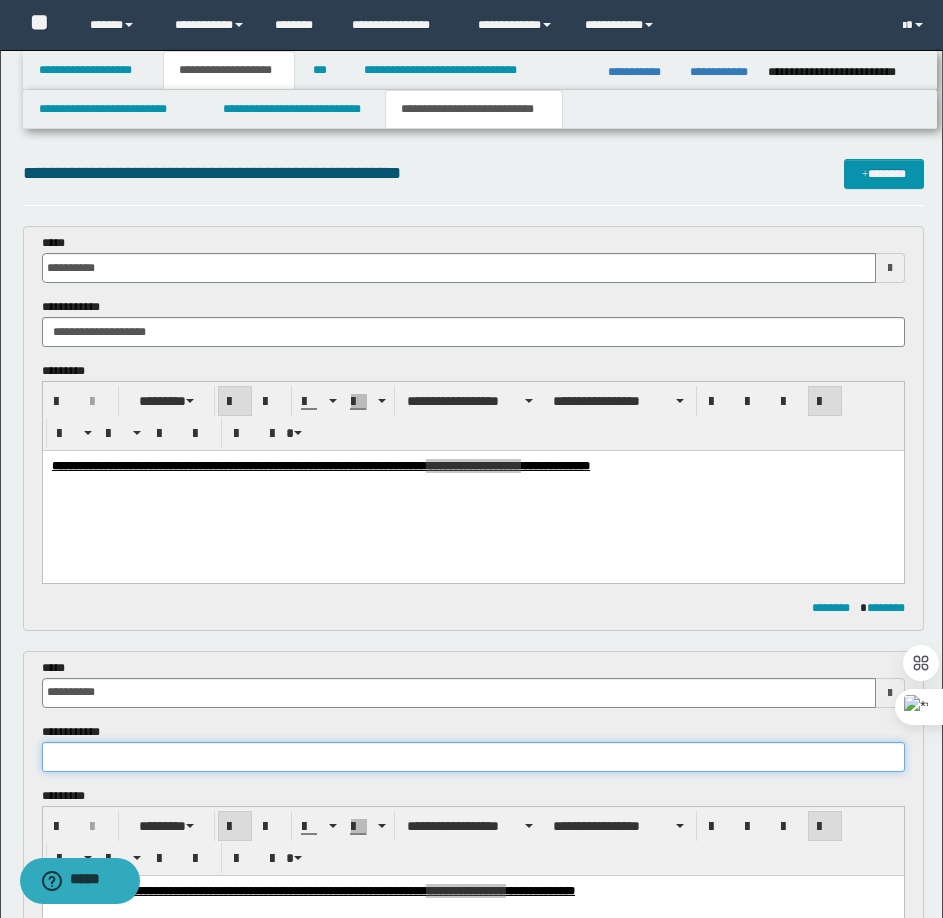 click at bounding box center [473, 757] 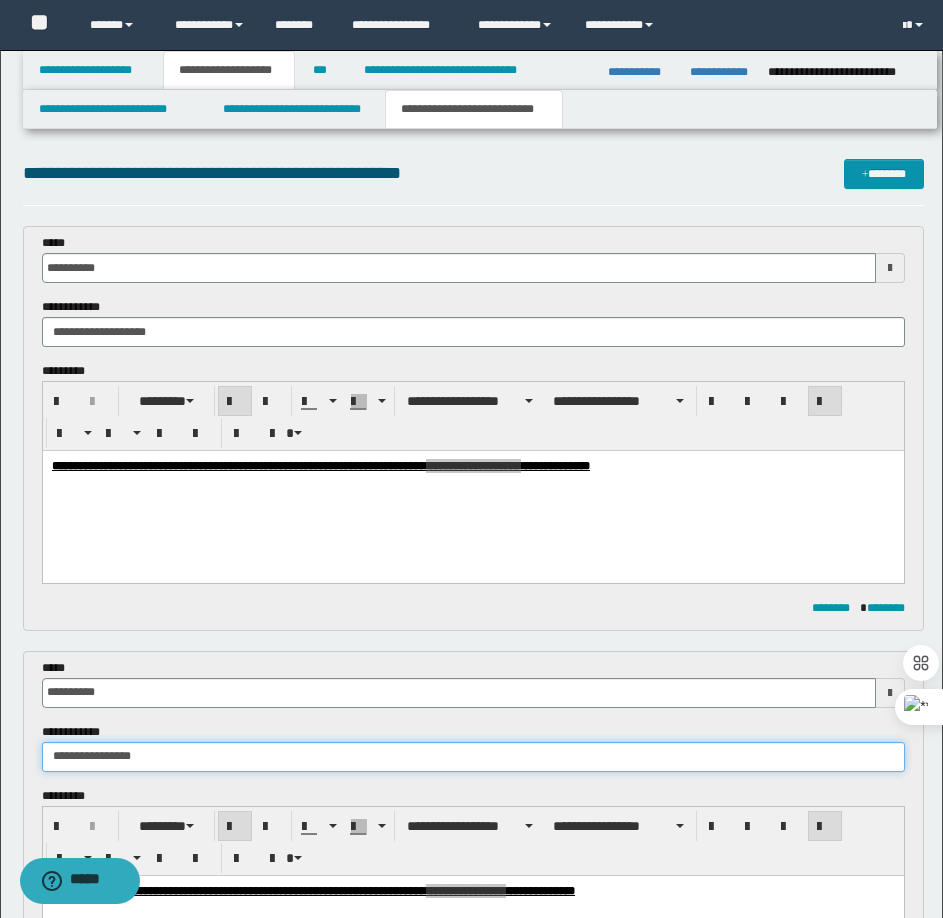 type on "**********" 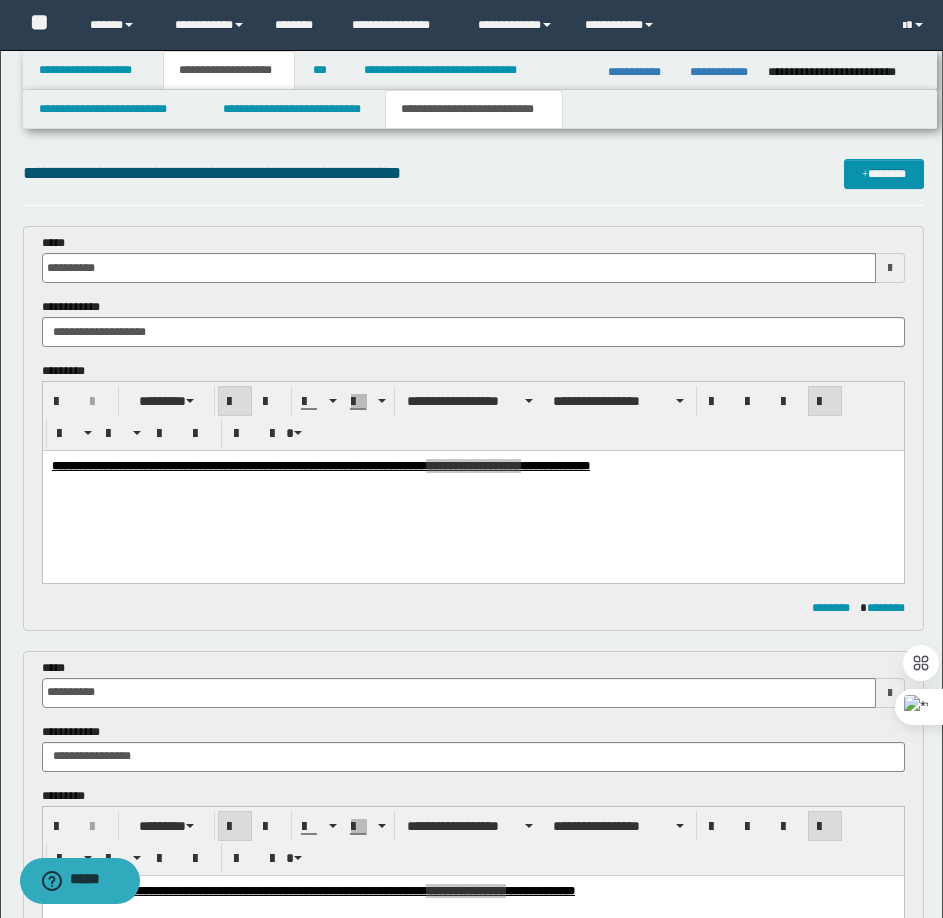 click on "**********" at bounding box center [473, 640] 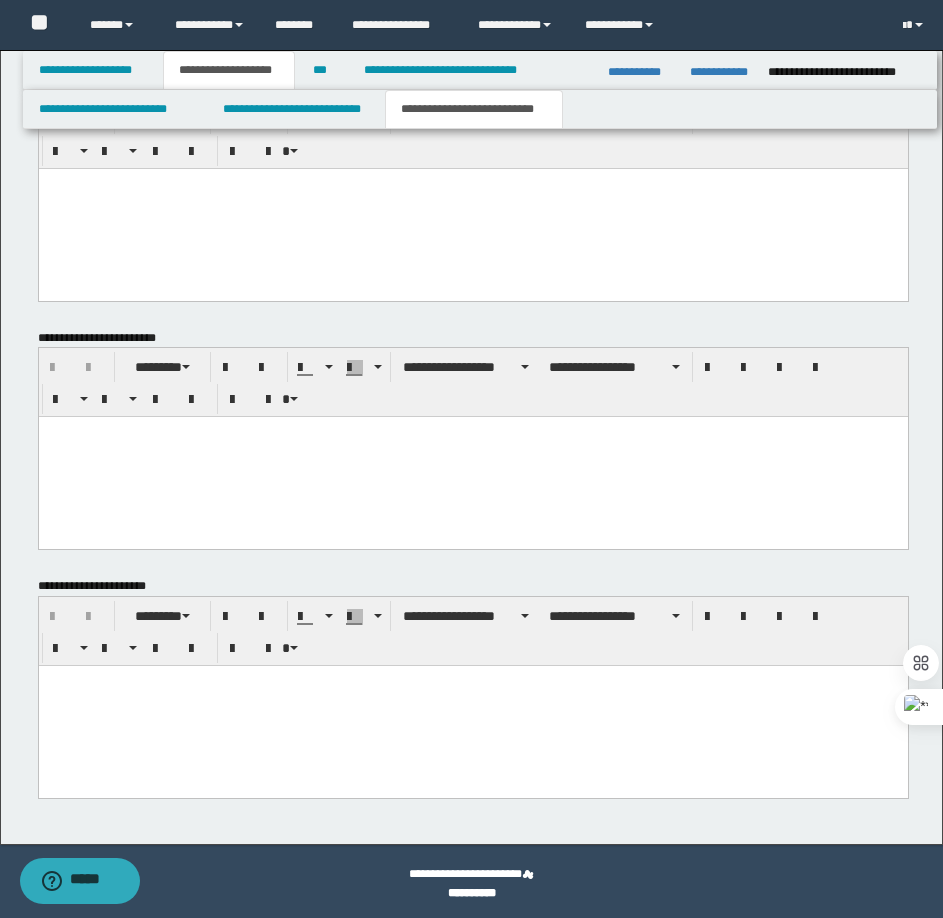 scroll, scrollTop: 1222, scrollLeft: 0, axis: vertical 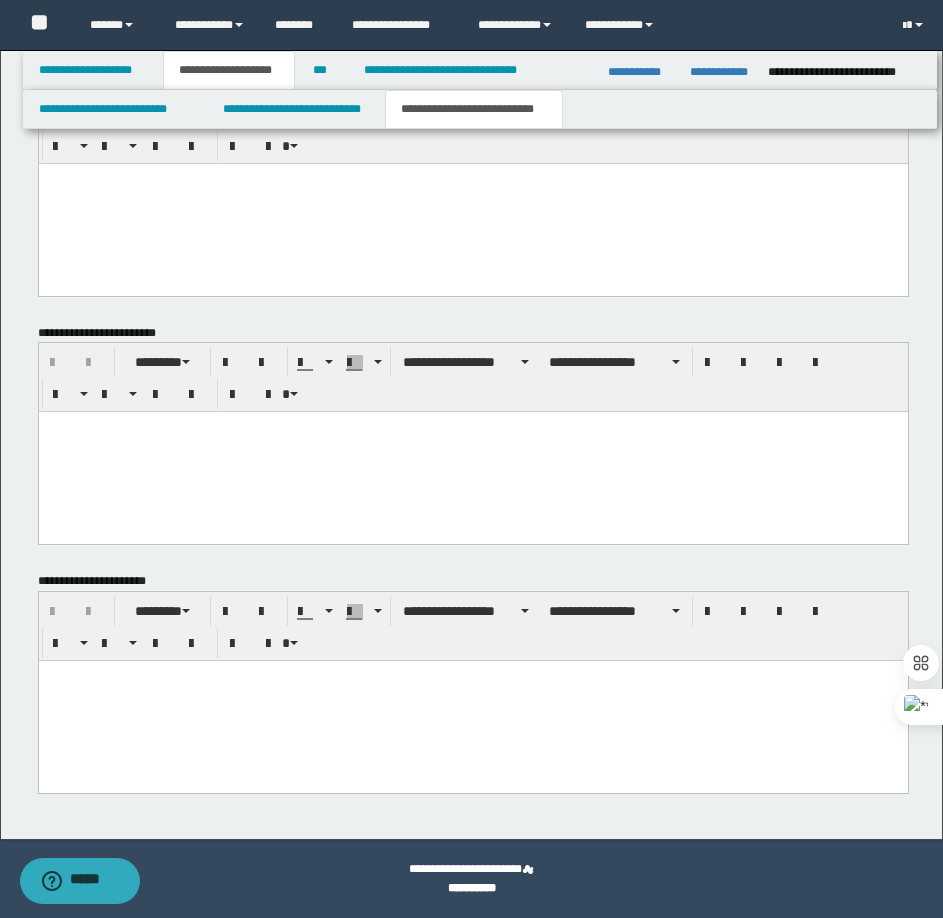 click at bounding box center (472, 701) 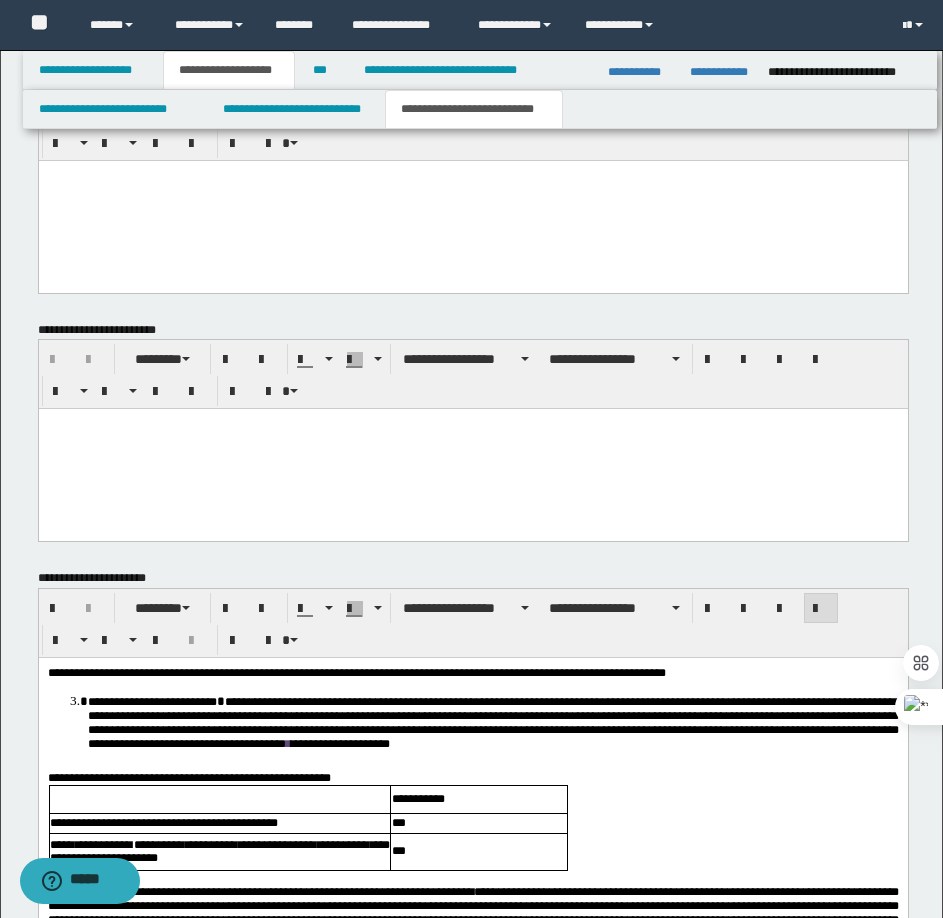 scroll, scrollTop: 1222, scrollLeft: 0, axis: vertical 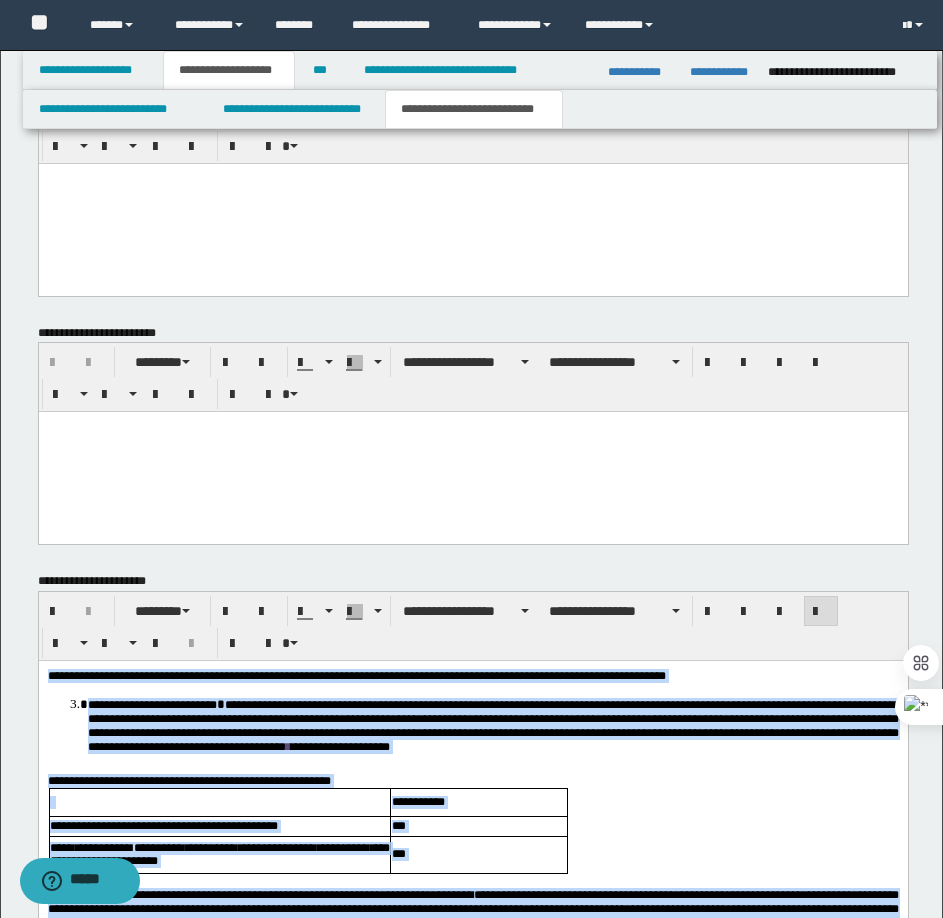 drag, startPoint x: 202, startPoint y: 1267, endPoint x: 48, endPoint y: 676, distance: 610.7348 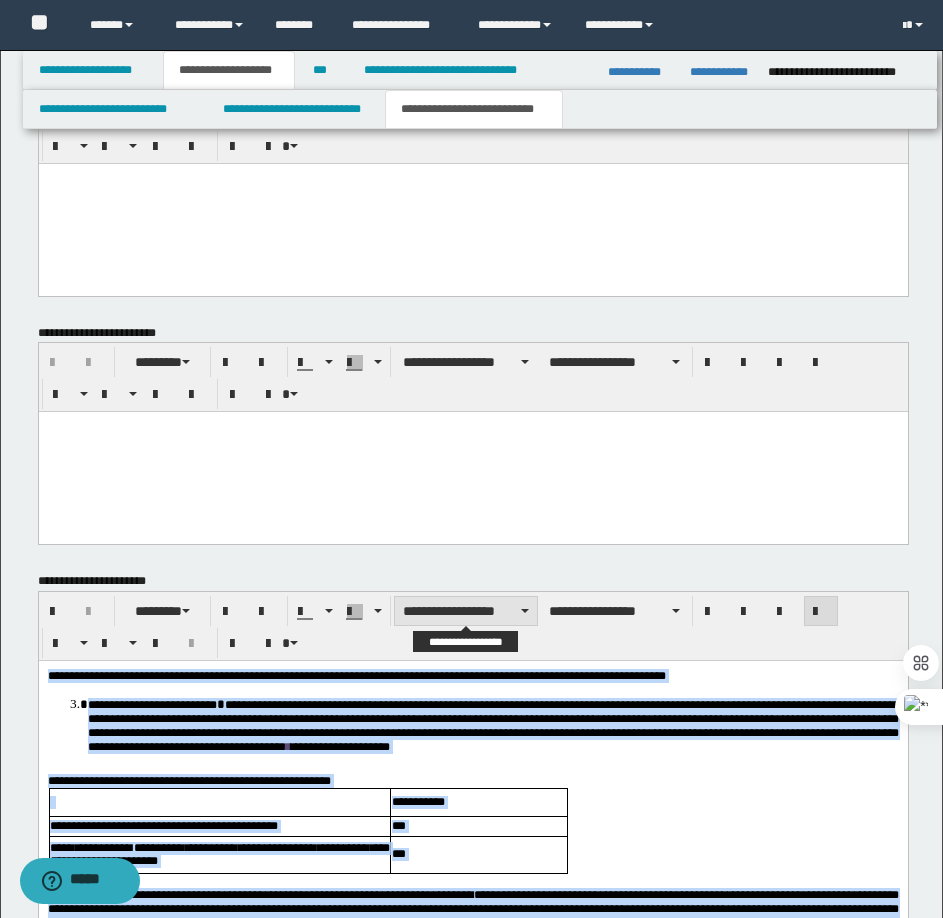 click on "**********" at bounding box center [466, 611] 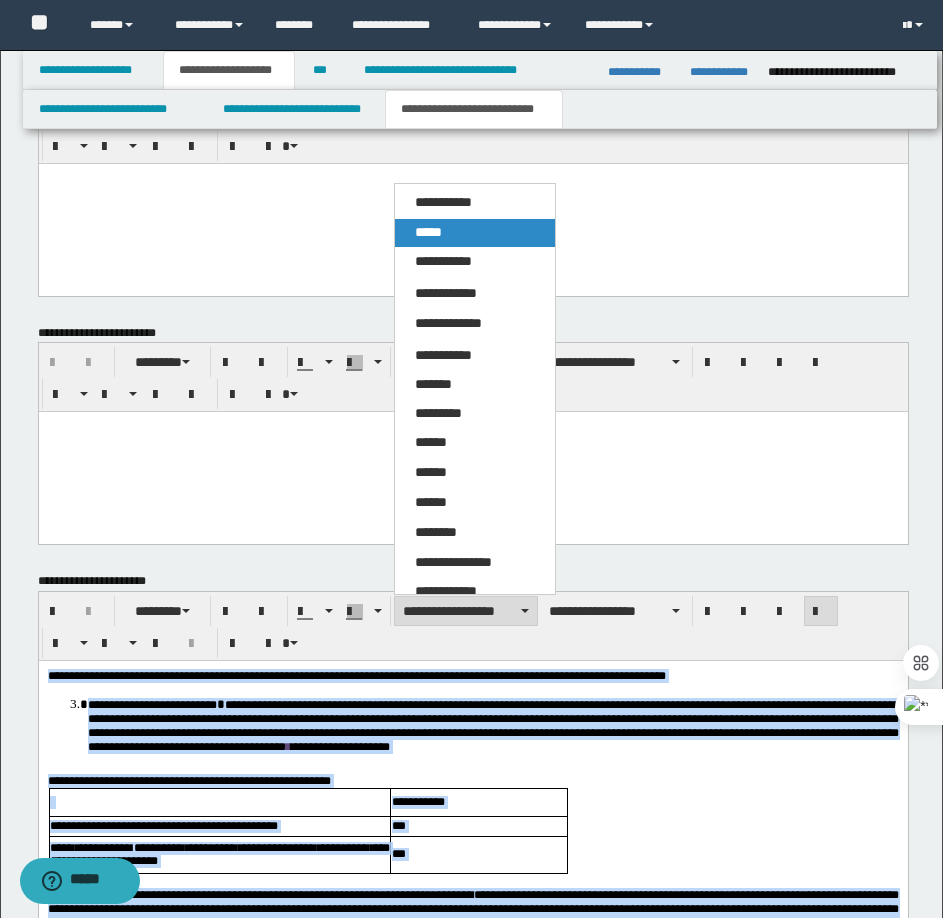 drag, startPoint x: 455, startPoint y: 231, endPoint x: 430, endPoint y: 111, distance: 122.57651 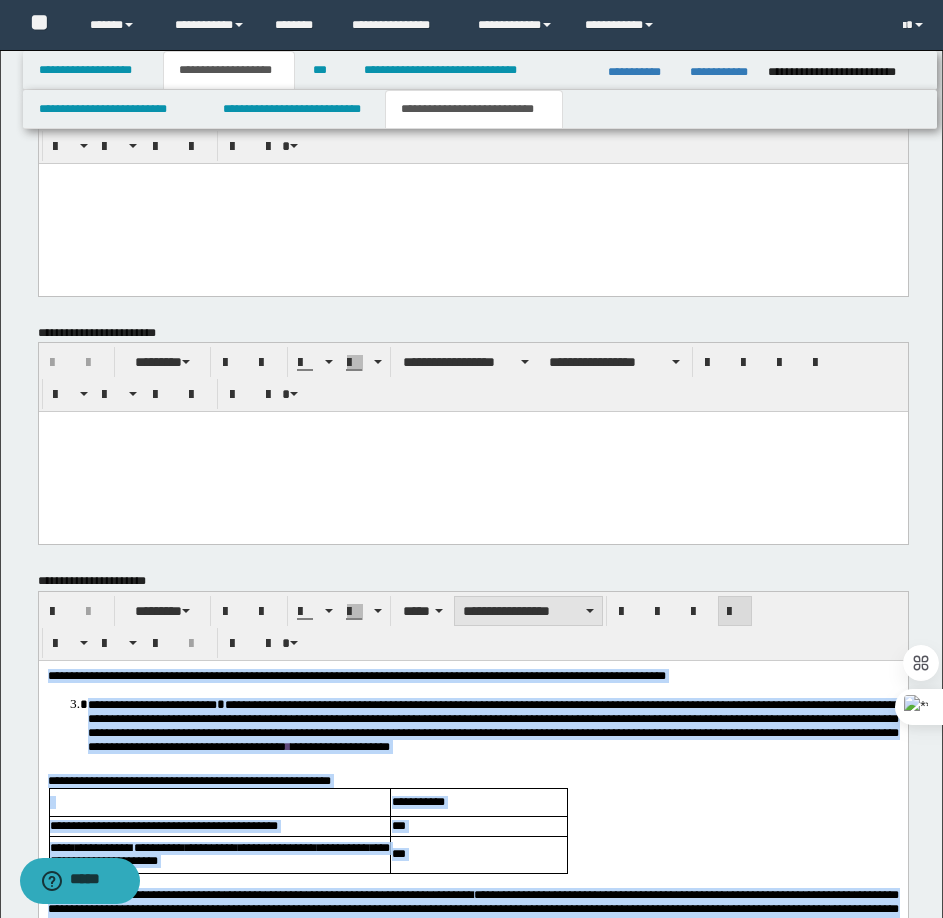 click on "**********" at bounding box center [528, 611] 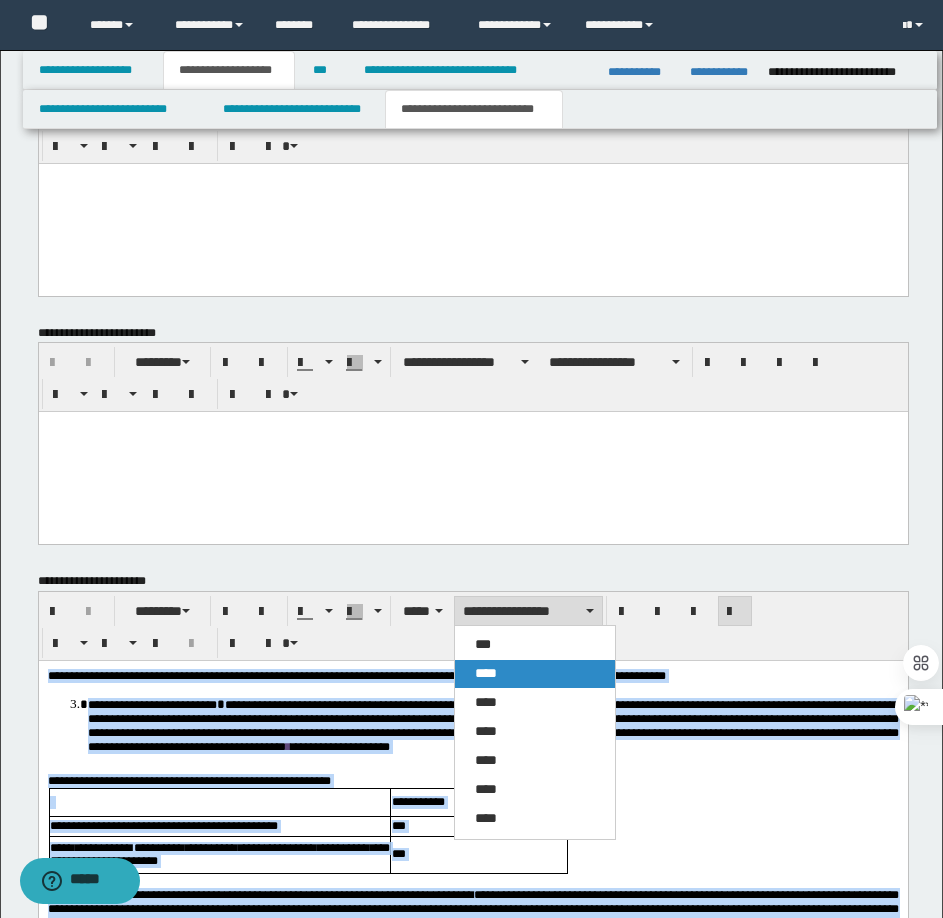 click on "****" at bounding box center [535, 674] 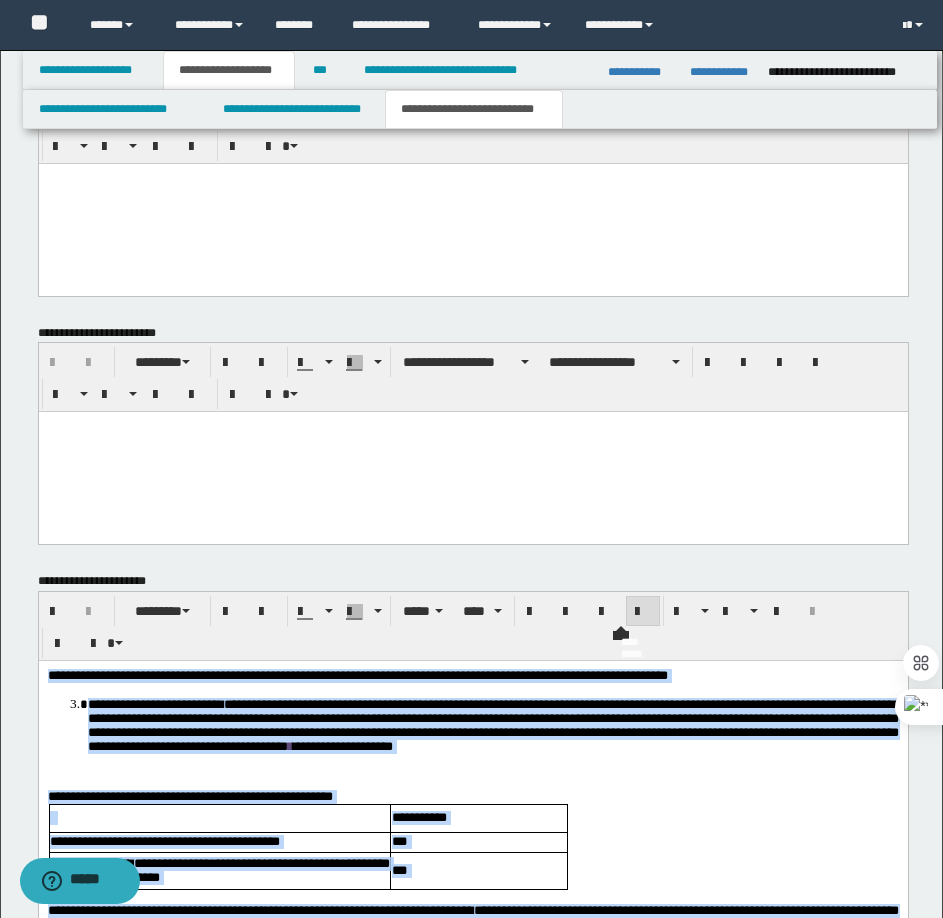 click at bounding box center [643, 611] 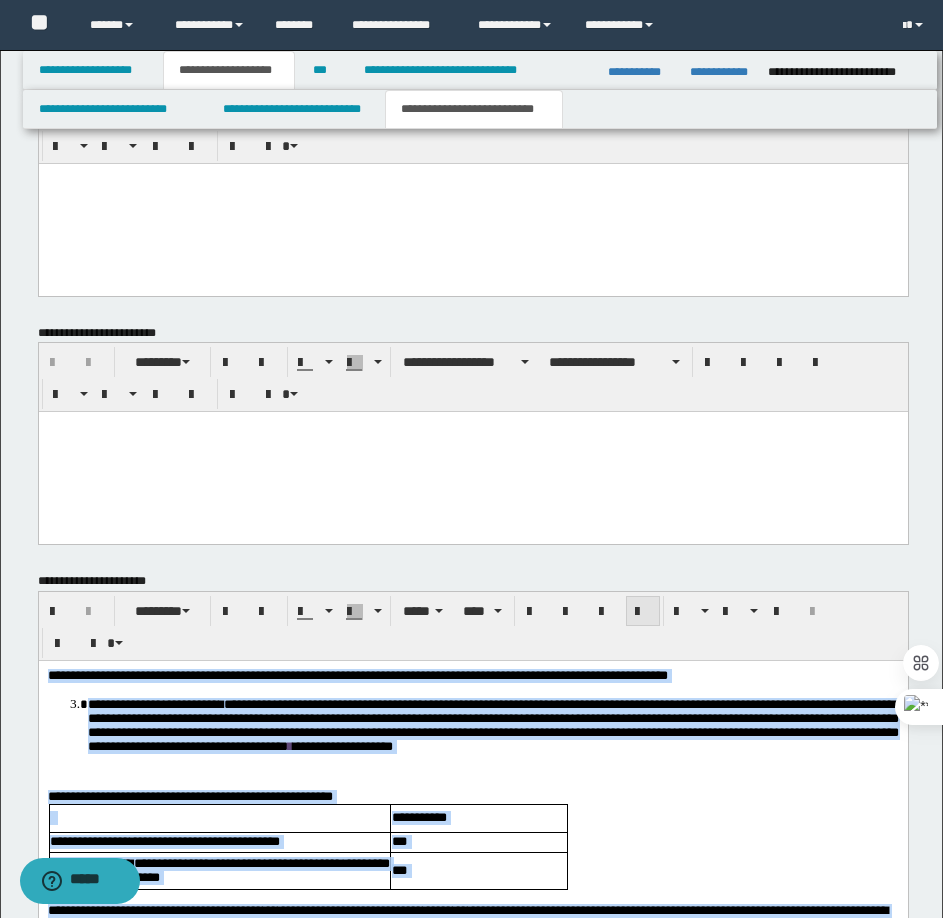 click at bounding box center (643, 611) 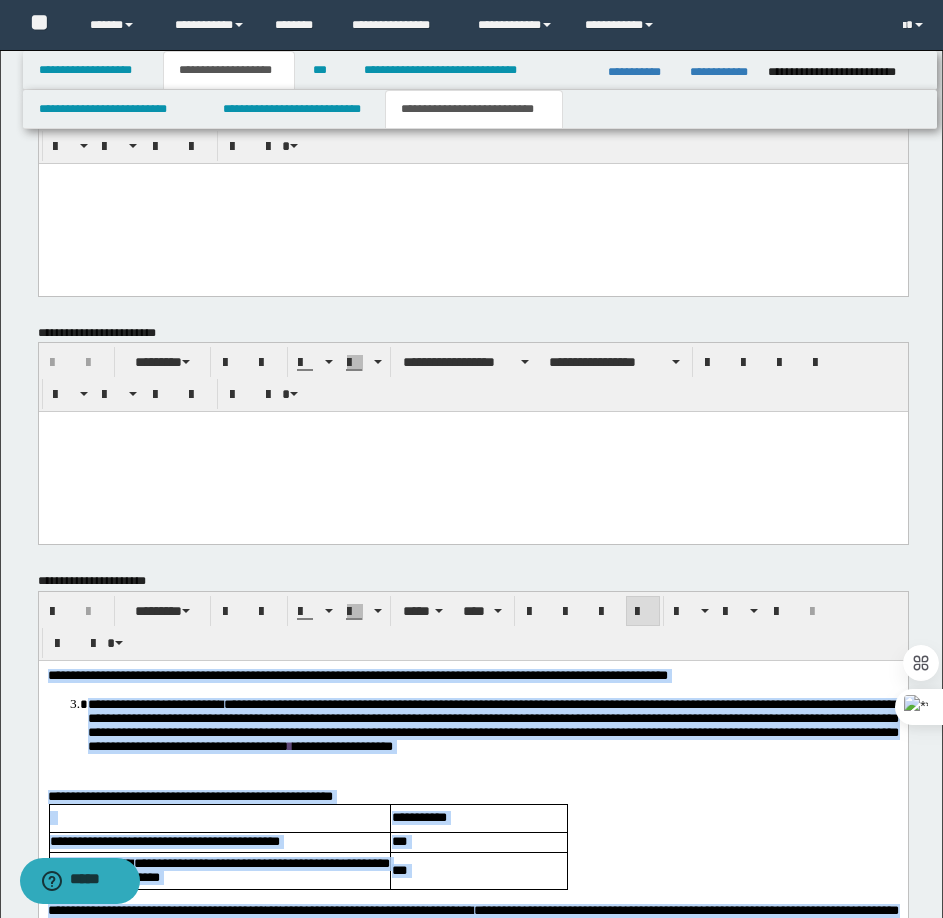 click on "**********" at bounding box center [492, 736] 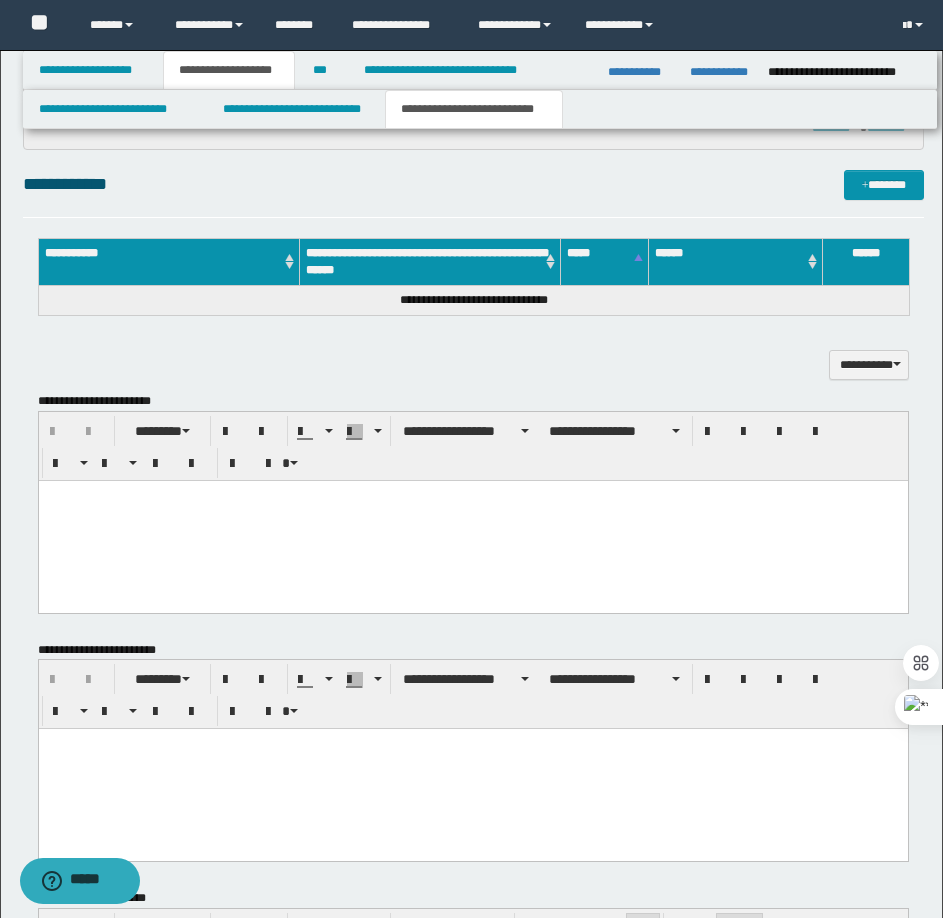 scroll, scrollTop: 922, scrollLeft: 0, axis: vertical 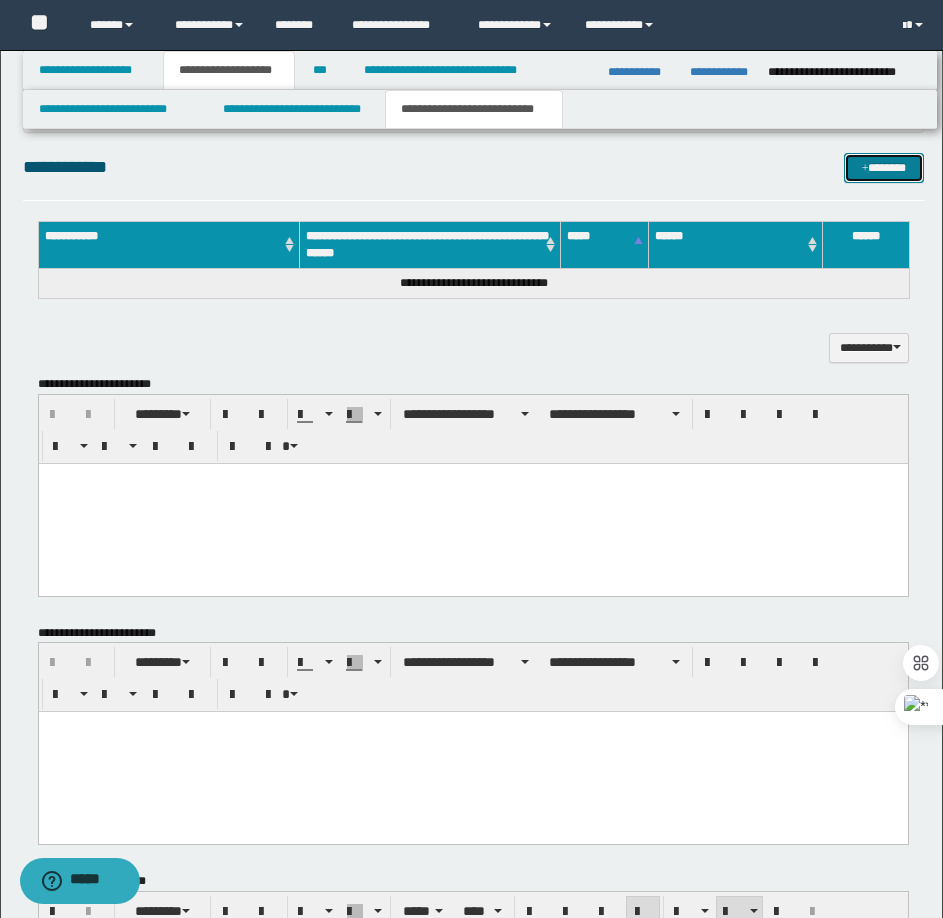 click on "*******" at bounding box center [884, 168] 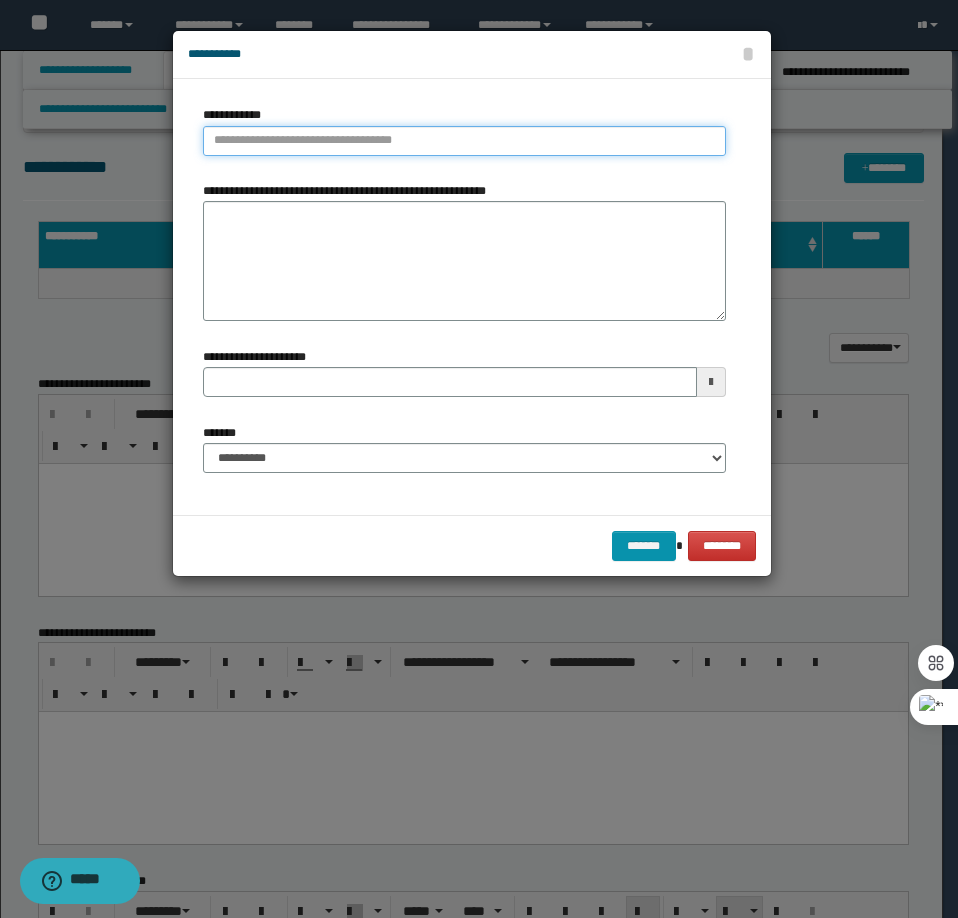 click on "**********" at bounding box center (464, 141) 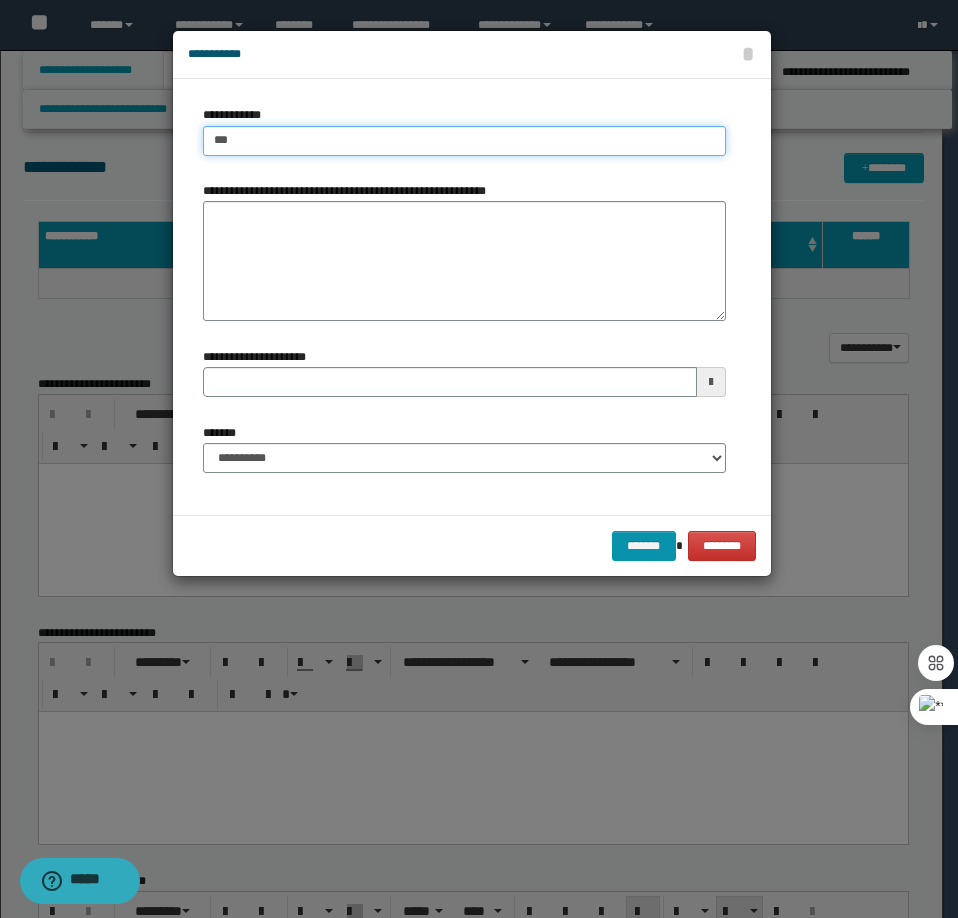 type on "****" 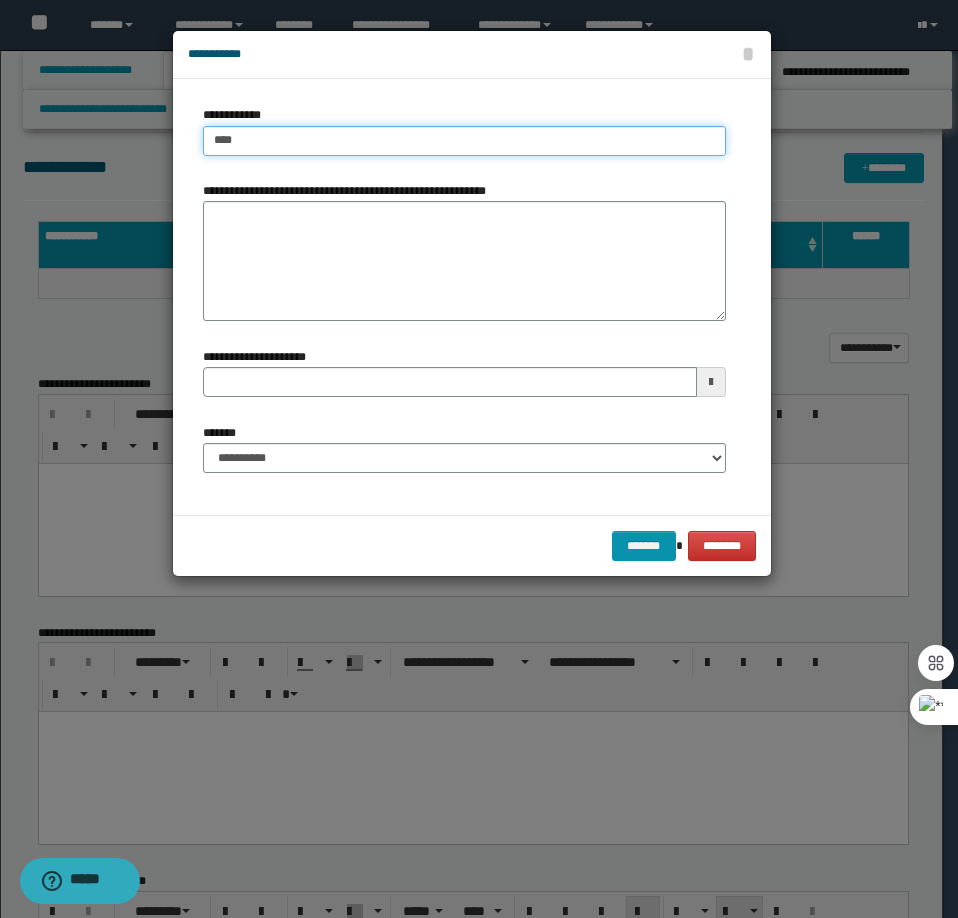type on "****" 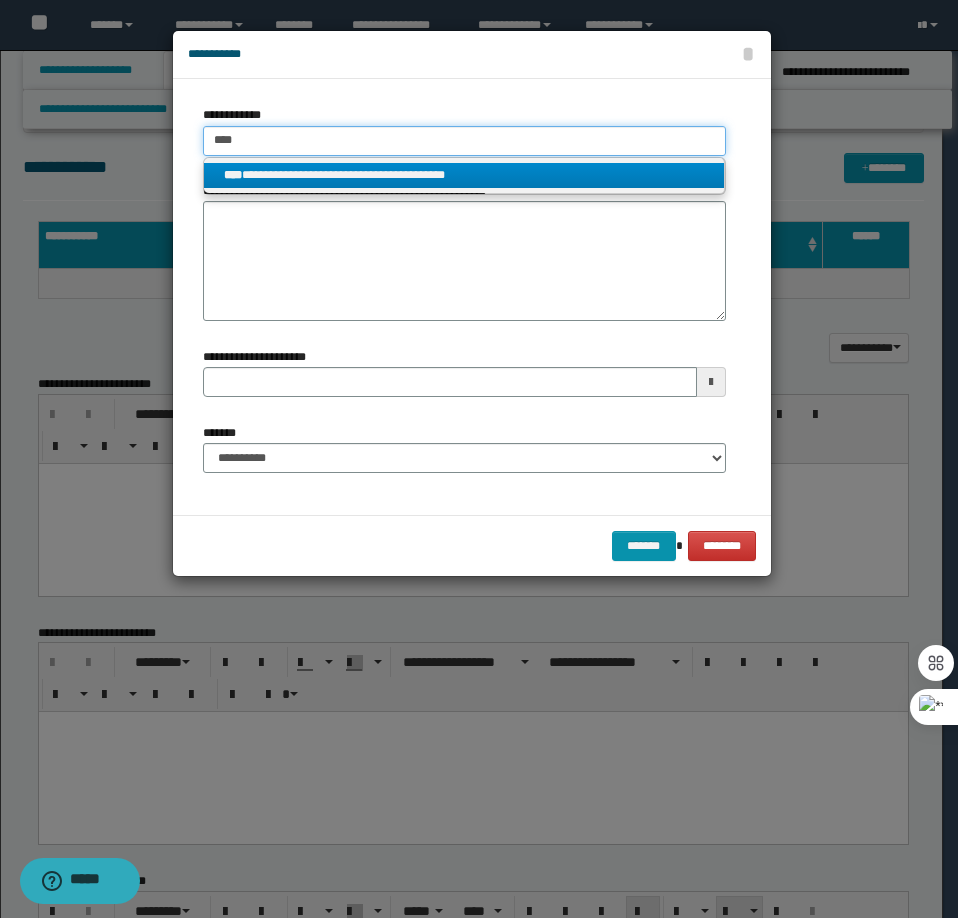 type on "****" 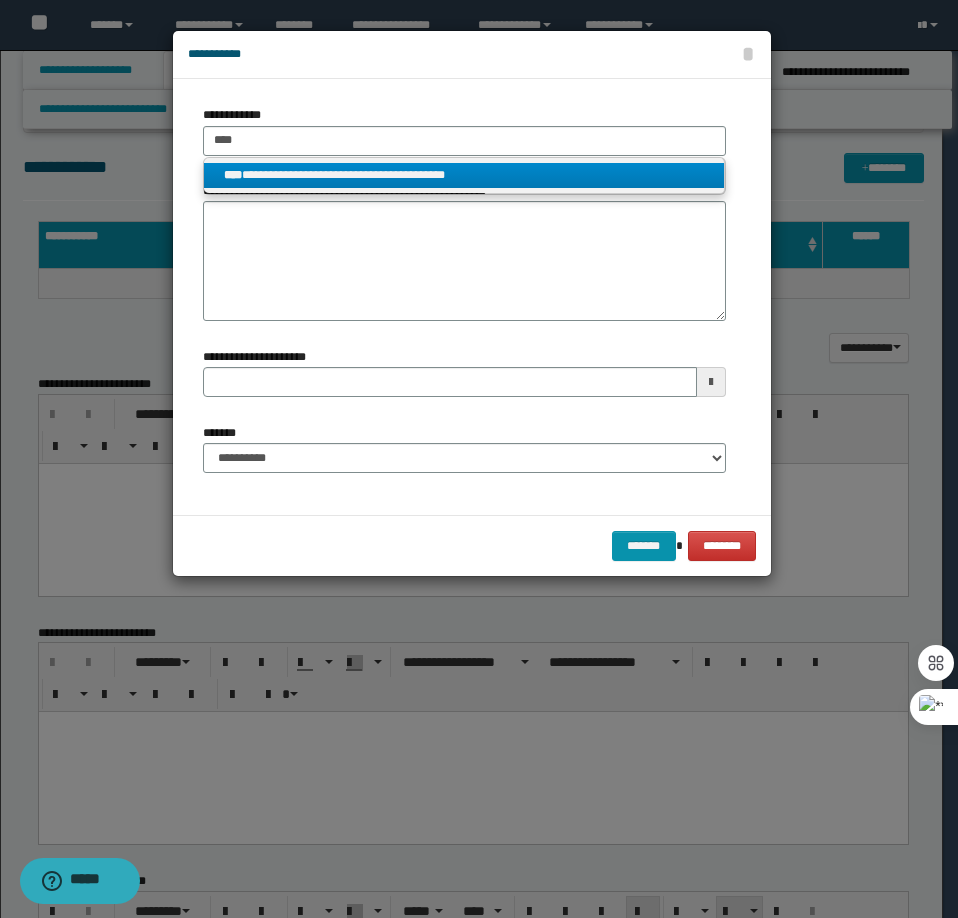 click on "**********" at bounding box center [464, 175] 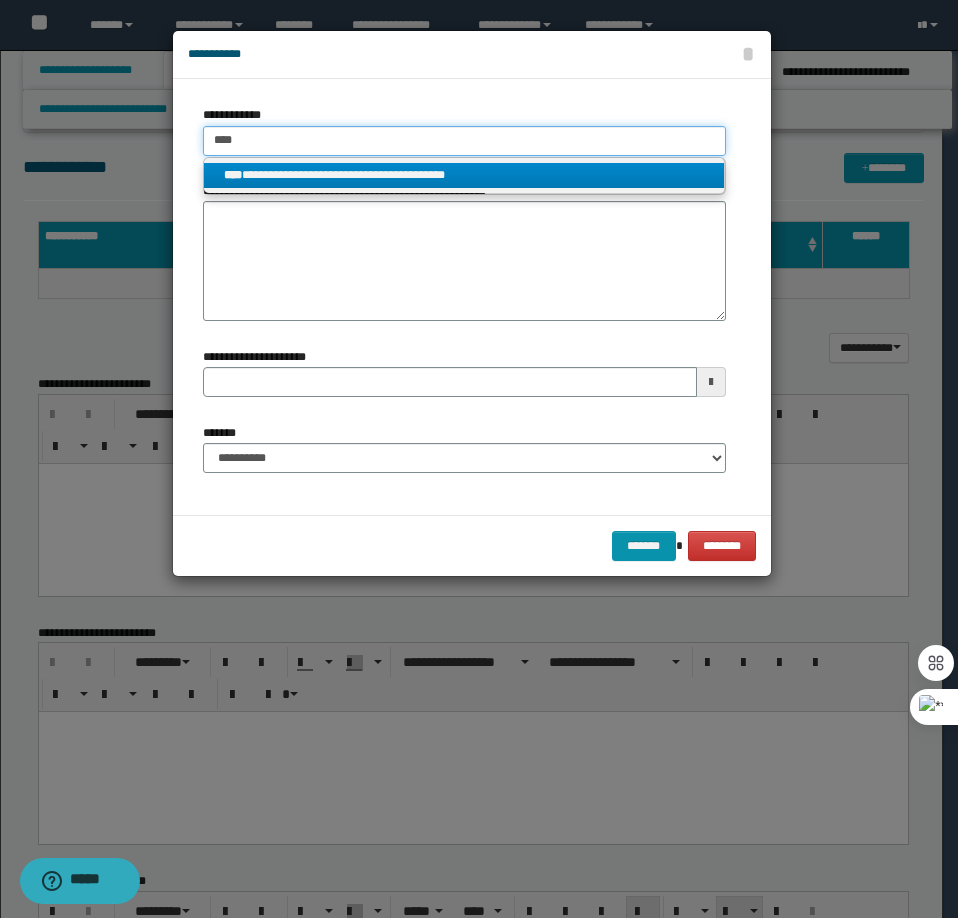 type 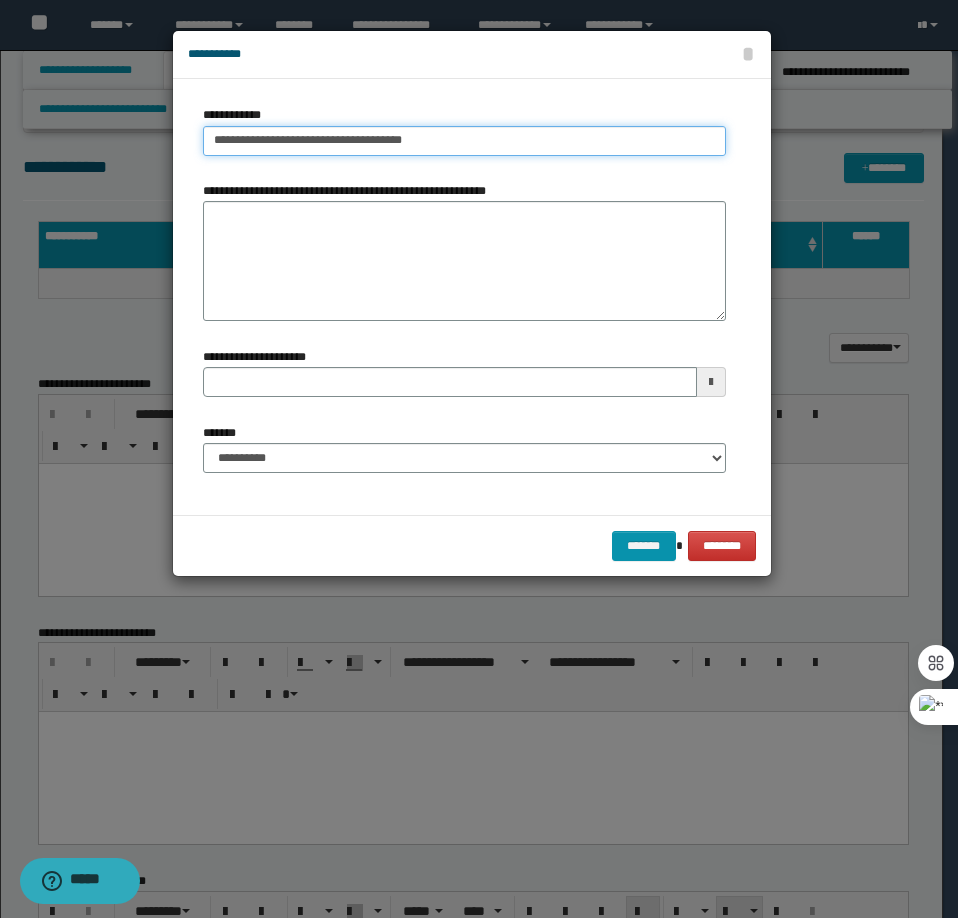type 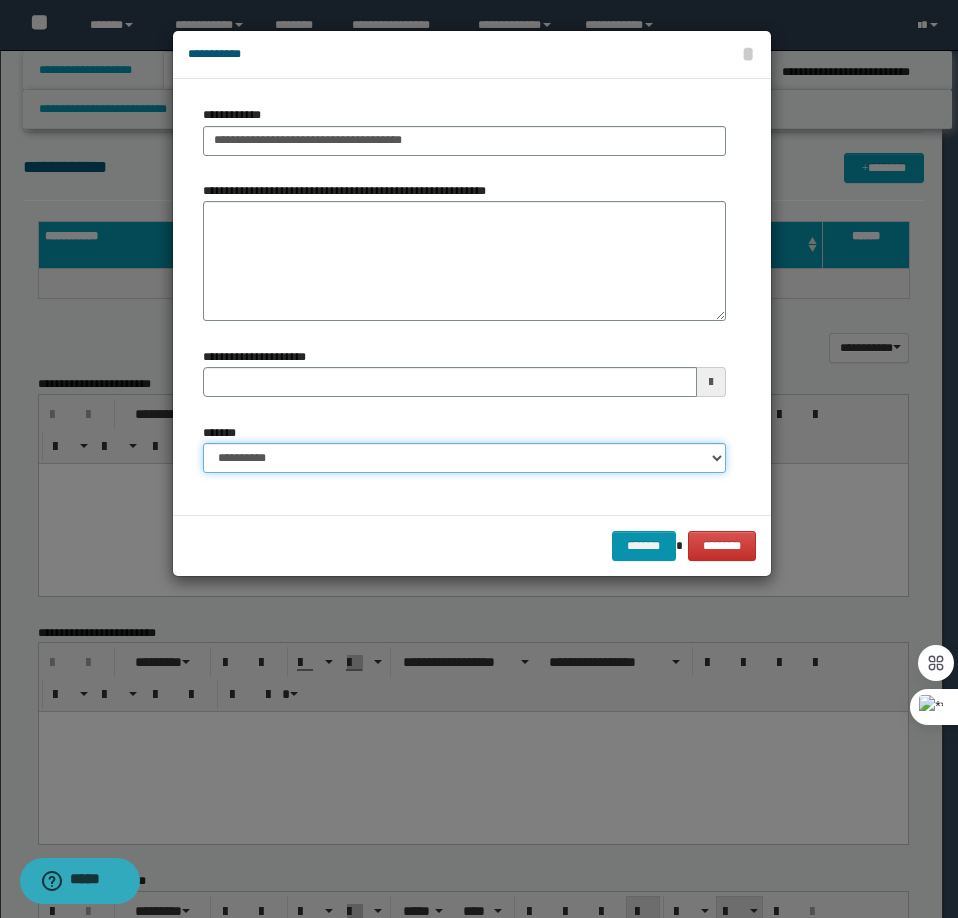 click on "**********" at bounding box center [464, 458] 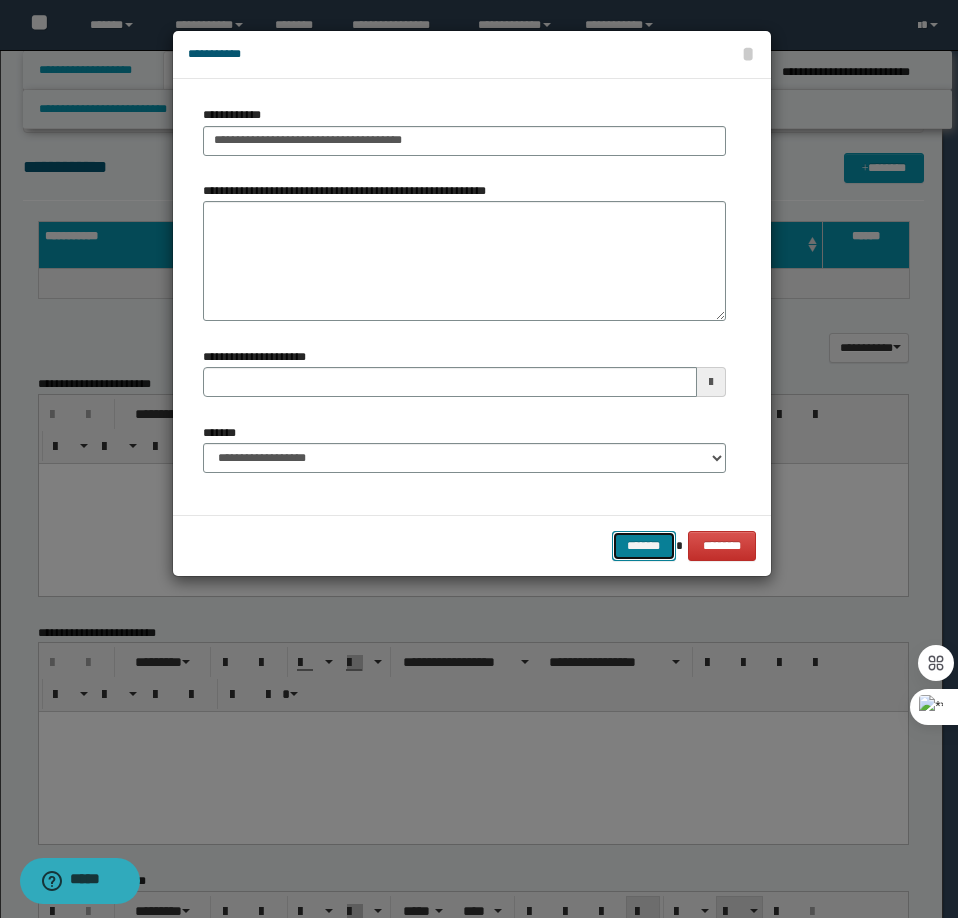 click on "*******" at bounding box center (644, 546) 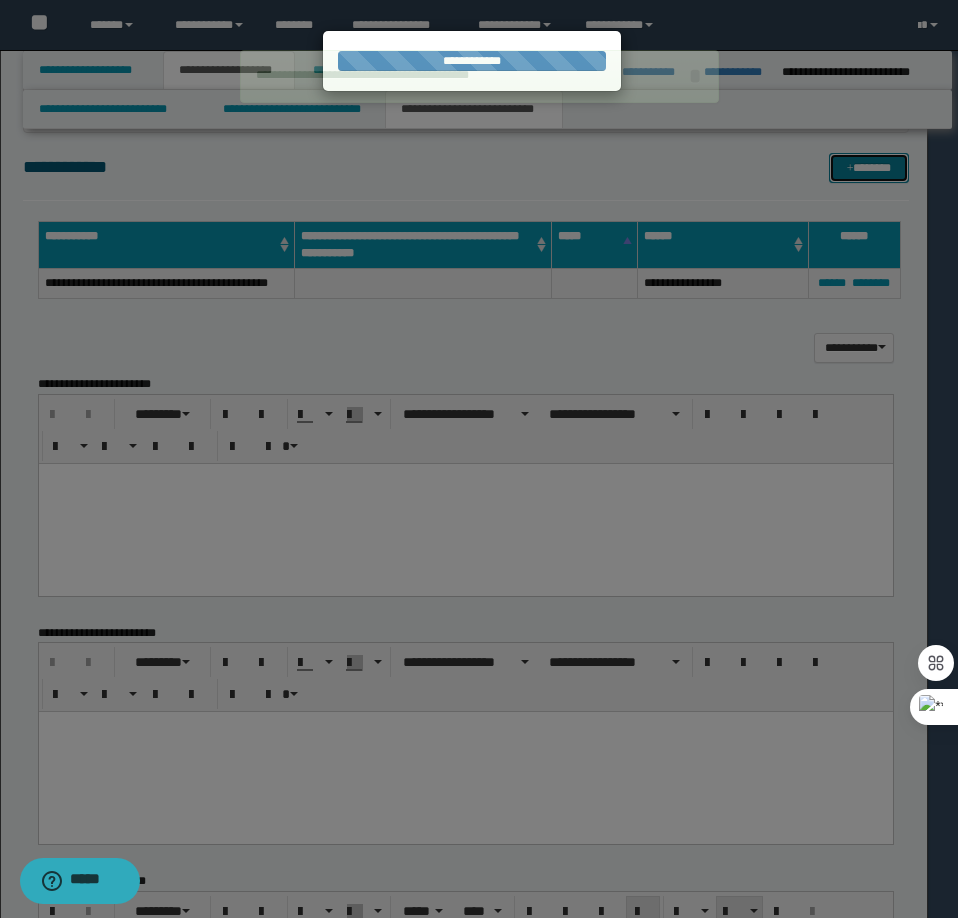 type 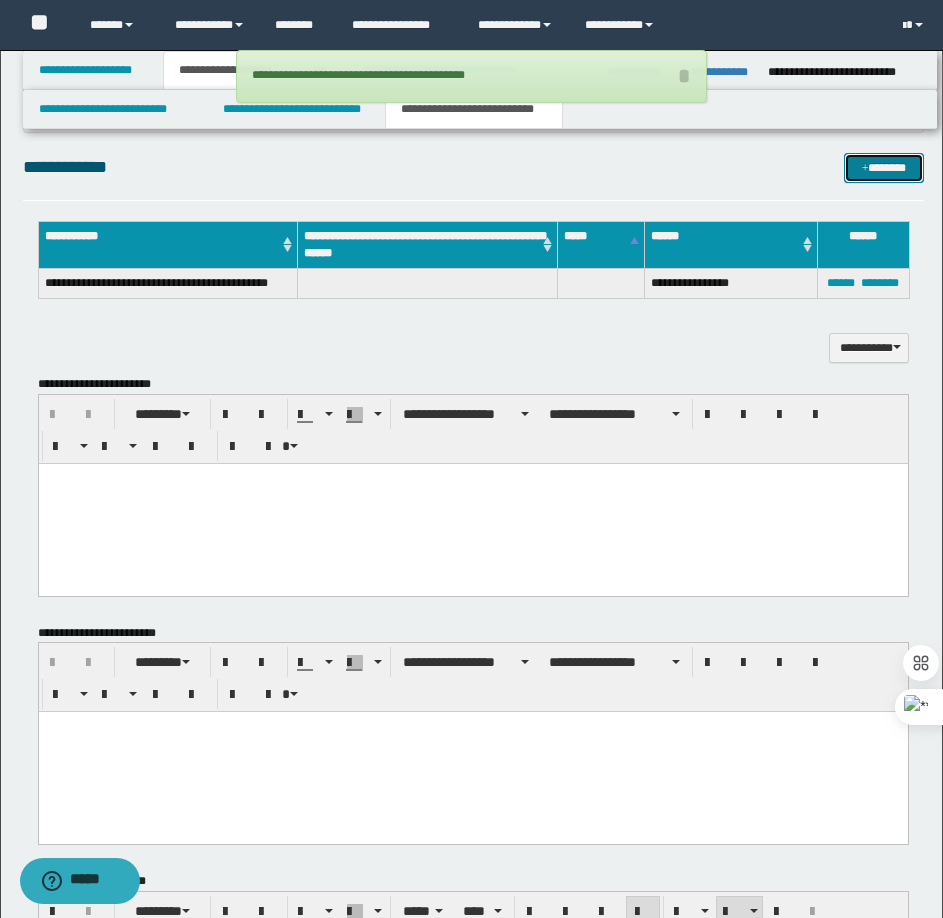 click on "*******" at bounding box center (884, 168) 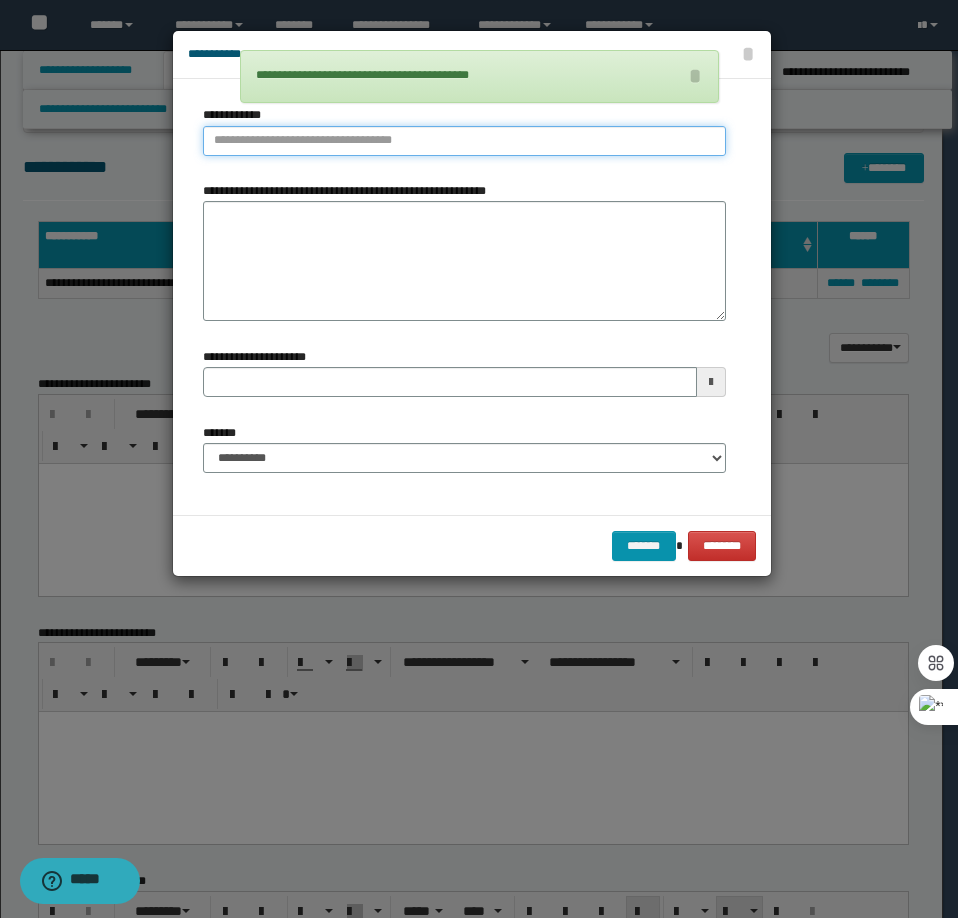 type on "**********" 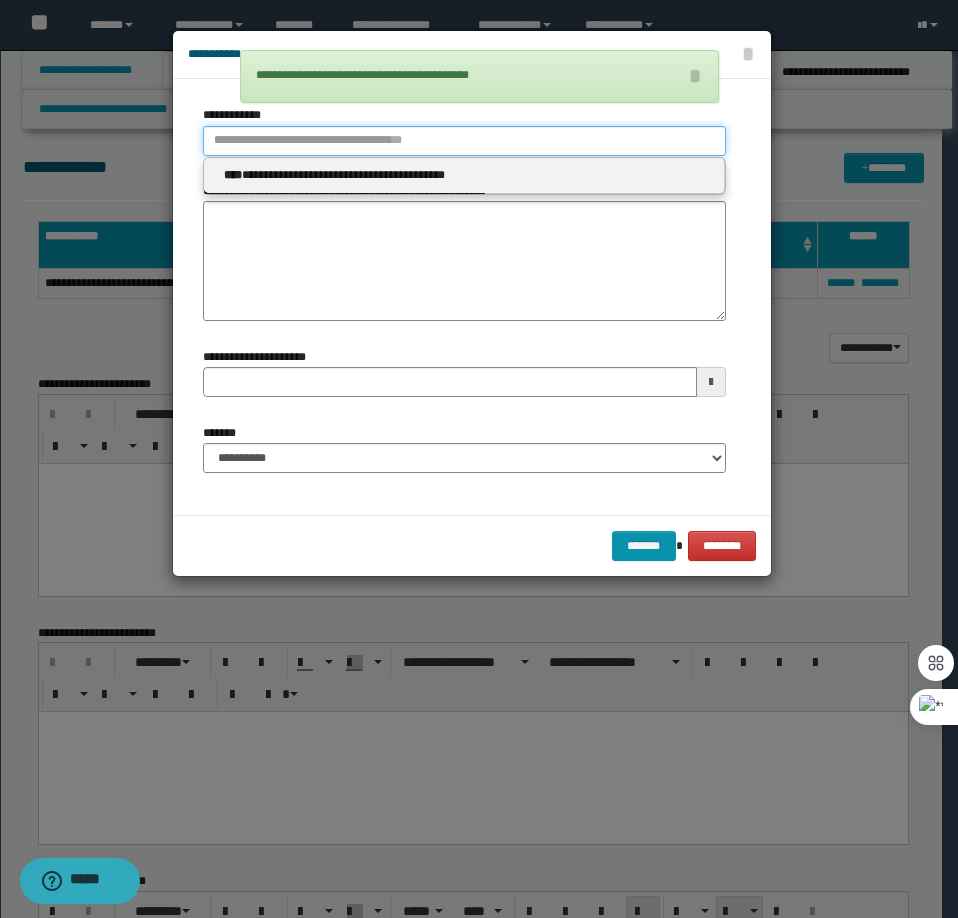 click on "**********" at bounding box center [464, 141] 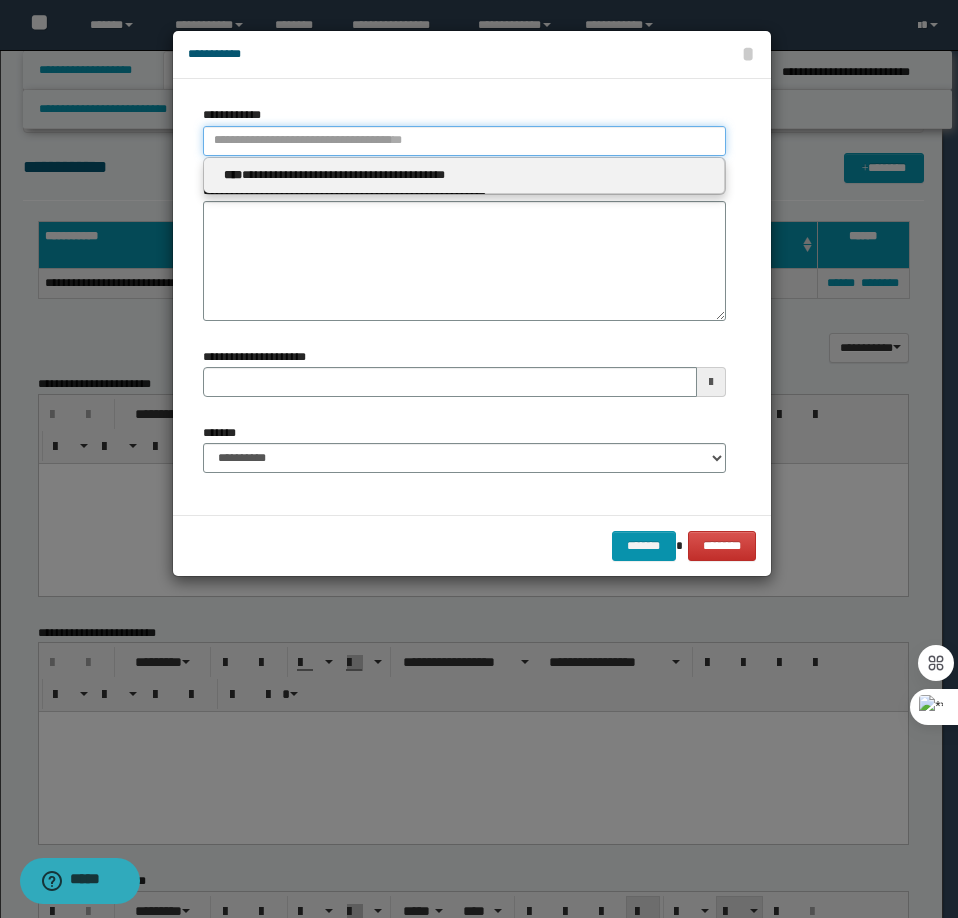 type 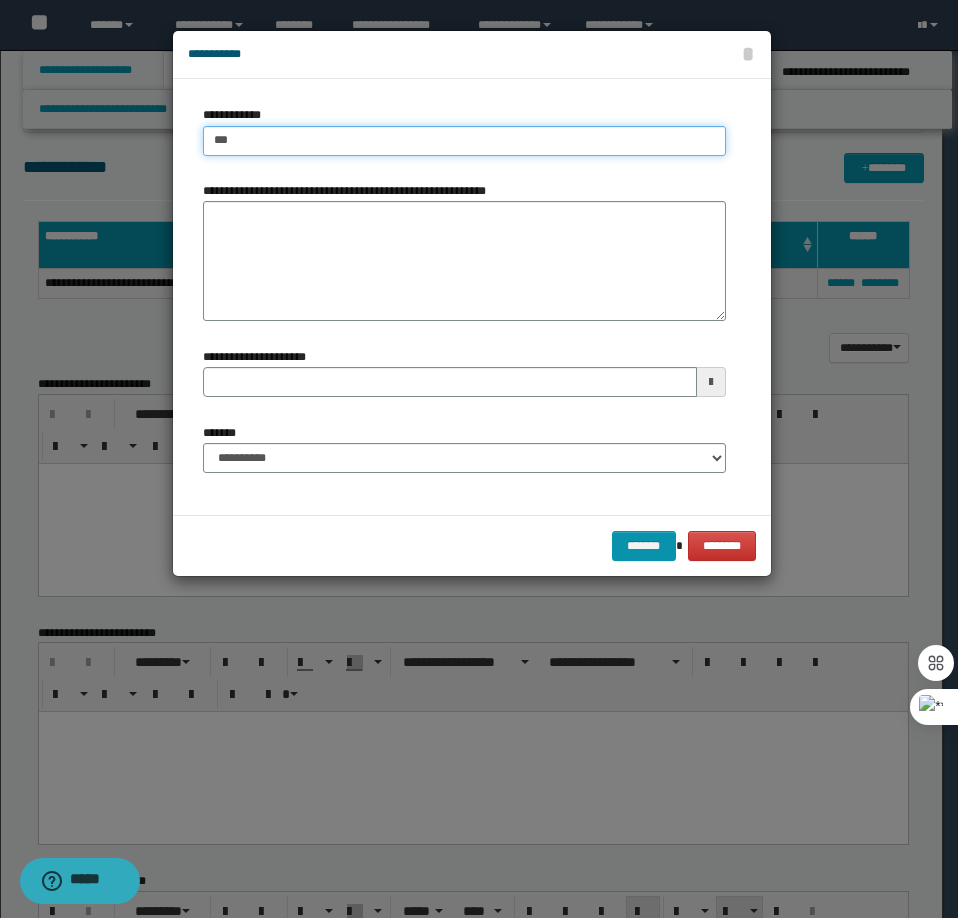 type on "****" 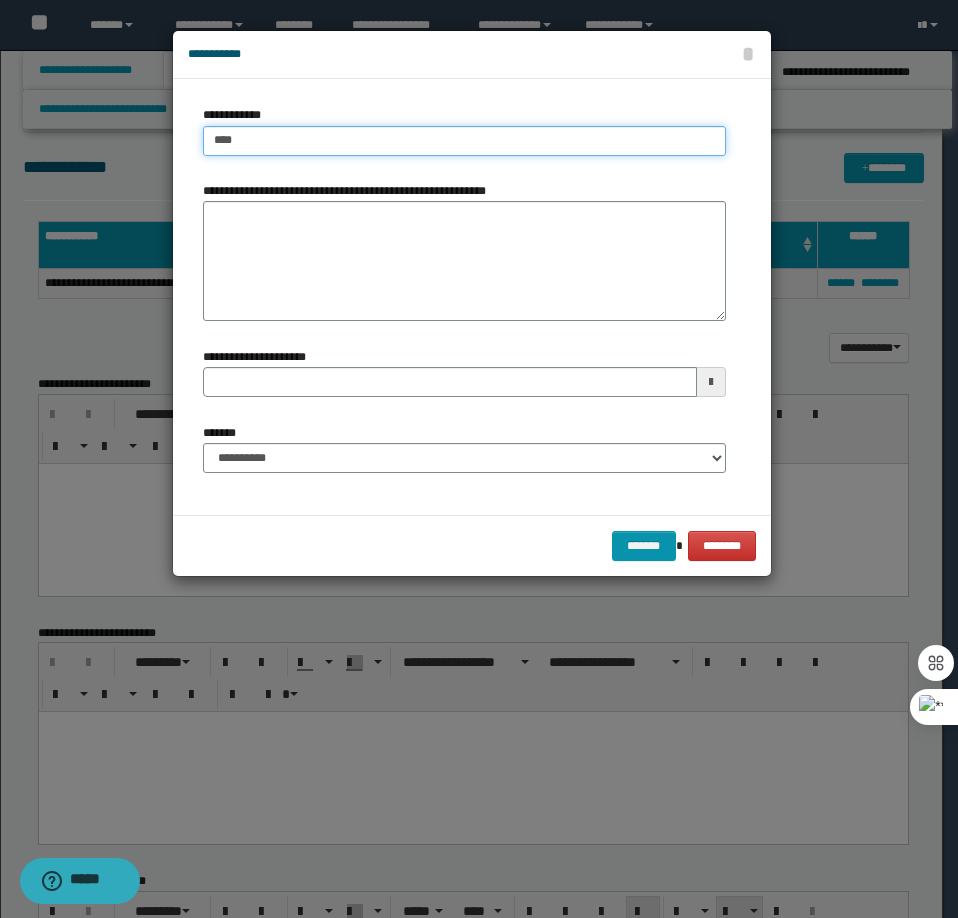 type on "****" 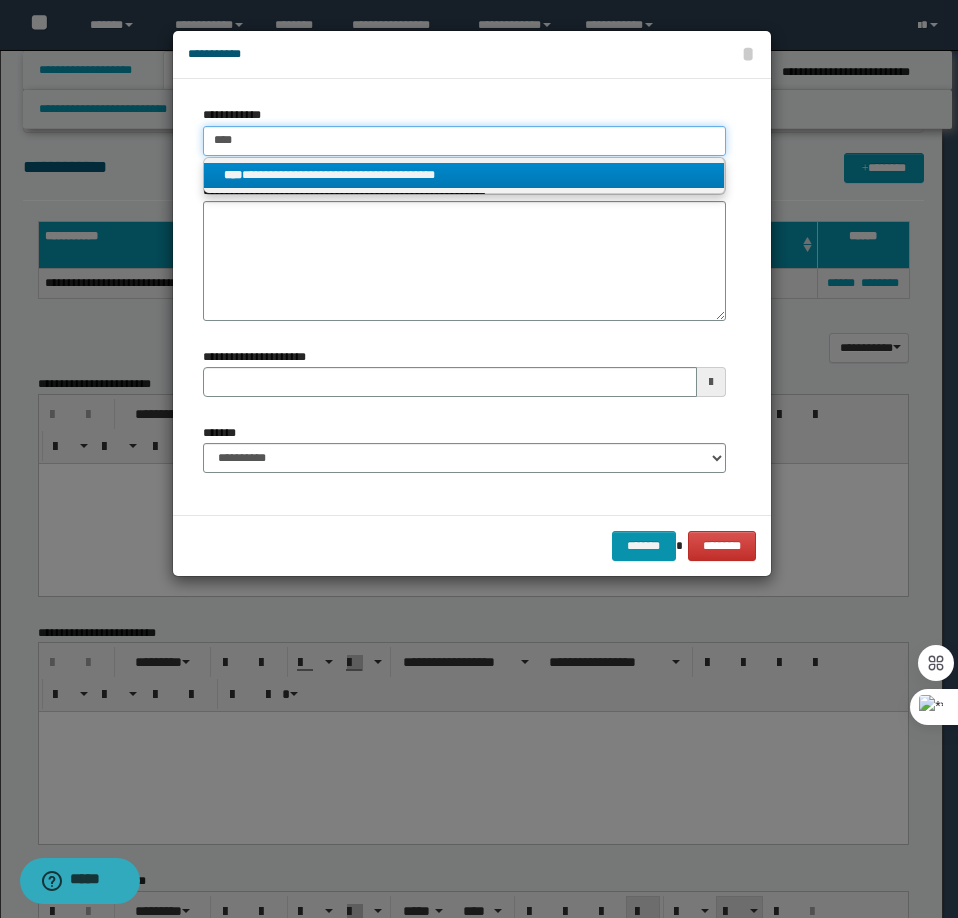 type on "****" 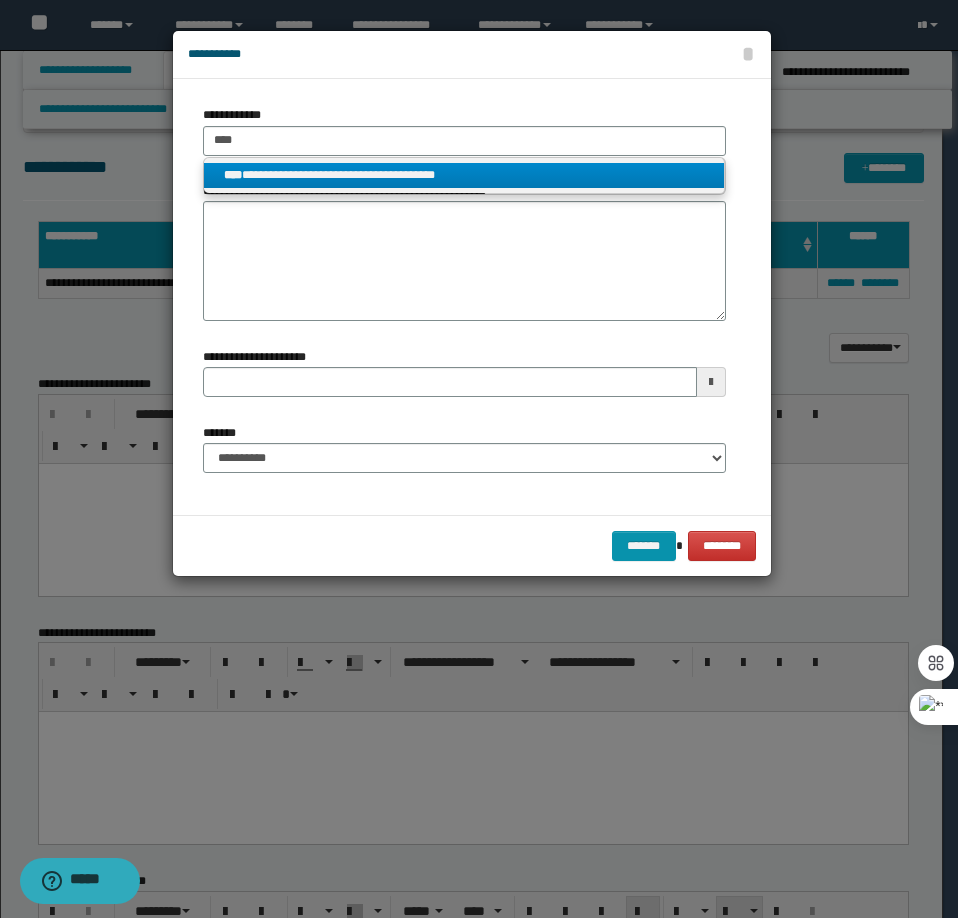 click on "**********" at bounding box center [464, 175] 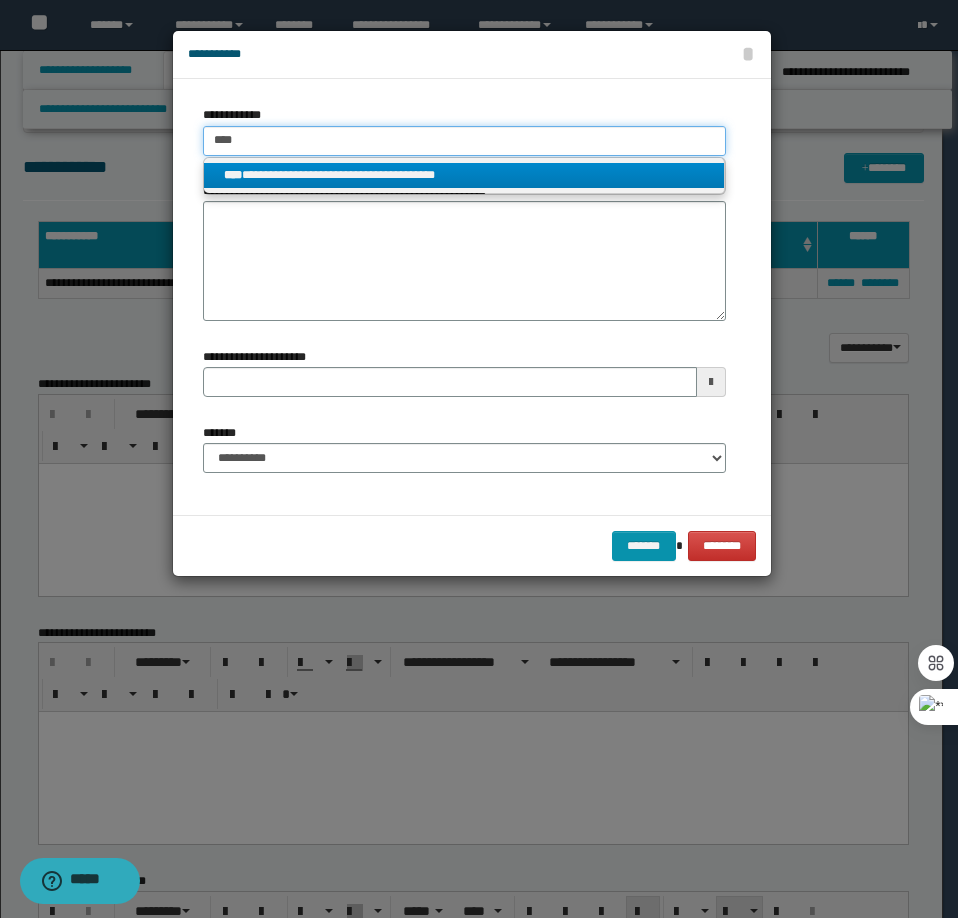 type 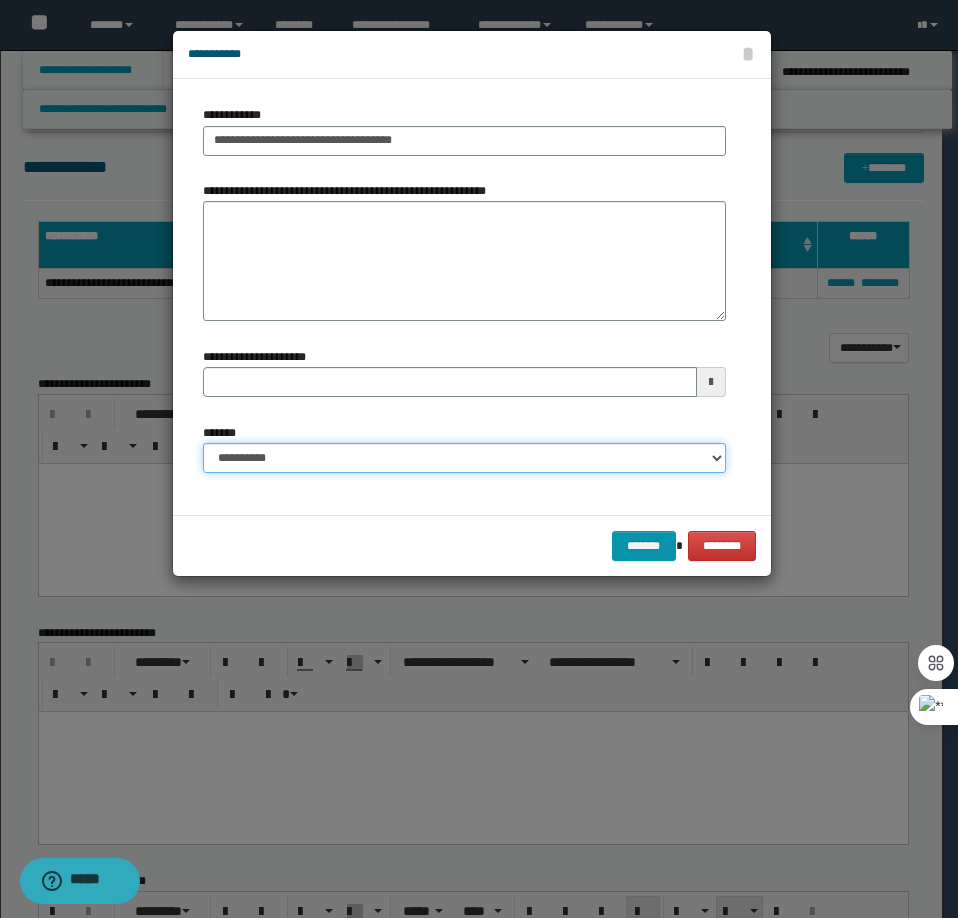 click on "**********" at bounding box center (464, 458) 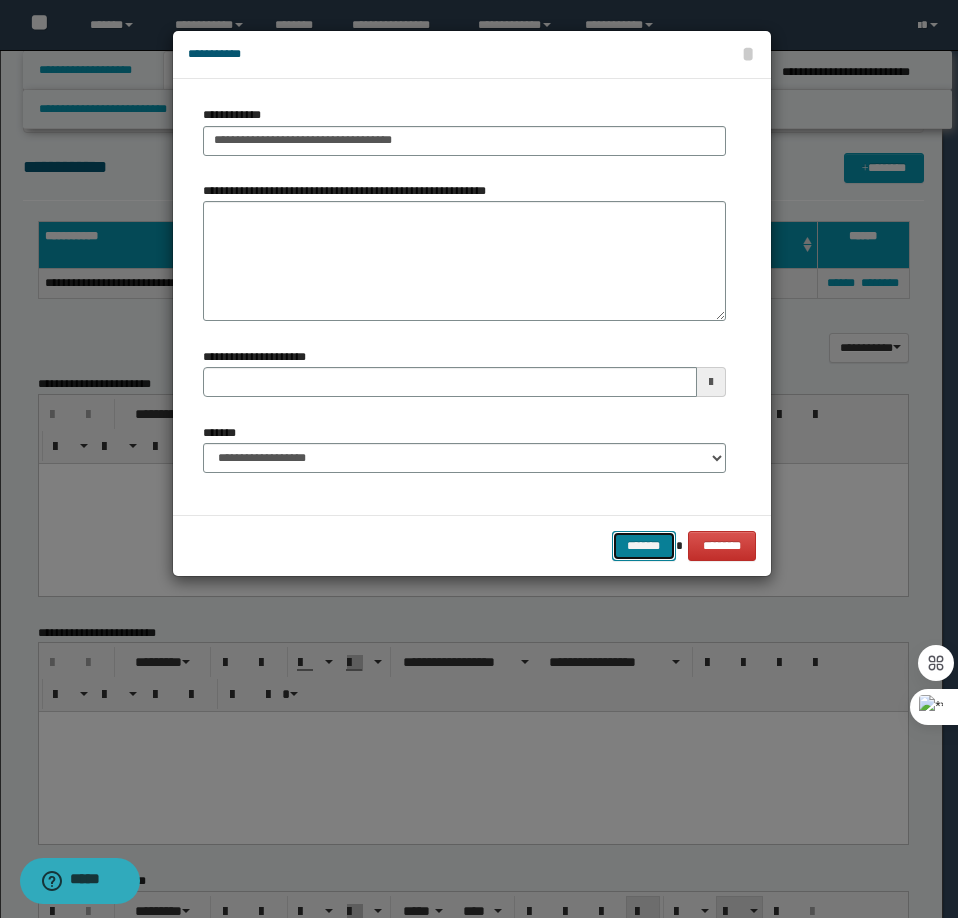 click on "*******" at bounding box center [644, 546] 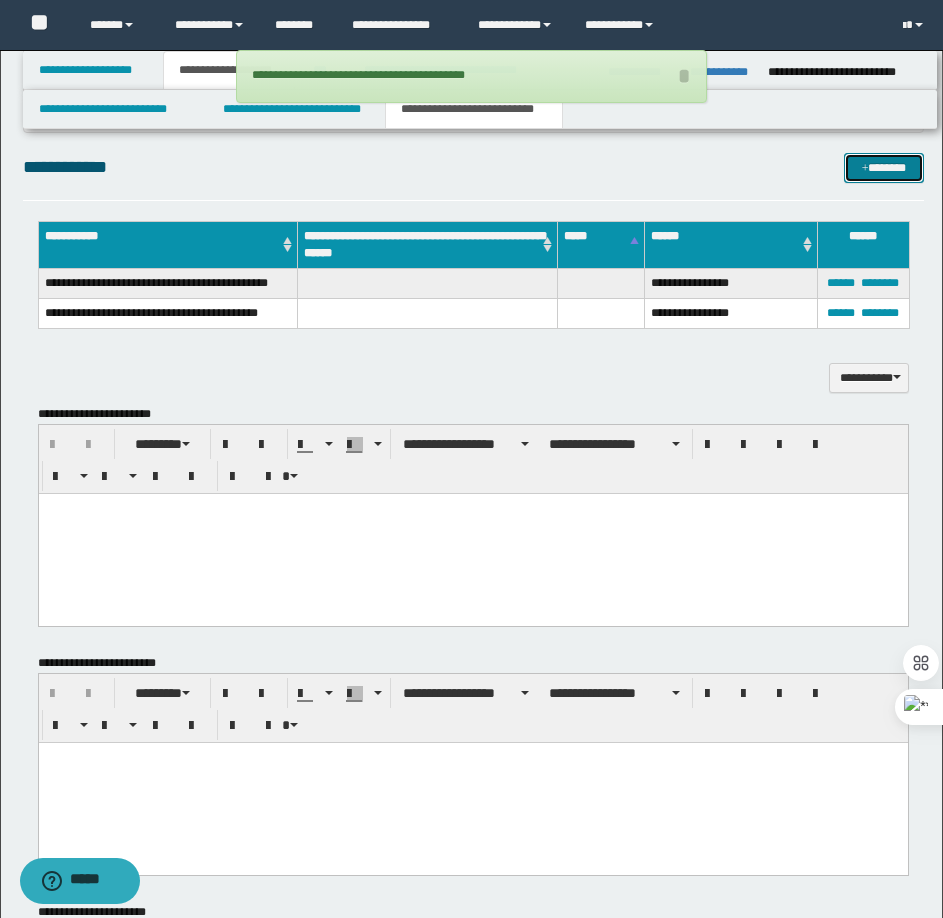 click on "*******" at bounding box center [884, 168] 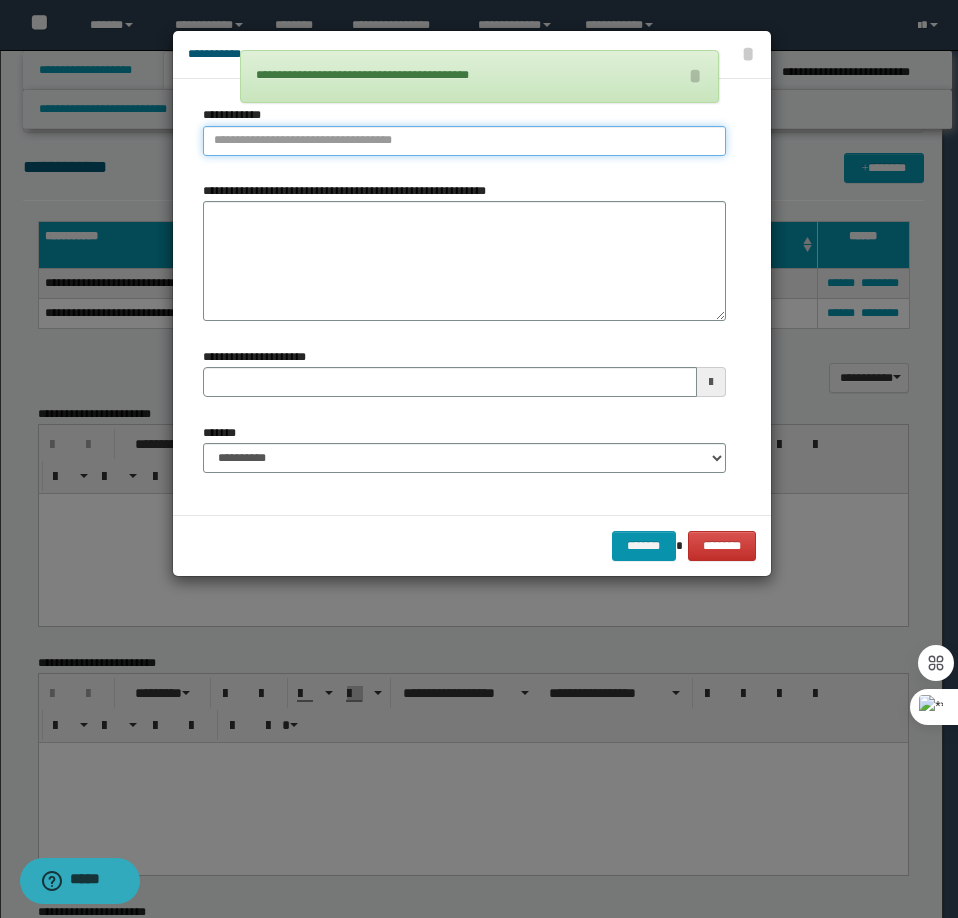 type on "**********" 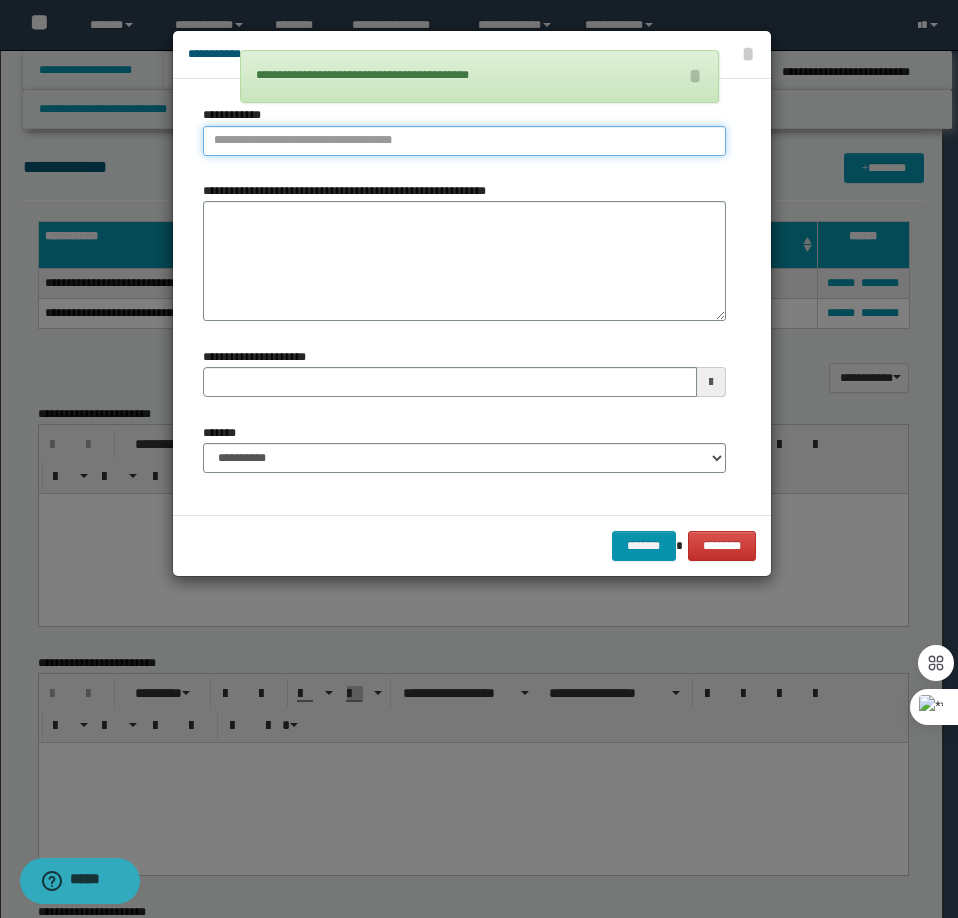 click on "**********" at bounding box center (464, 141) 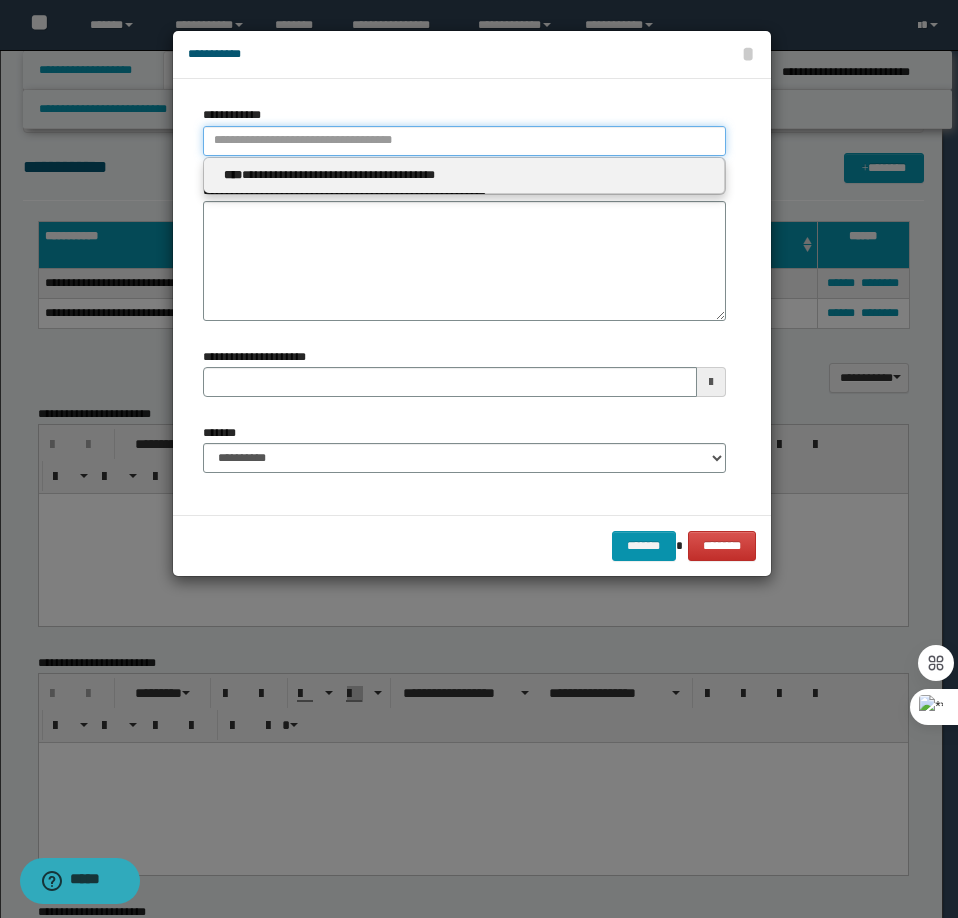 type 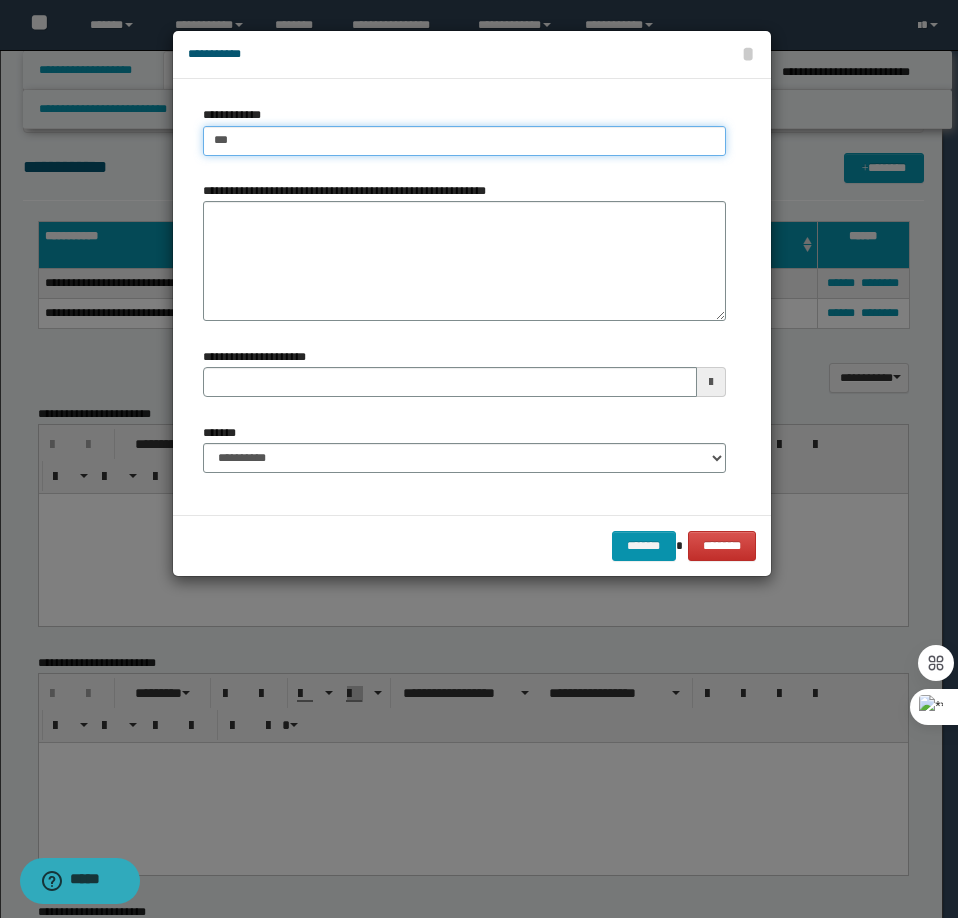 type on "****" 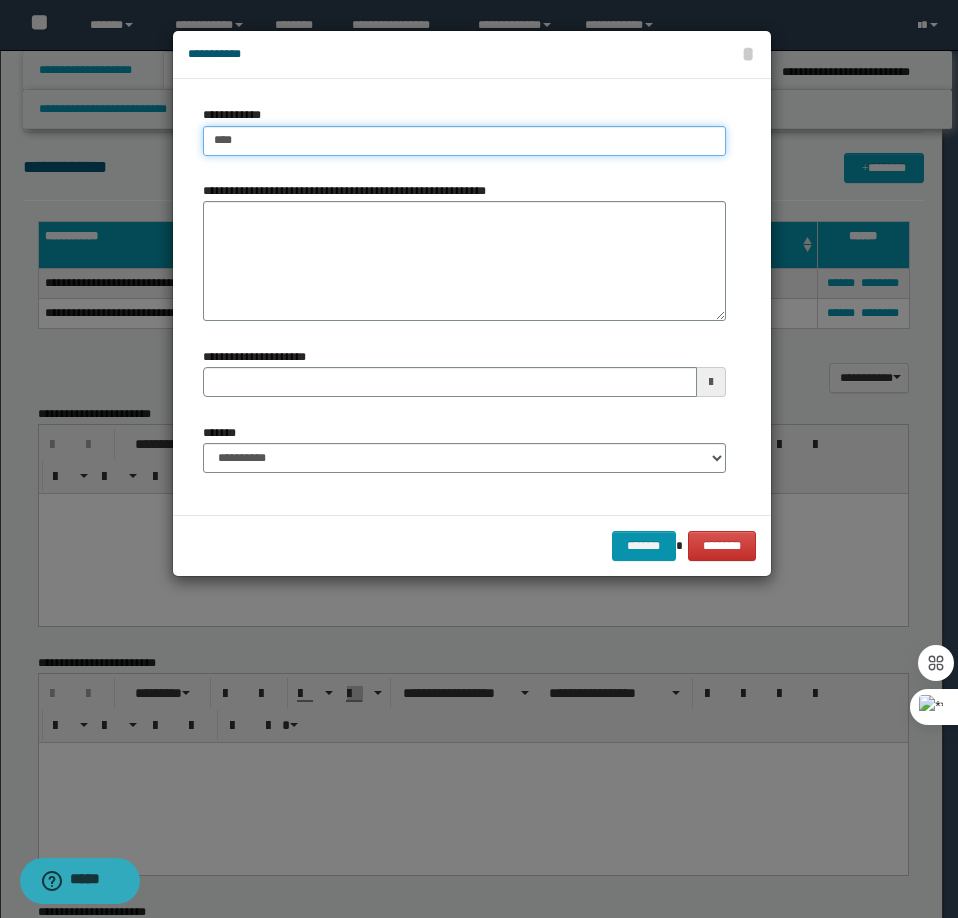 type on "****" 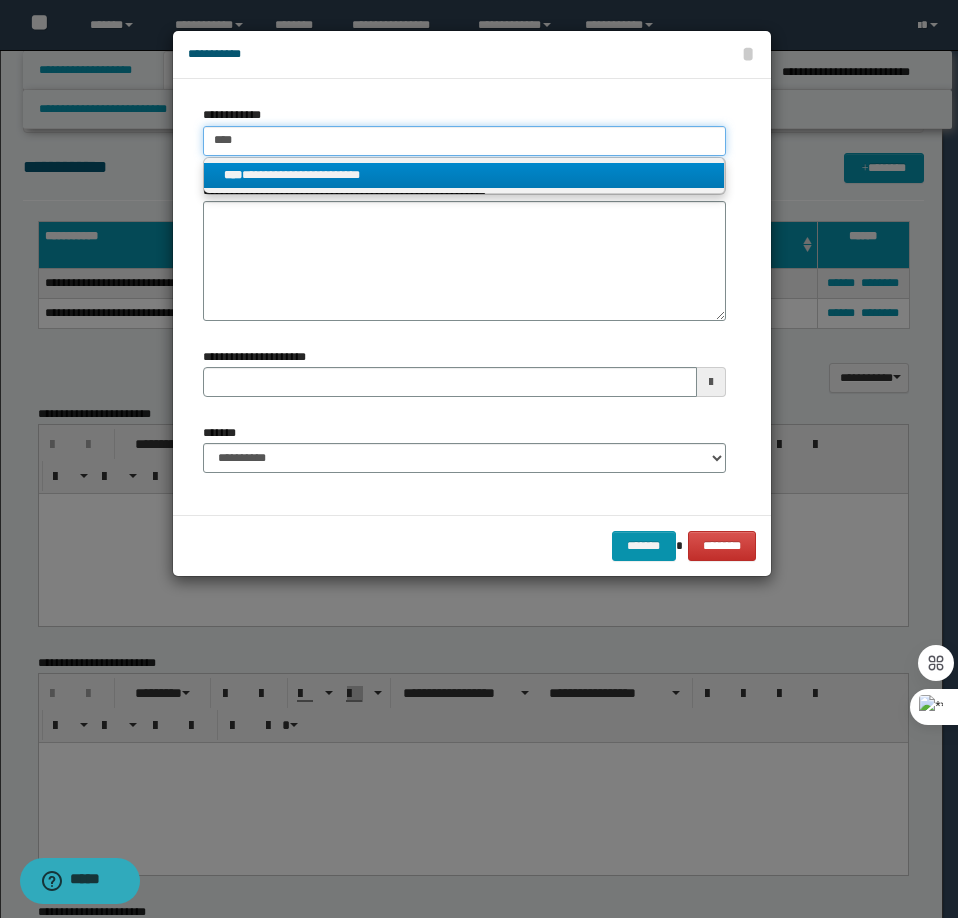 type on "****" 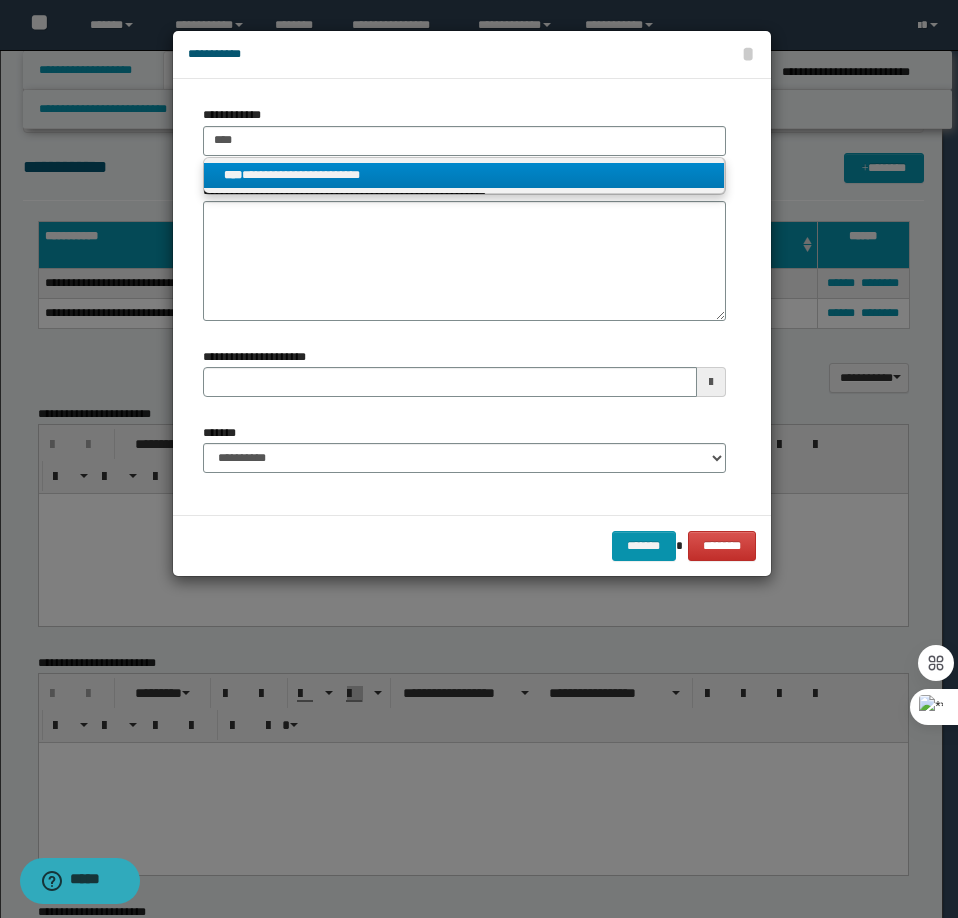 click on "**********" at bounding box center [464, 175] 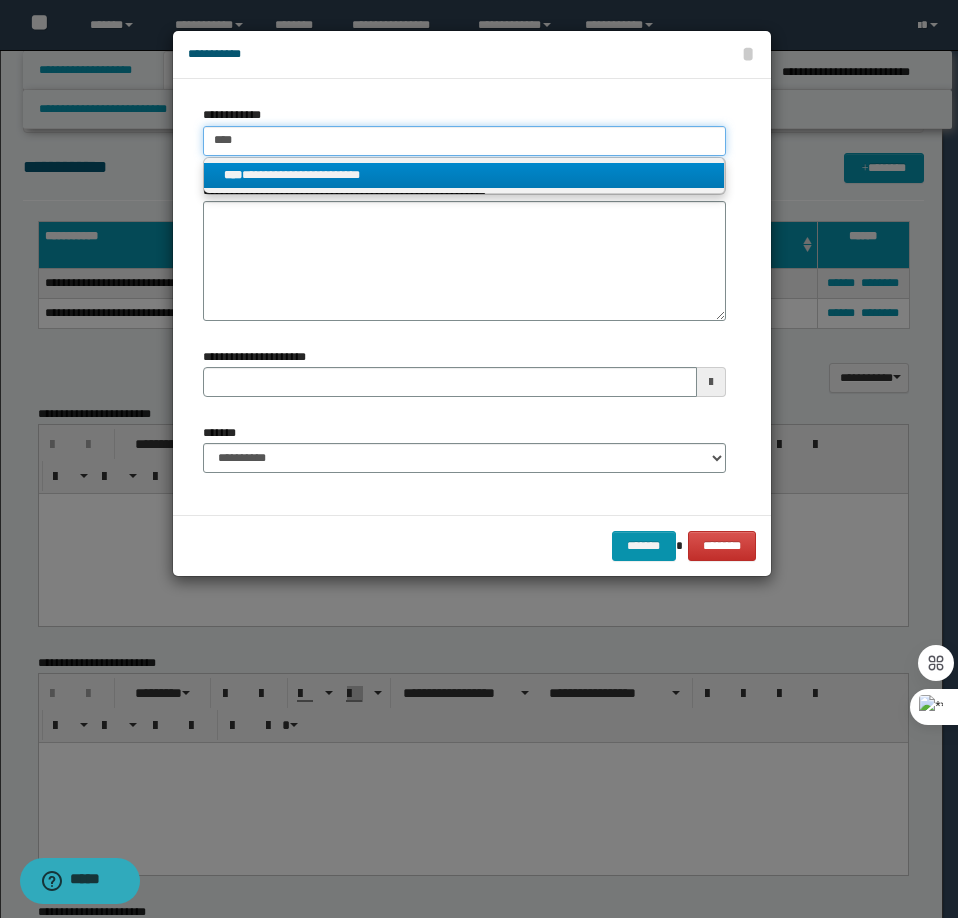 type 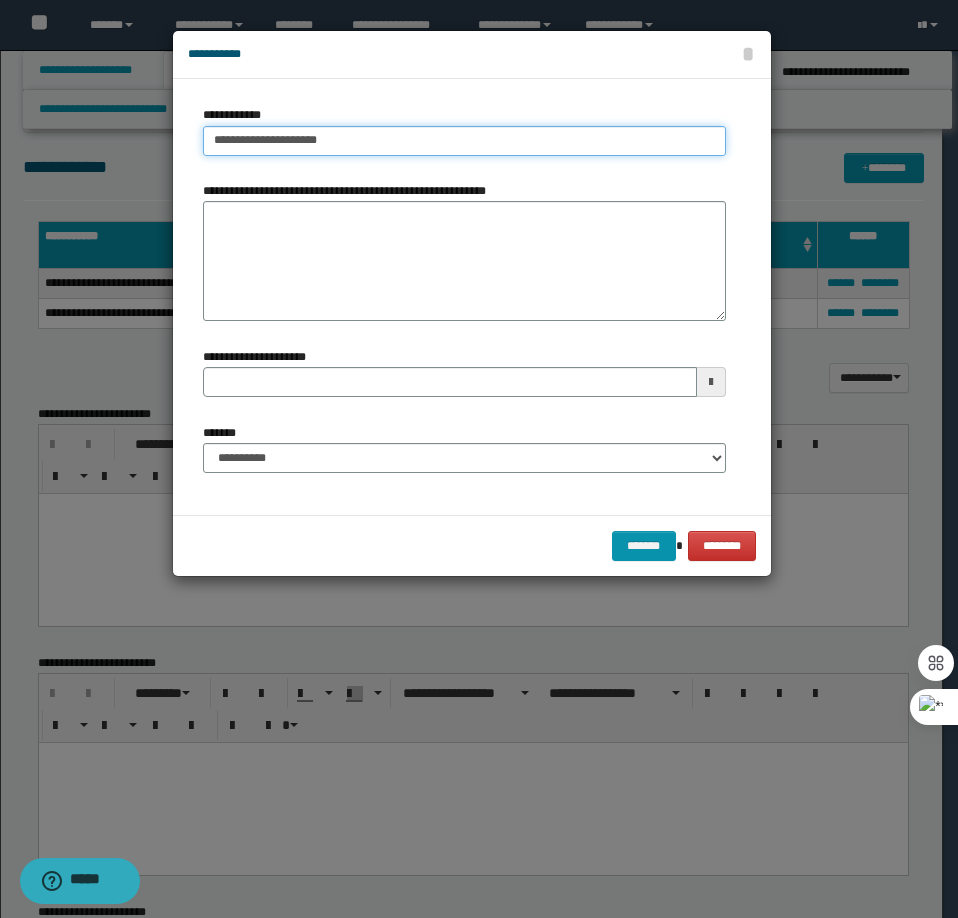 type 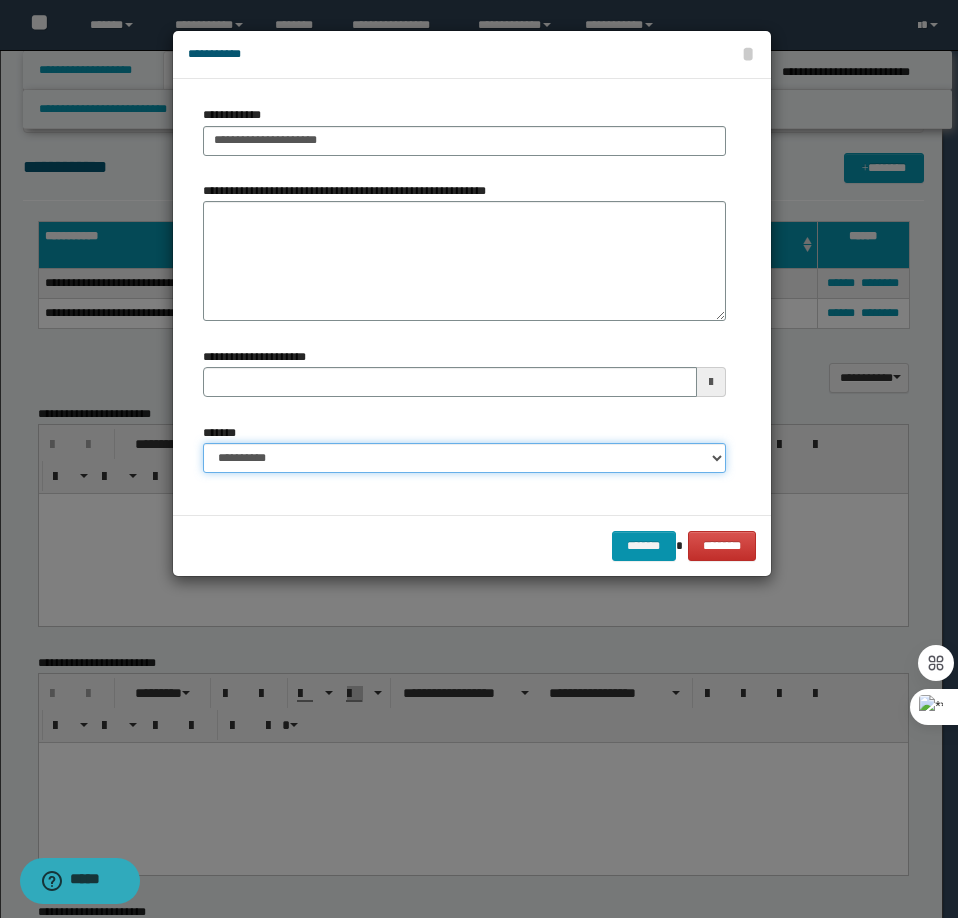 drag, startPoint x: 245, startPoint y: 444, endPoint x: 275, endPoint y: 471, distance: 40.36087 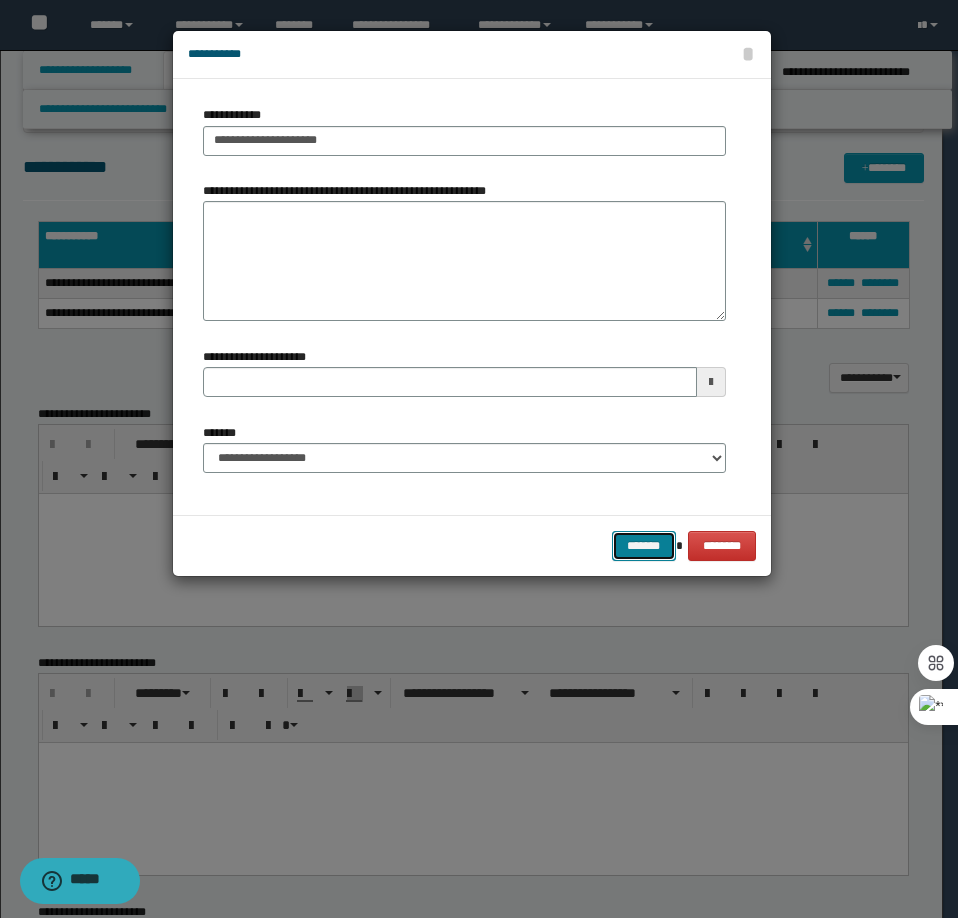 click on "*******" at bounding box center [644, 546] 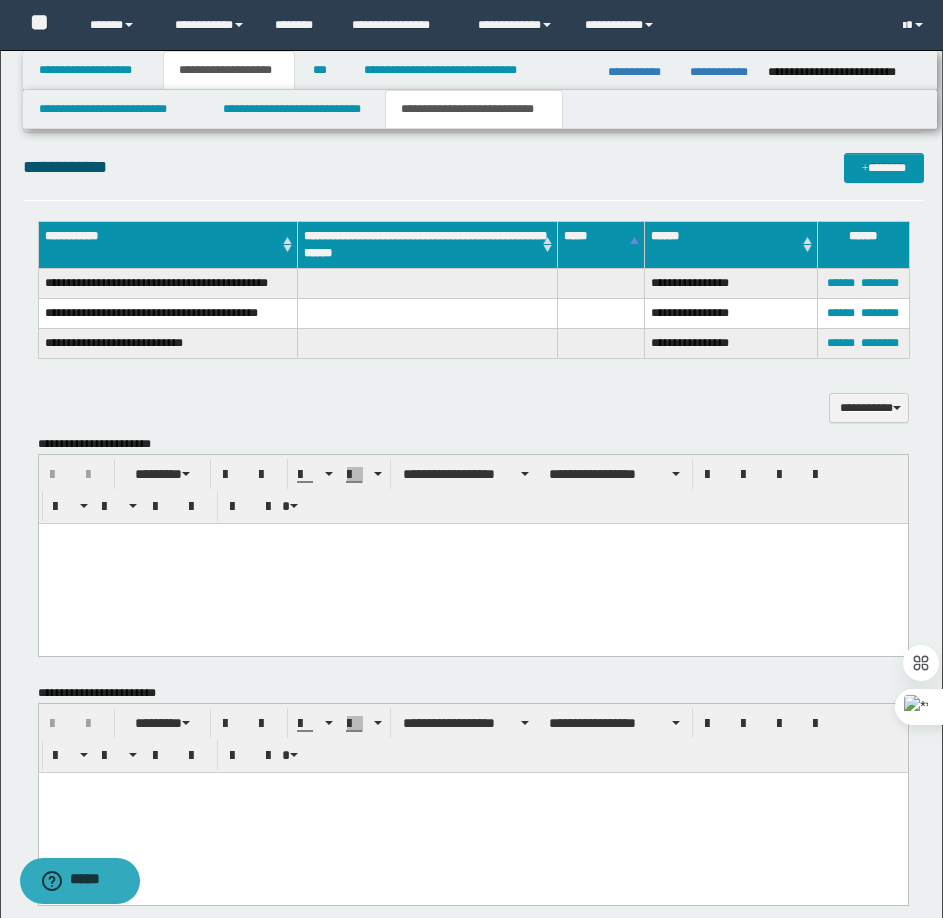 click on "**********" at bounding box center [473, 397] 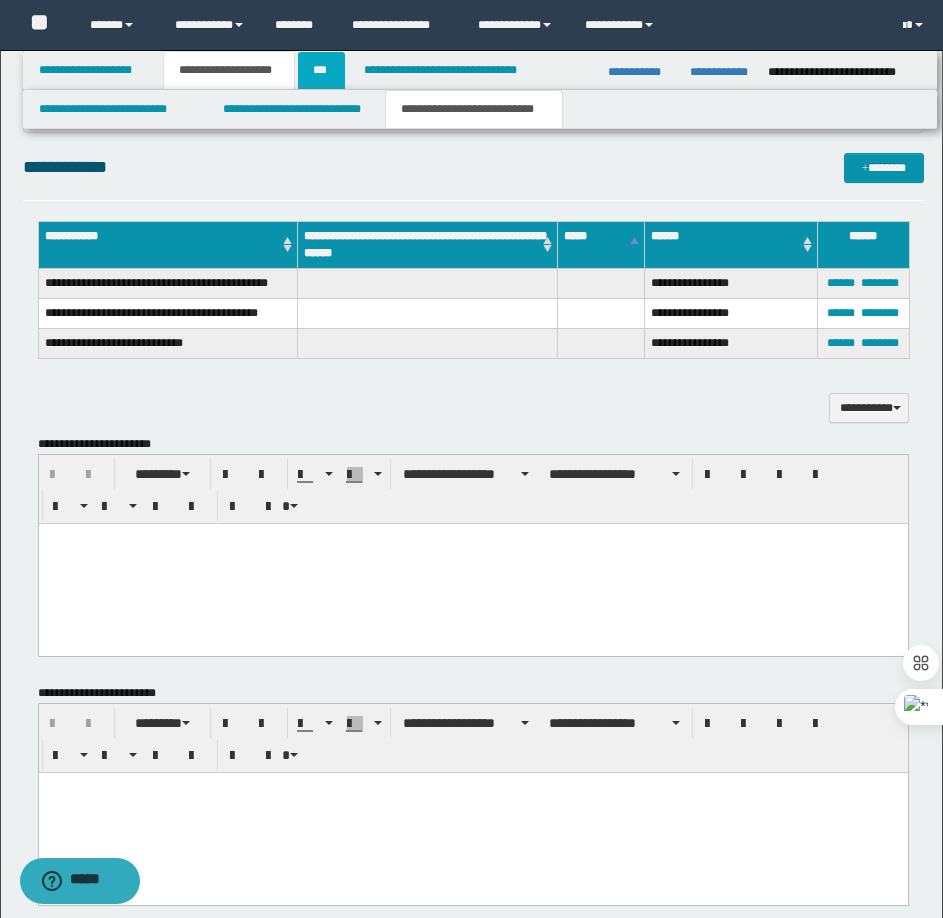 click on "***" at bounding box center (321, 70) 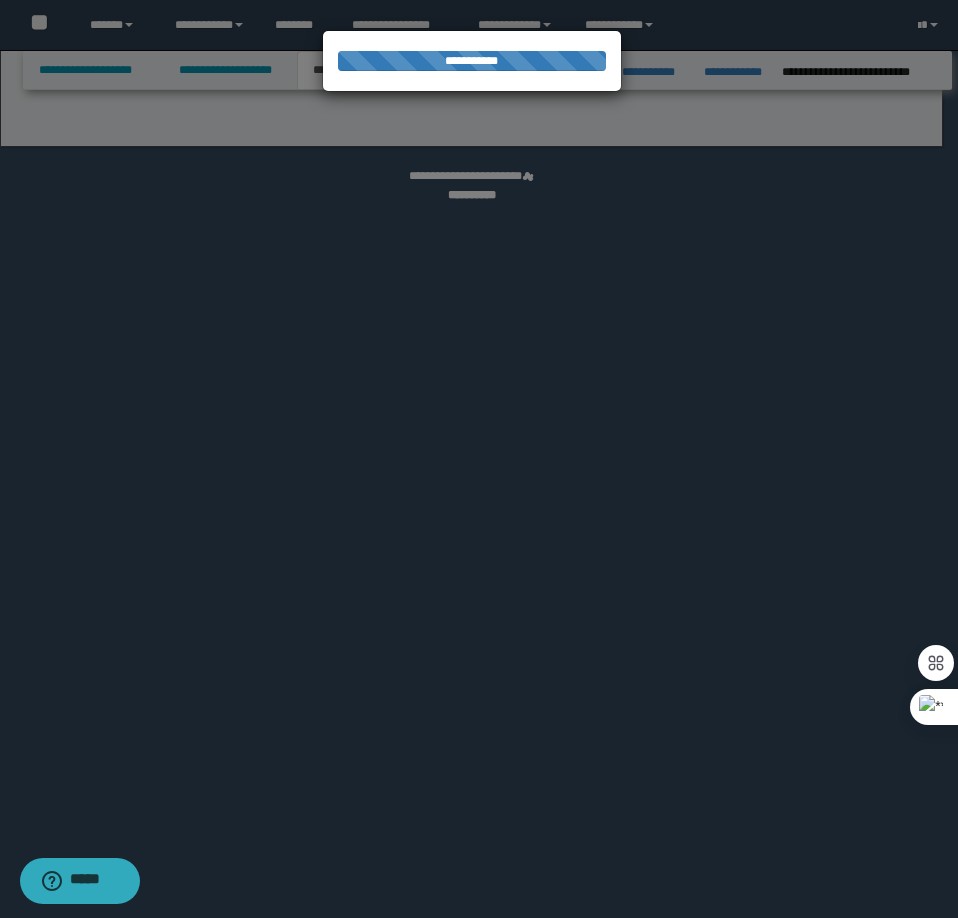 select on "*" 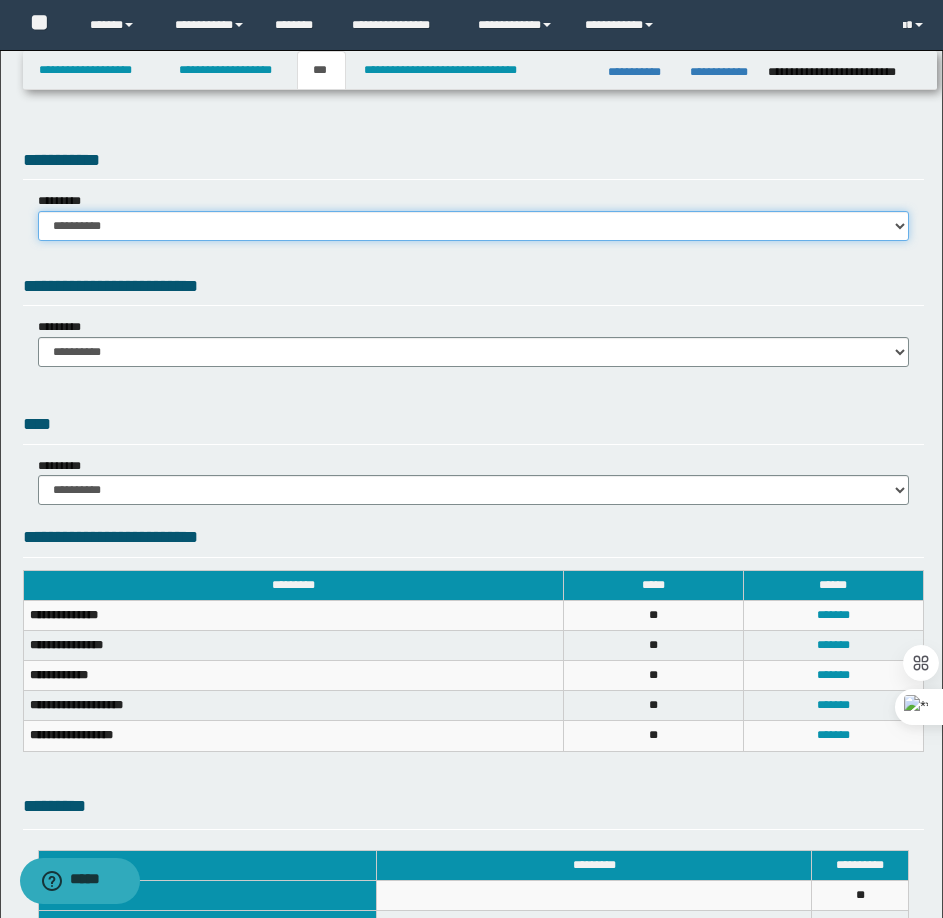drag, startPoint x: 150, startPoint y: 225, endPoint x: 135, endPoint y: 240, distance: 21.213203 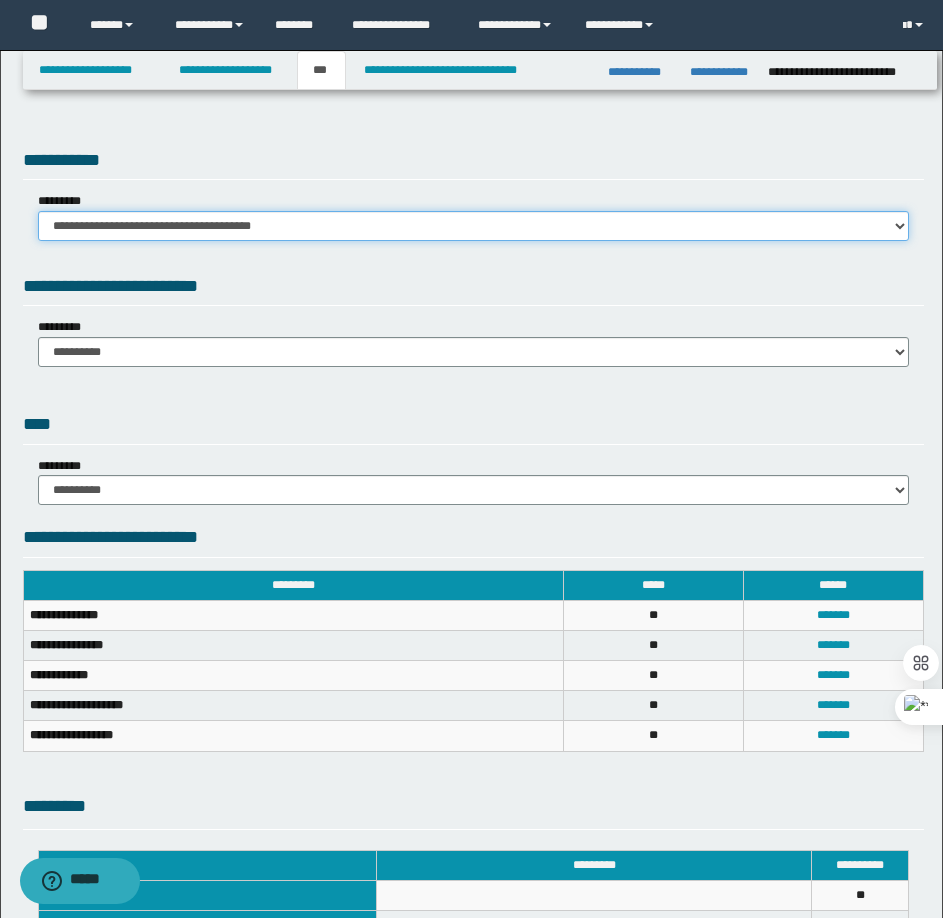 click on "**********" at bounding box center (473, 226) 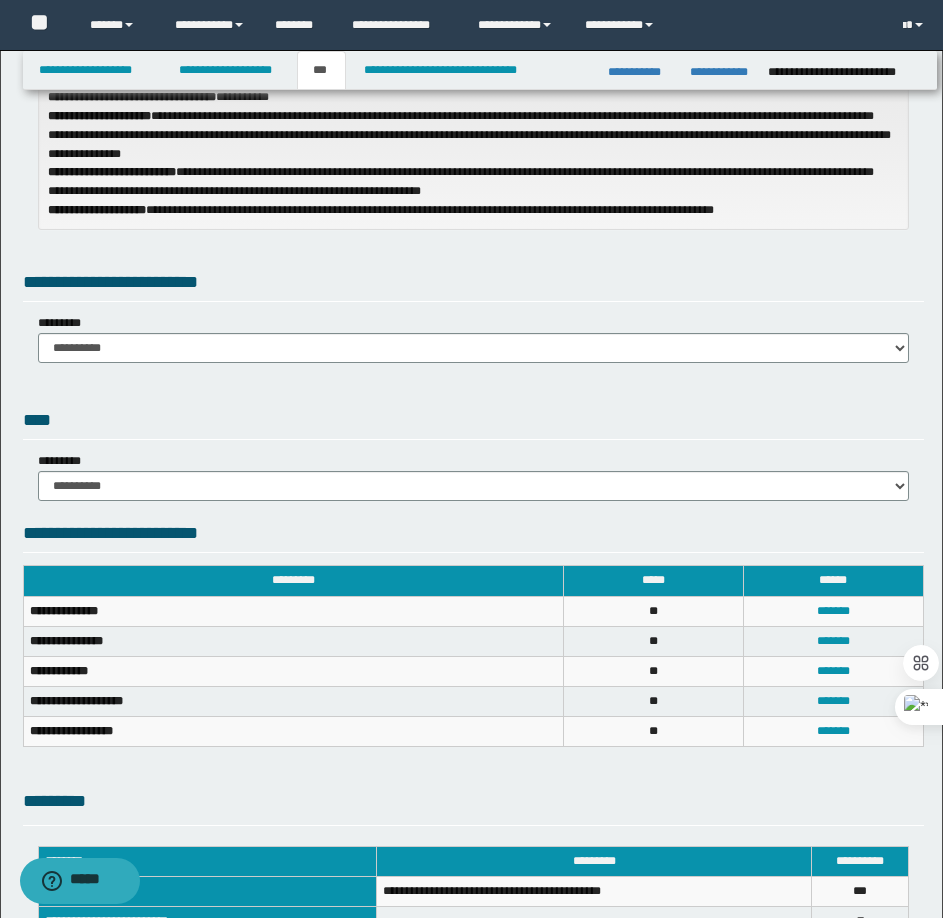 scroll, scrollTop: 200, scrollLeft: 0, axis: vertical 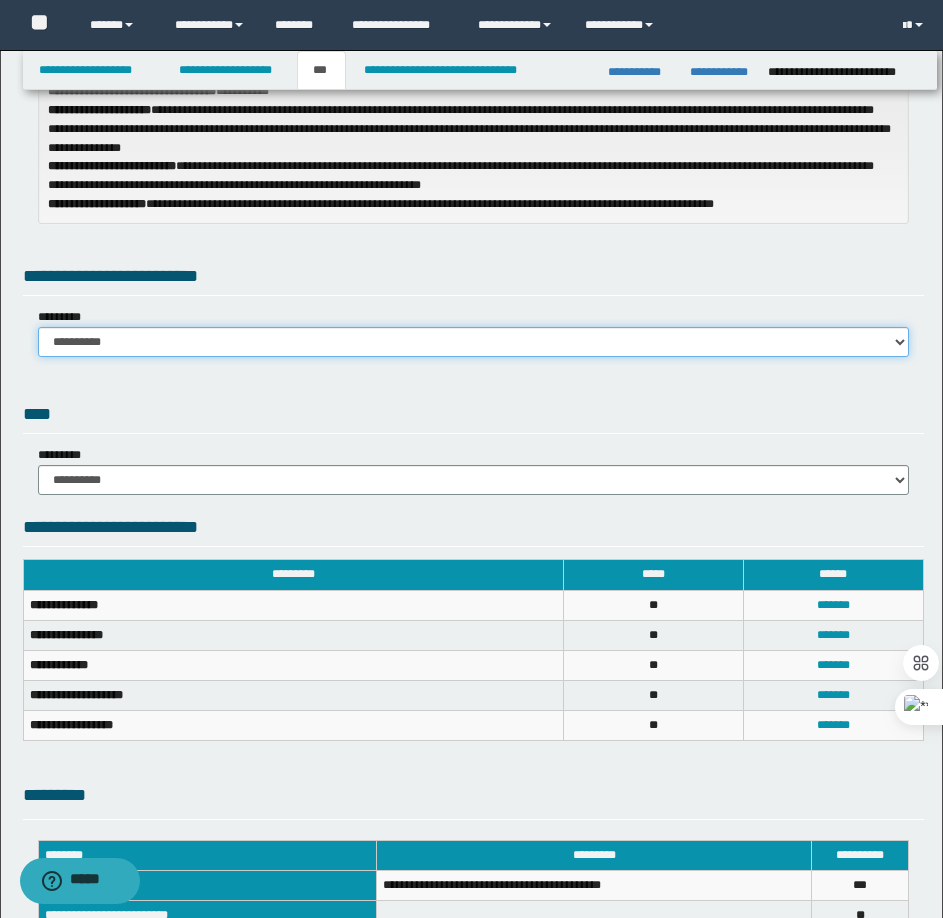 click on "**********" at bounding box center (473, 342) 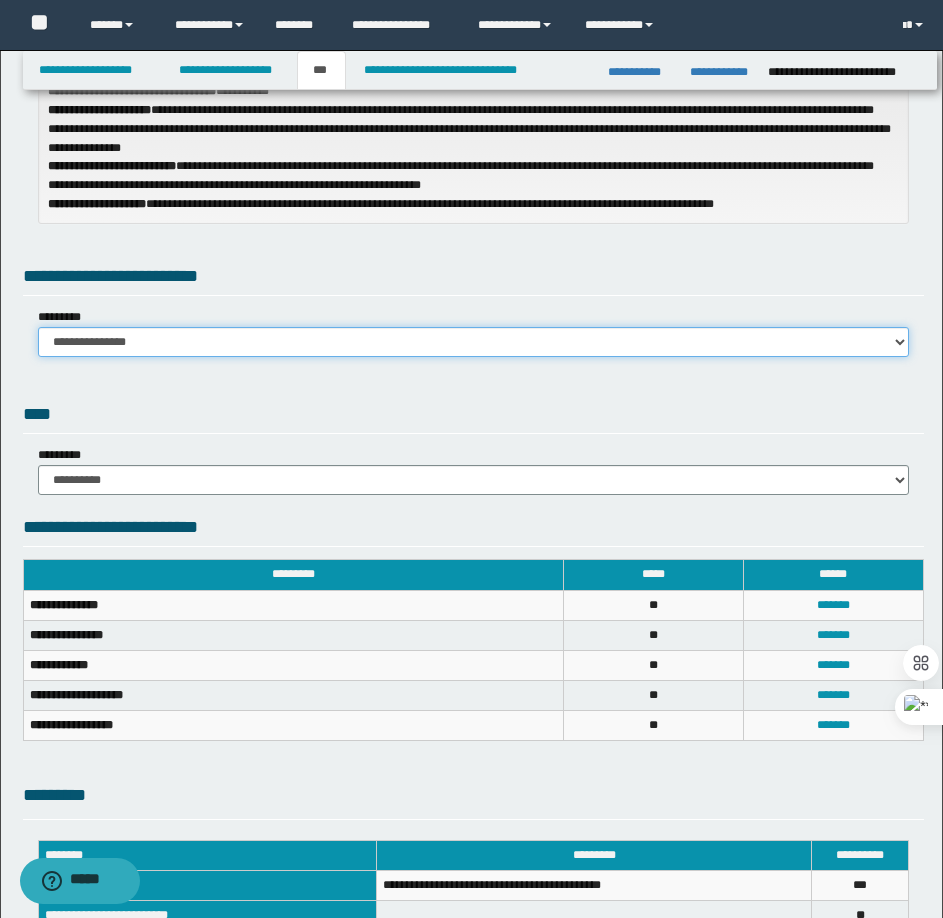 click on "**********" at bounding box center (473, 342) 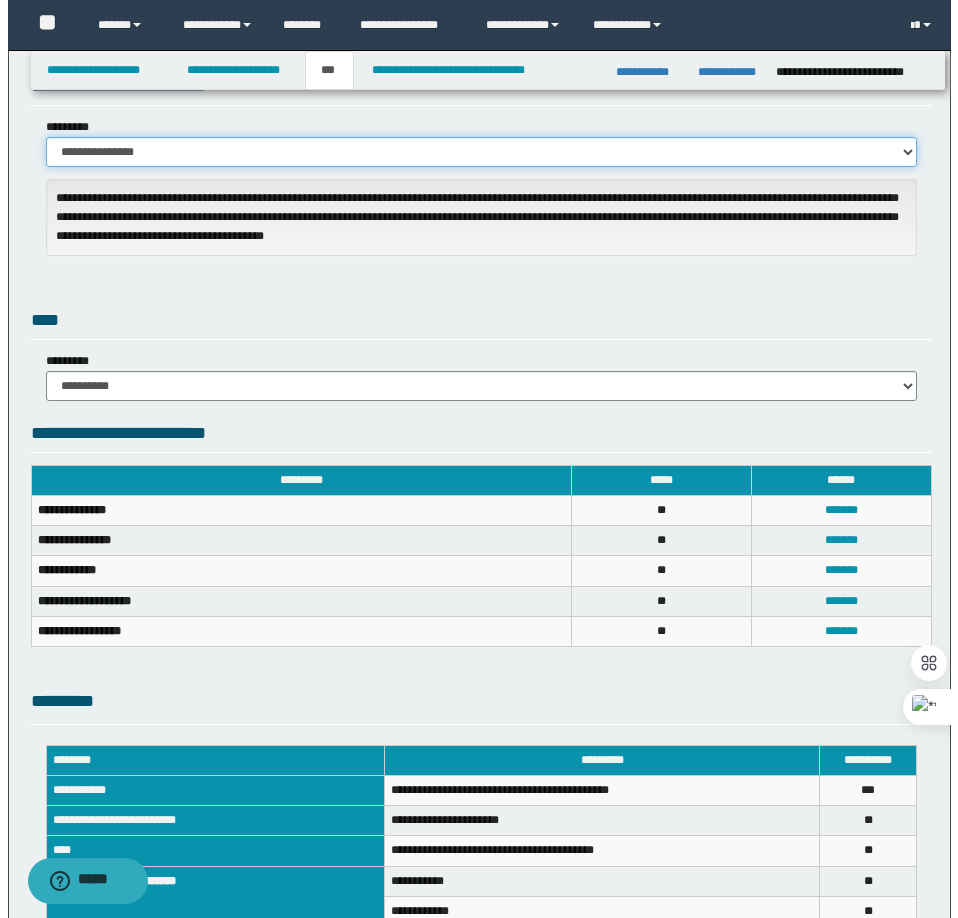 scroll, scrollTop: 648, scrollLeft: 0, axis: vertical 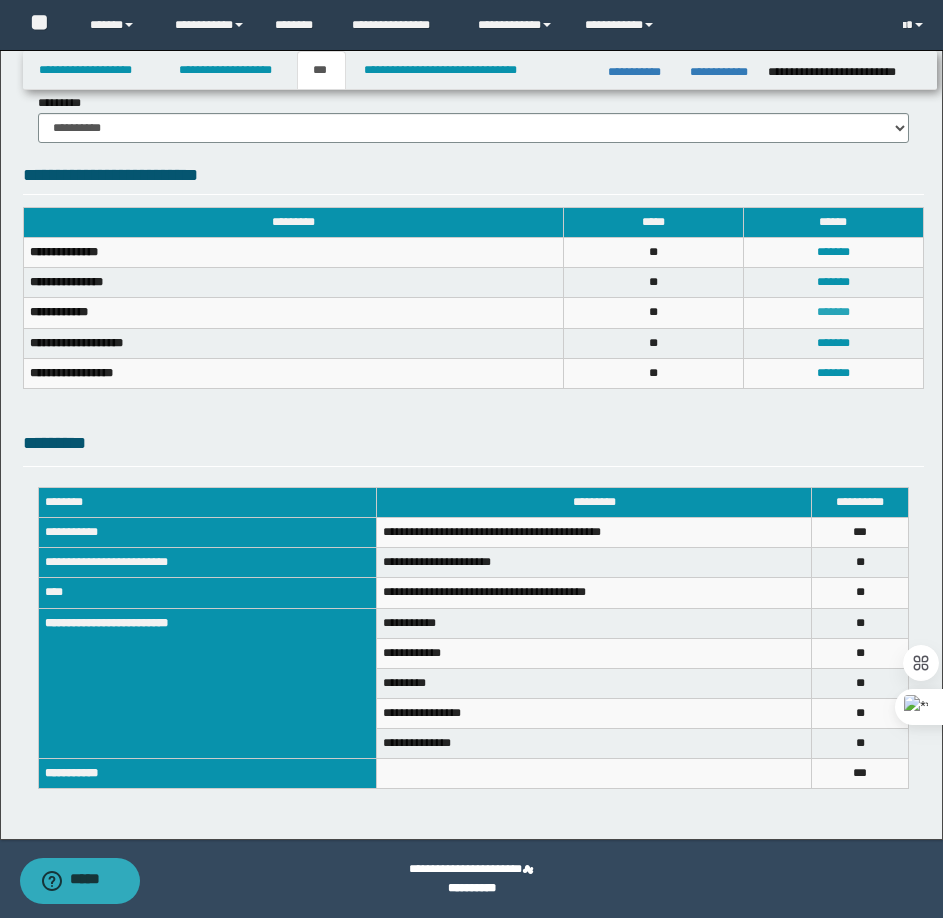 click on "*******" at bounding box center (833, 312) 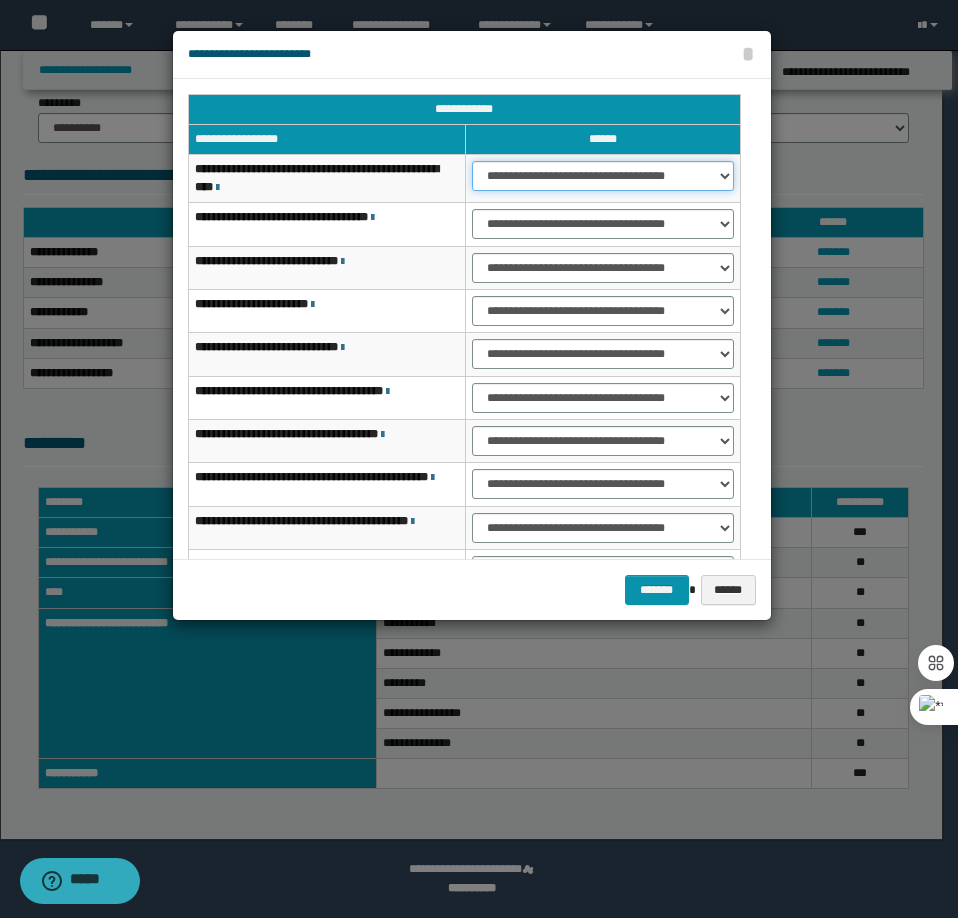 click on "**********" at bounding box center (603, 176) 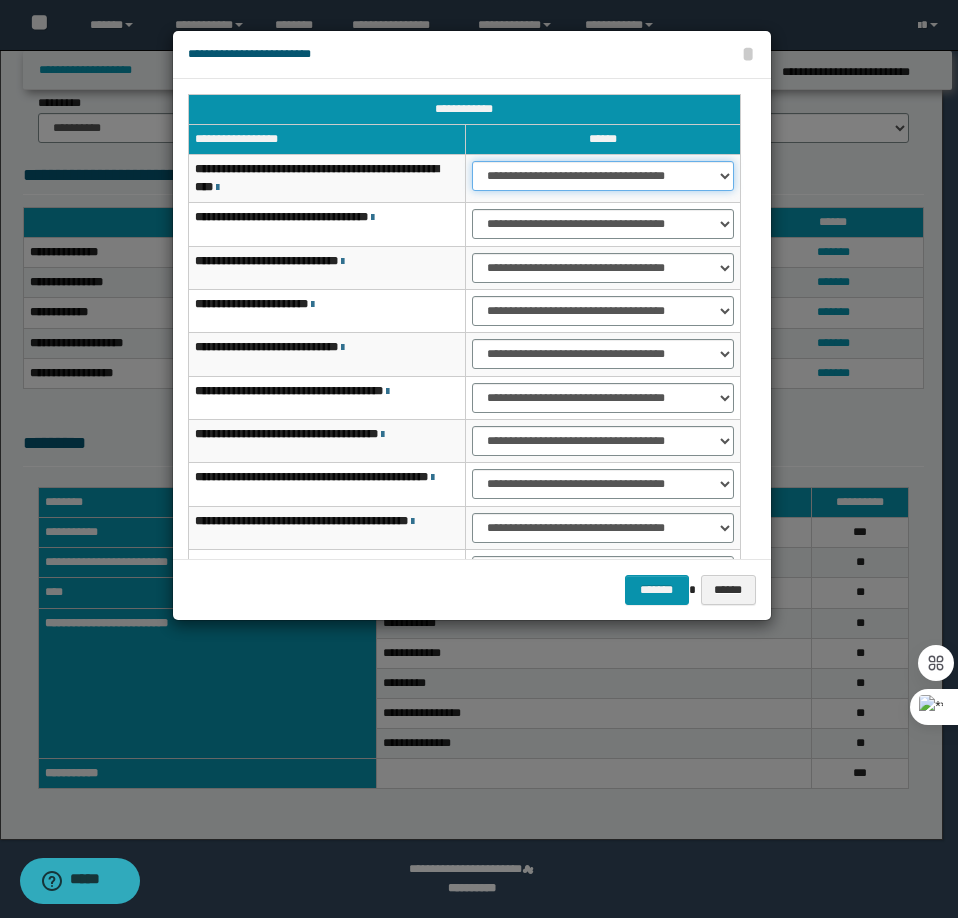 select on "***" 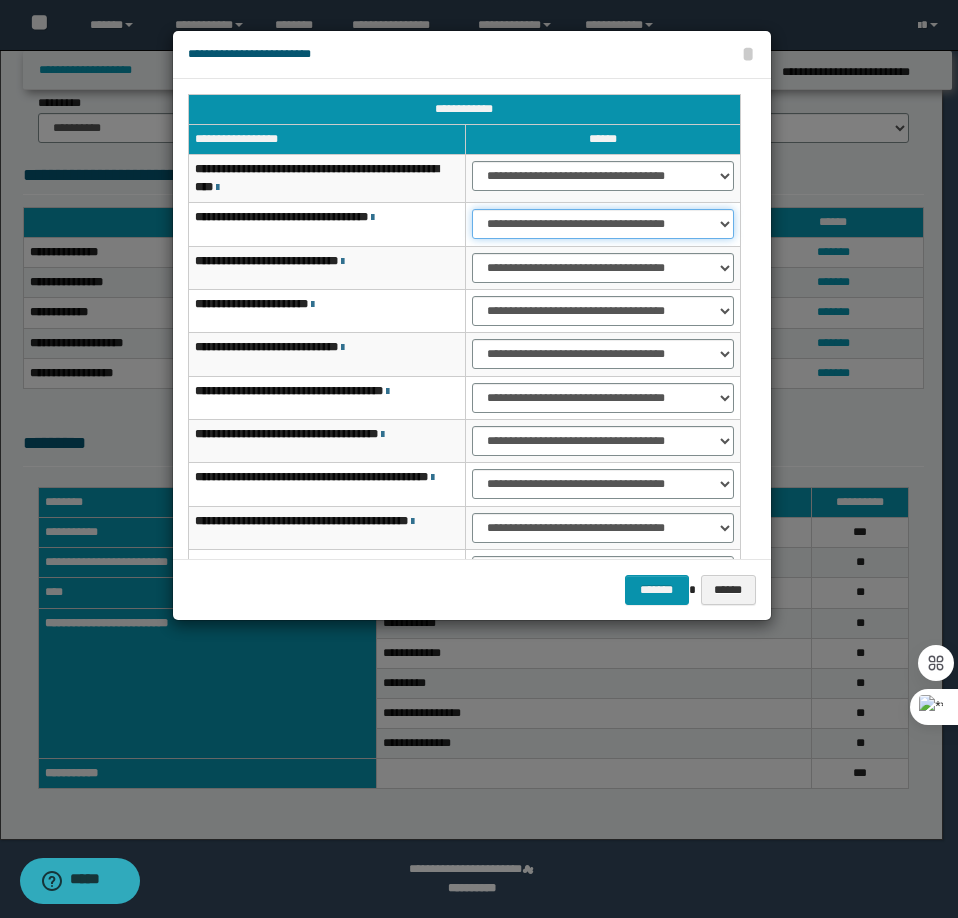 select on "***" 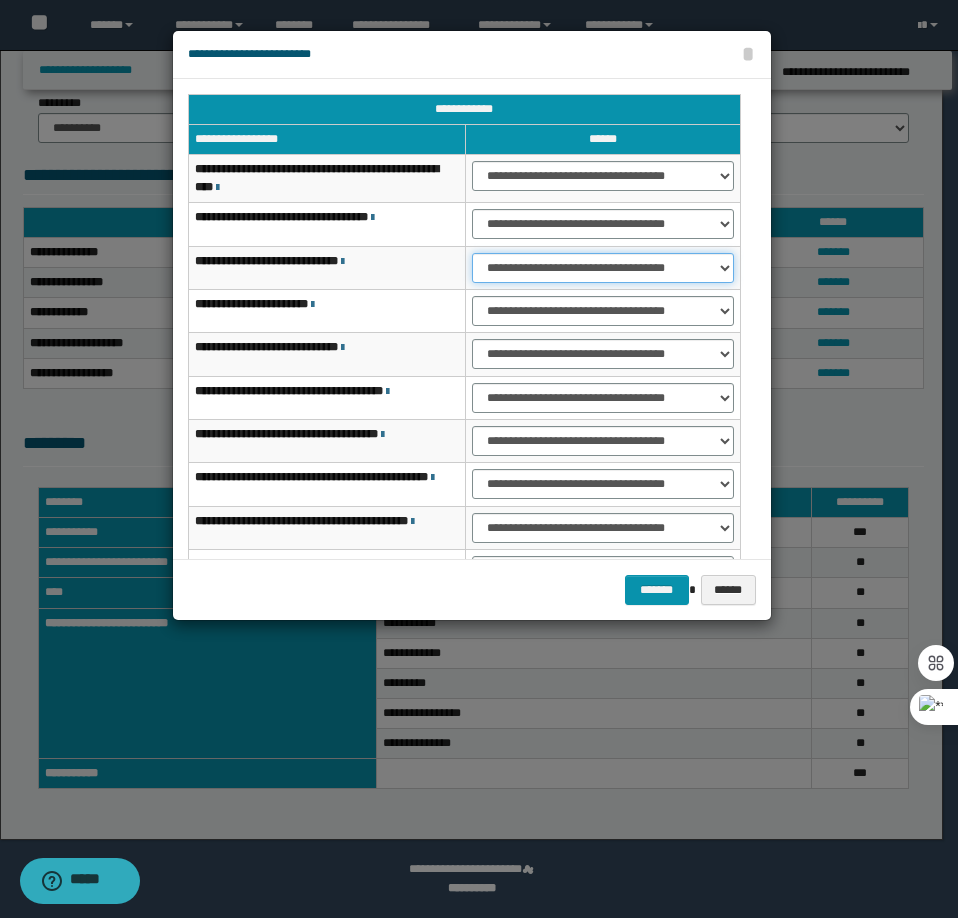 select on "***" 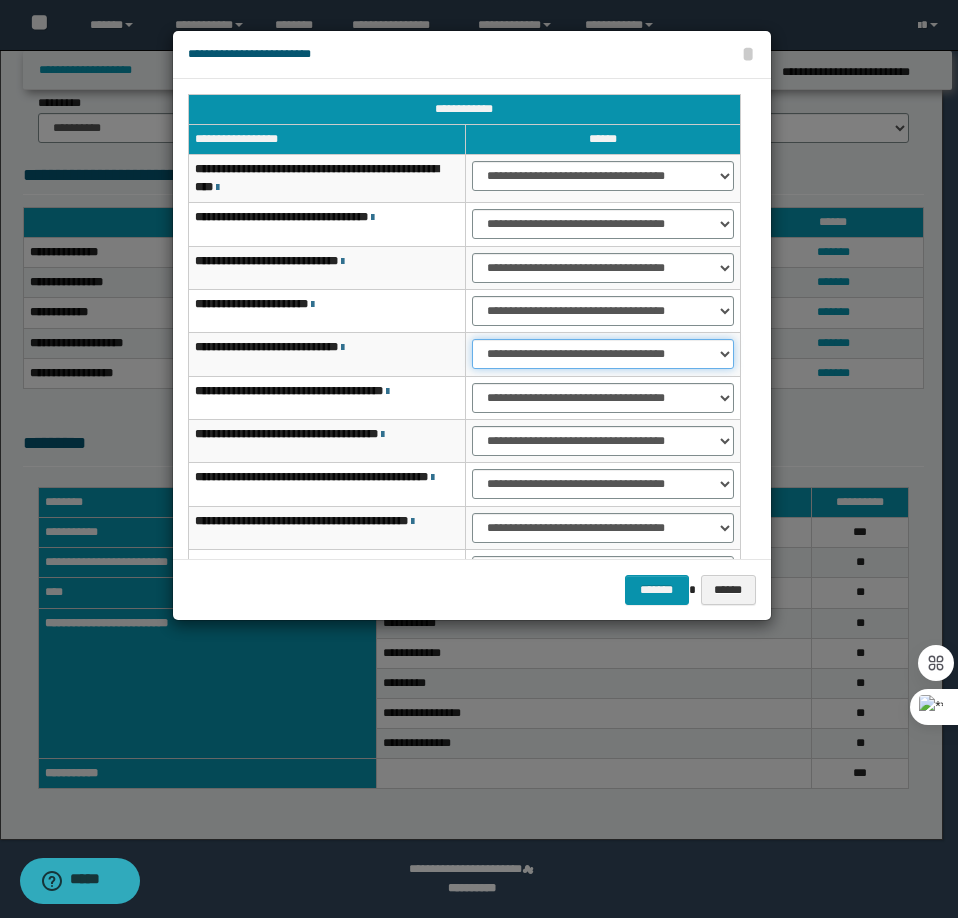 select on "***" 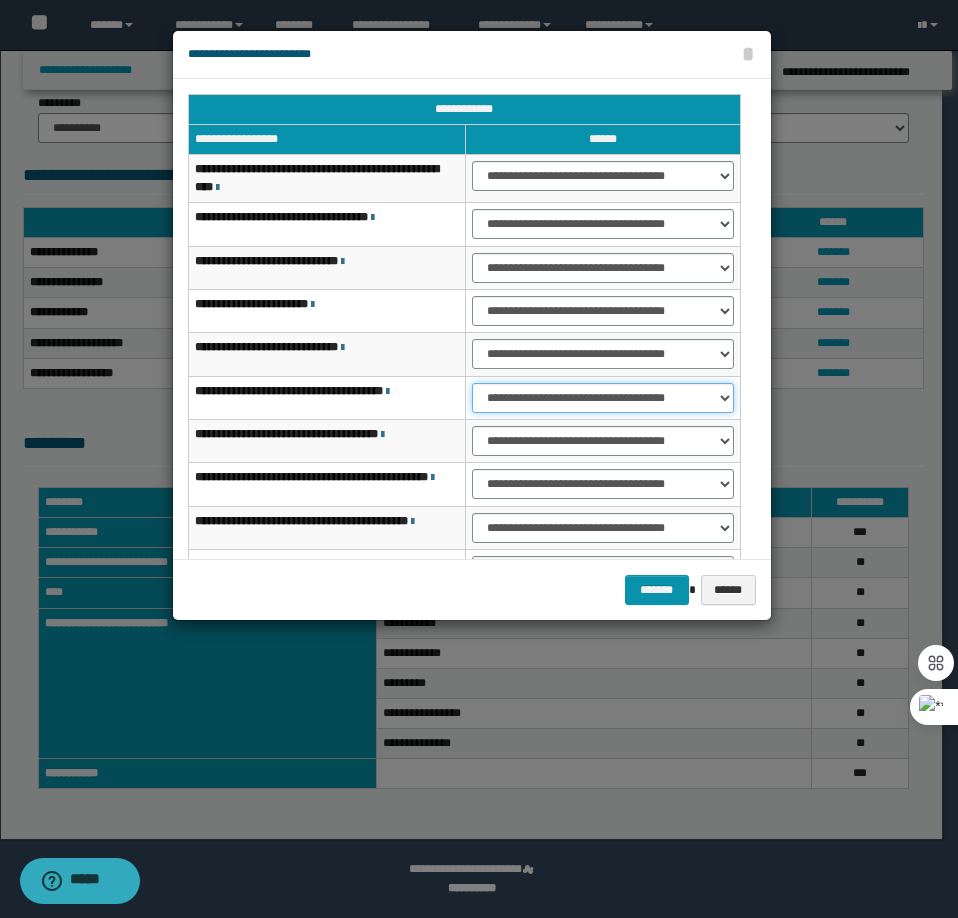 select on "***" 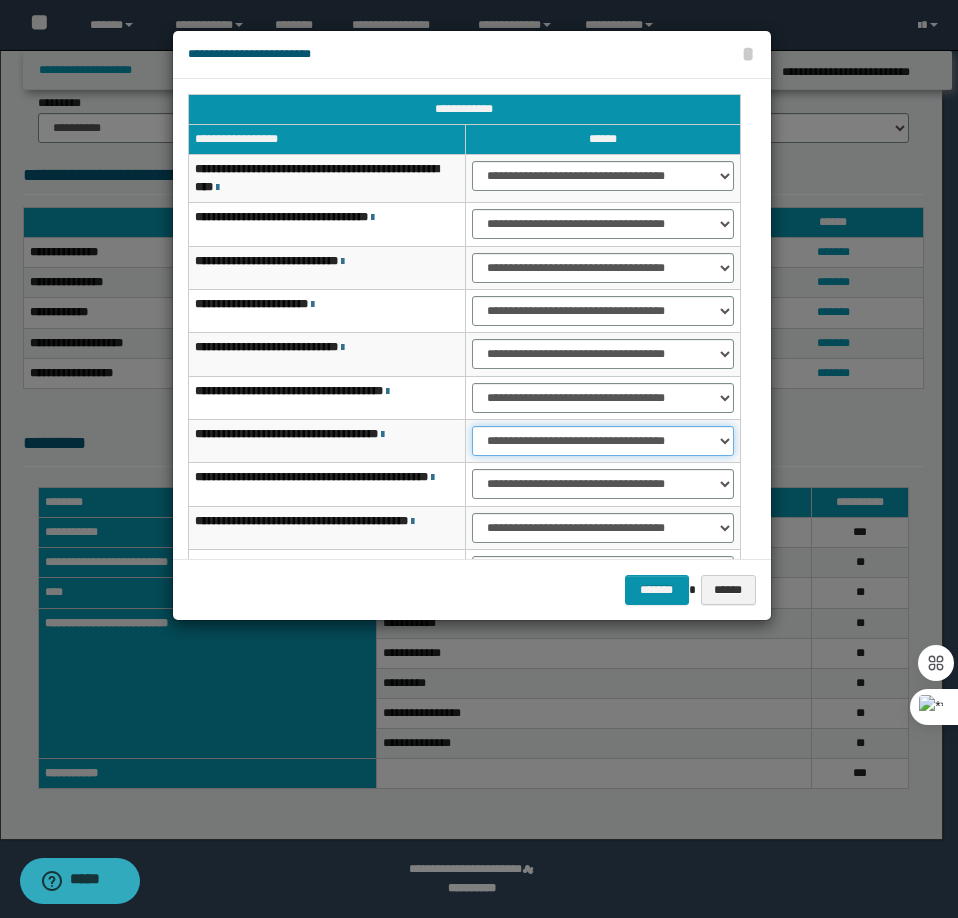 select on "***" 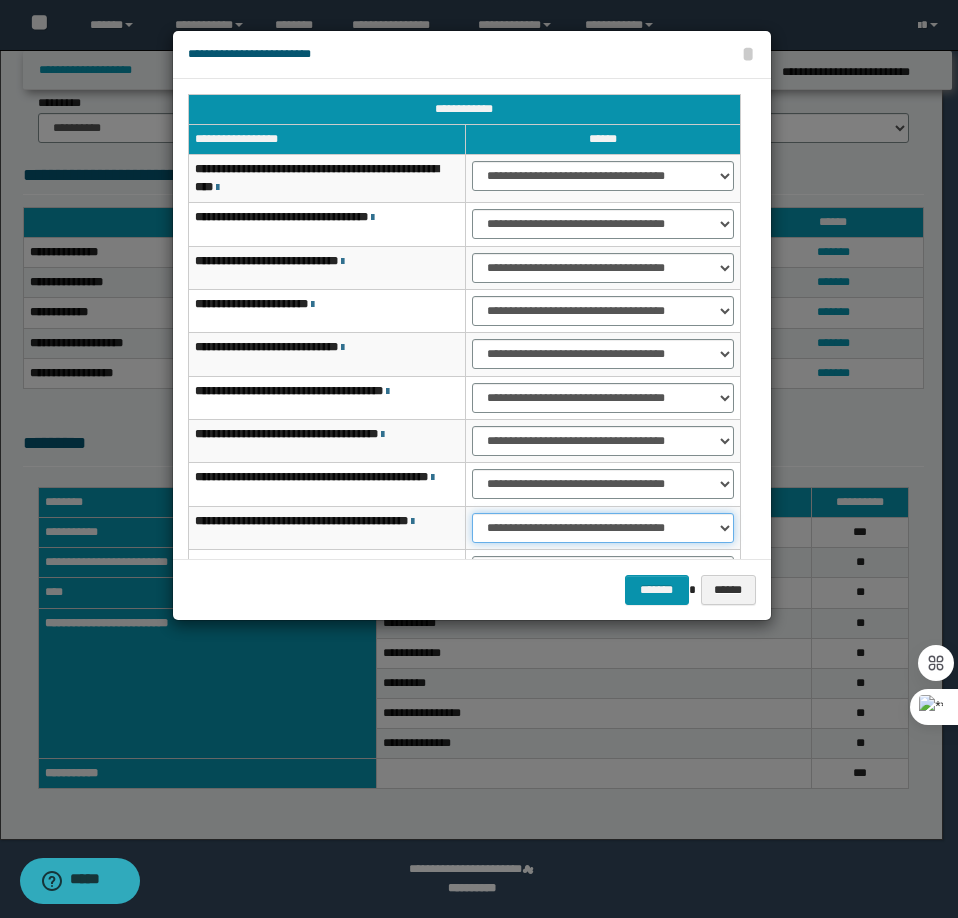 select on "***" 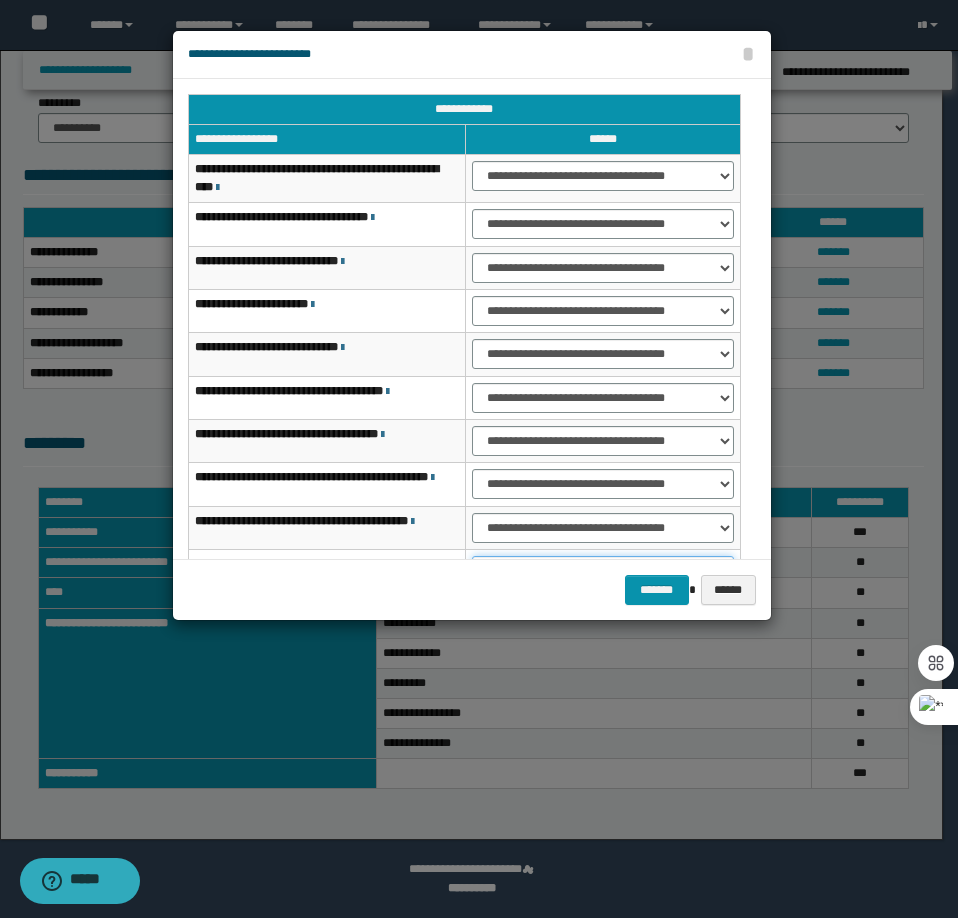 scroll, scrollTop: 28, scrollLeft: 0, axis: vertical 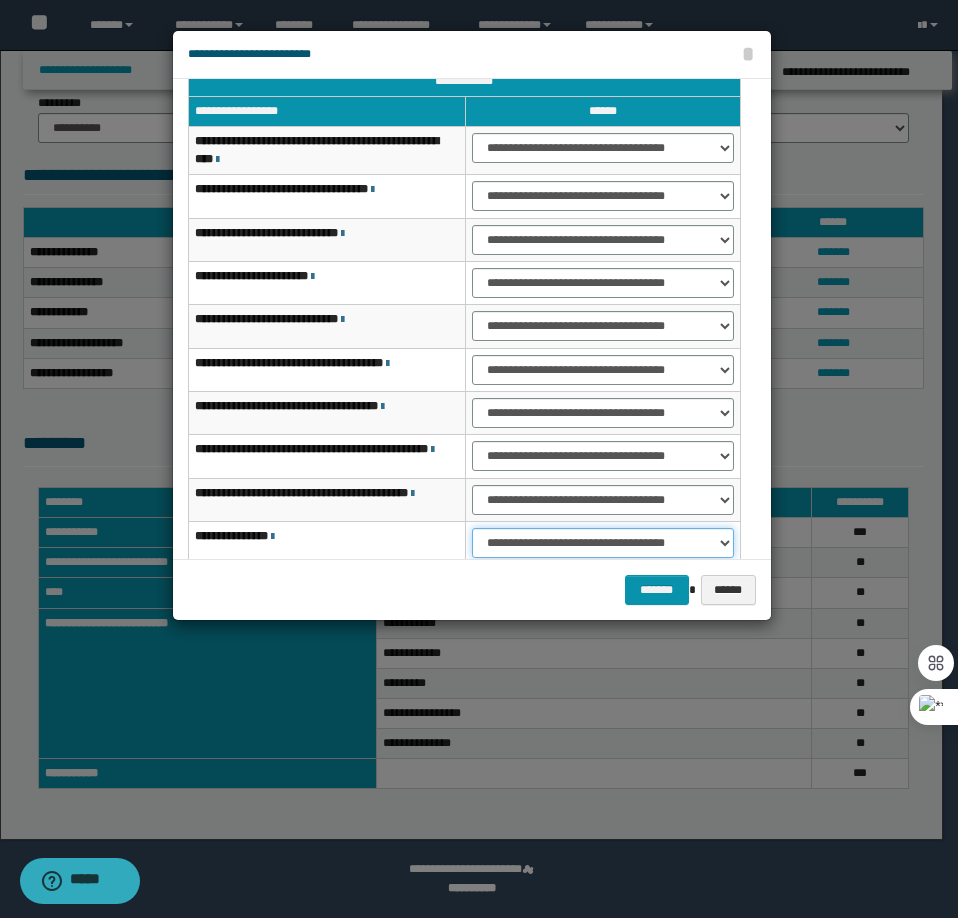 select on "***" 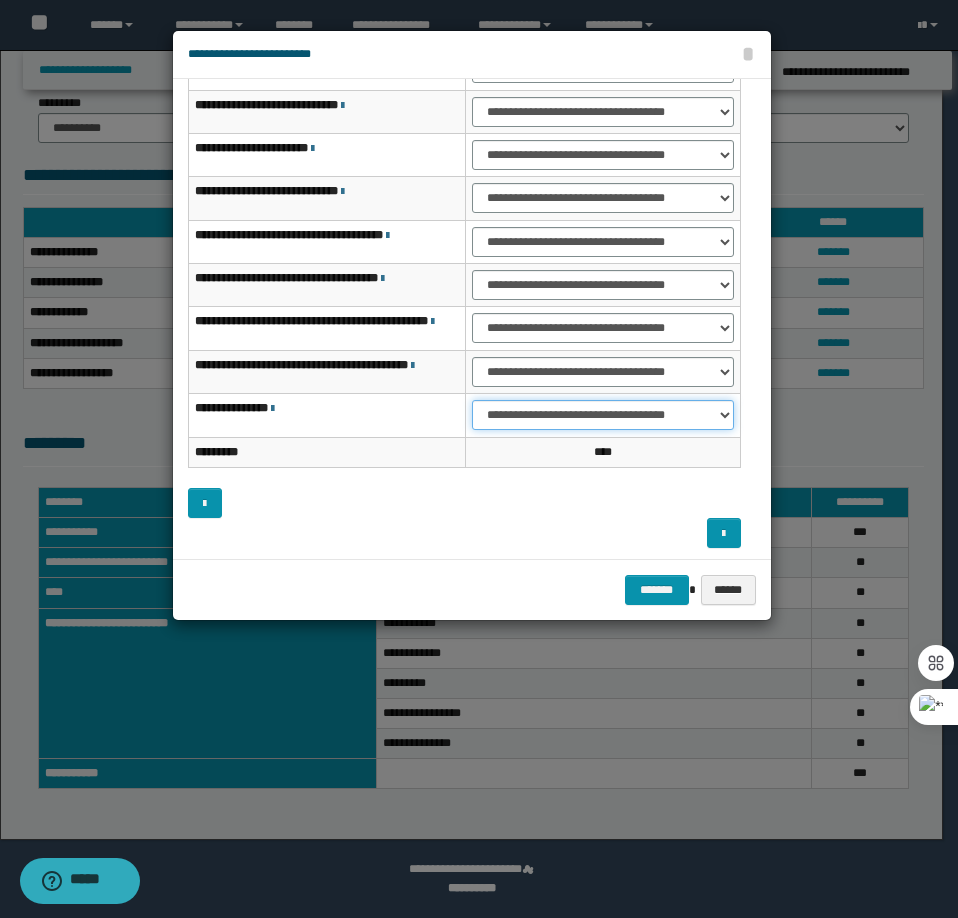 scroll, scrollTop: 160, scrollLeft: 0, axis: vertical 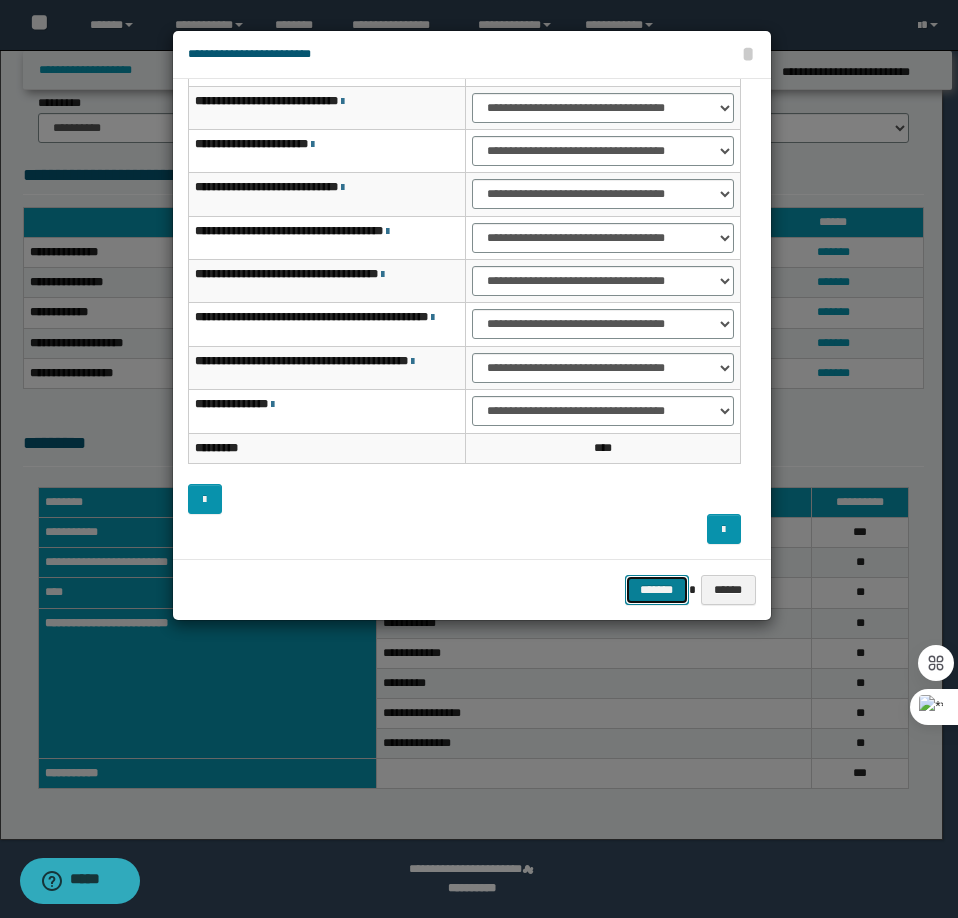 click on "*******" at bounding box center (657, 590) 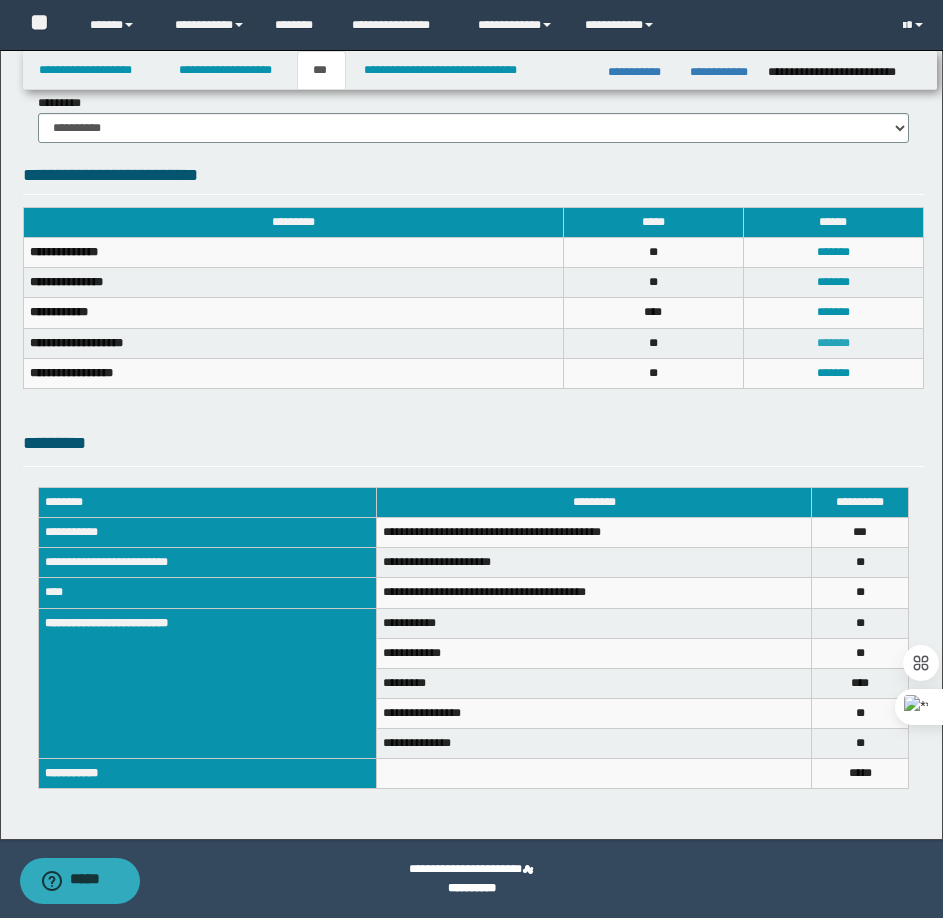 click on "*******" at bounding box center (833, 343) 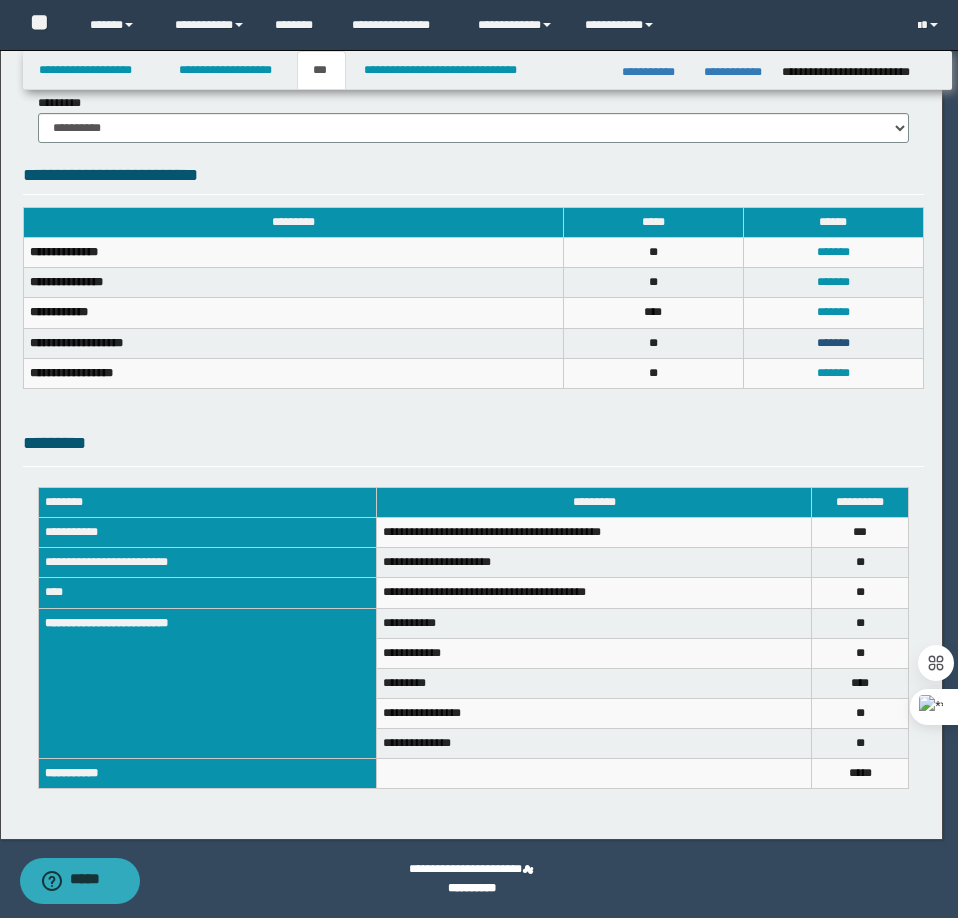 scroll, scrollTop: 156, scrollLeft: 0, axis: vertical 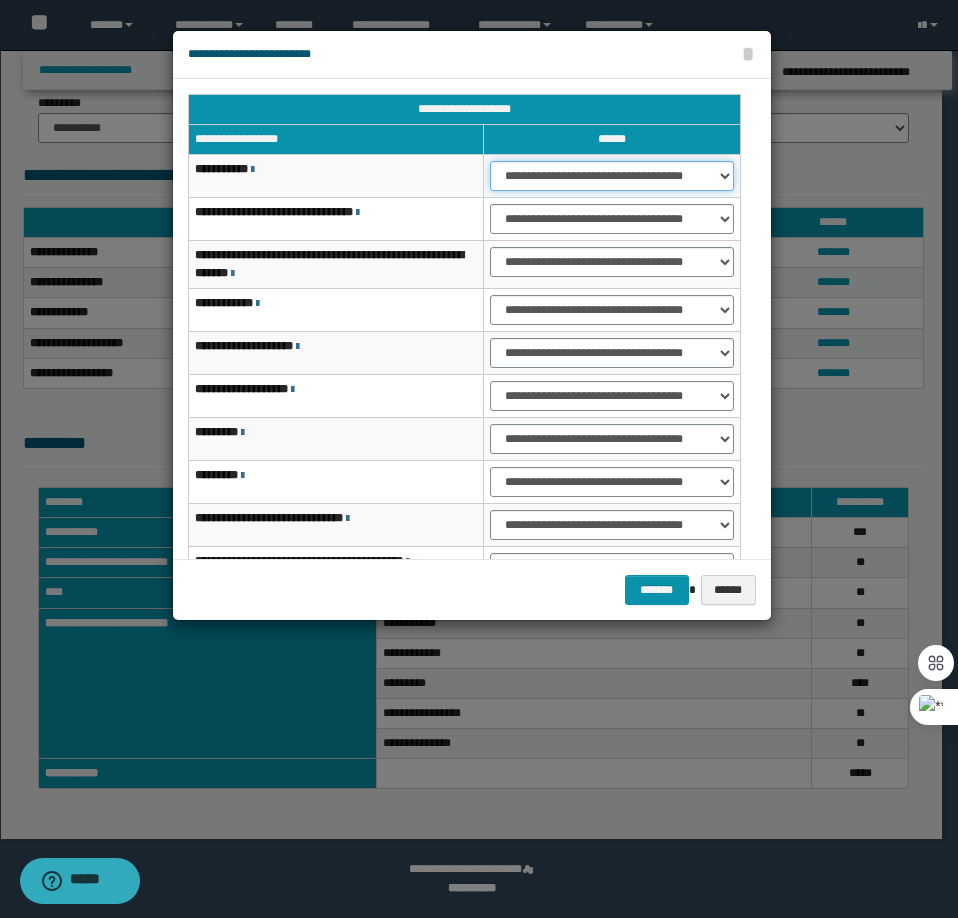 click on "**********" at bounding box center [611, 176] 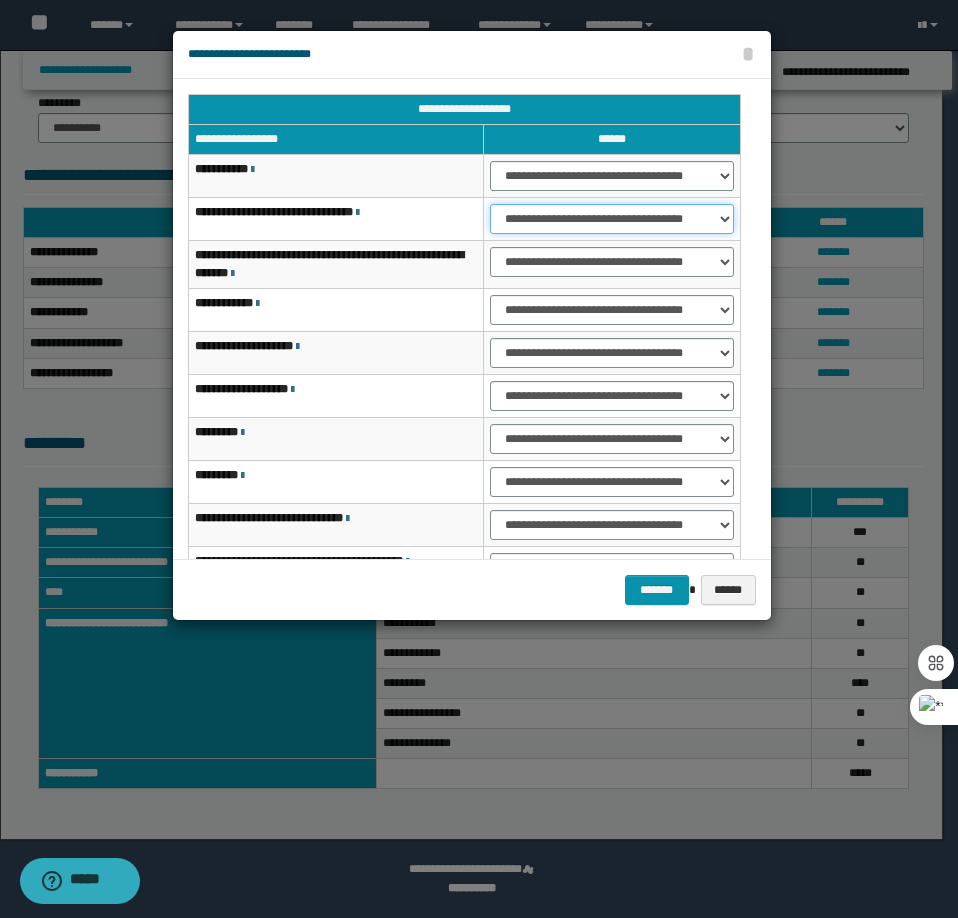 select on "***" 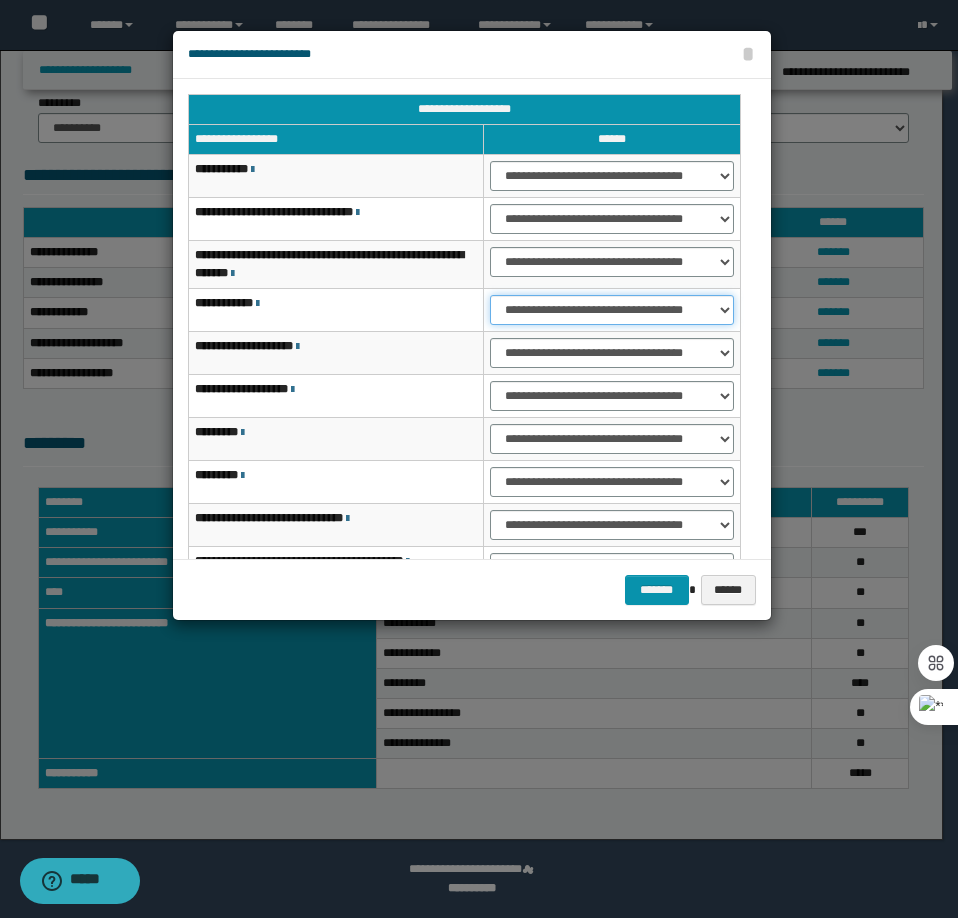 select on "***" 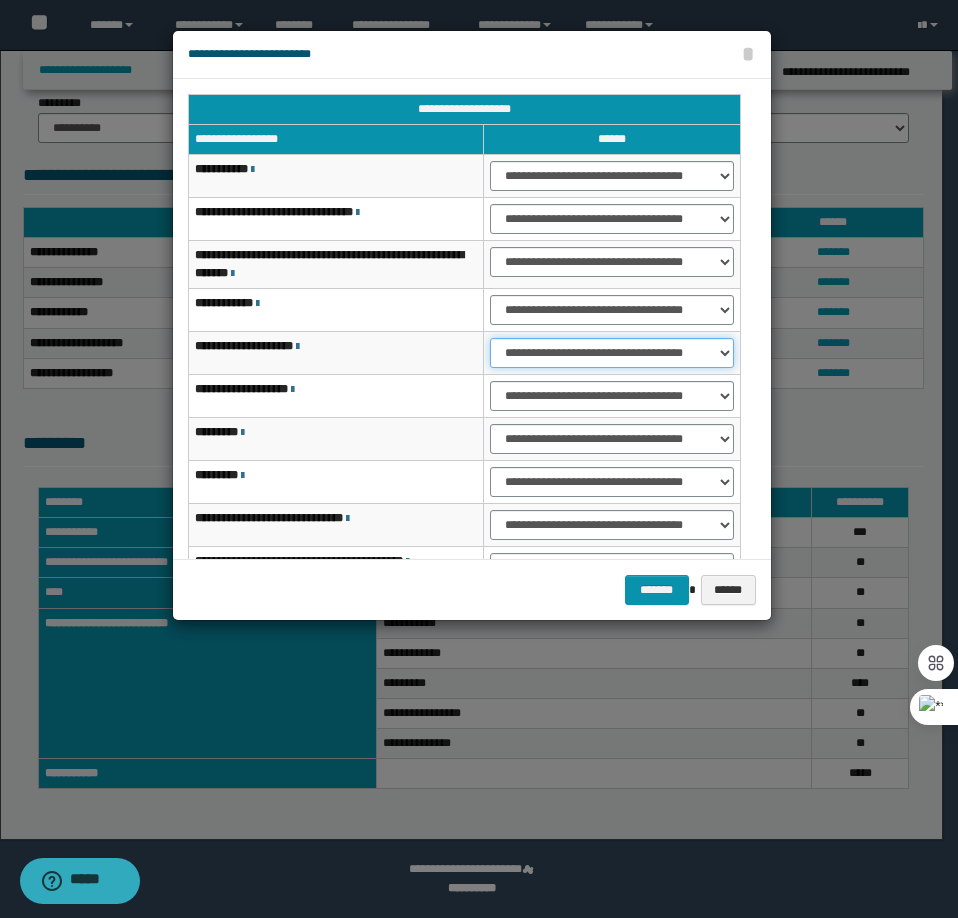 select on "***" 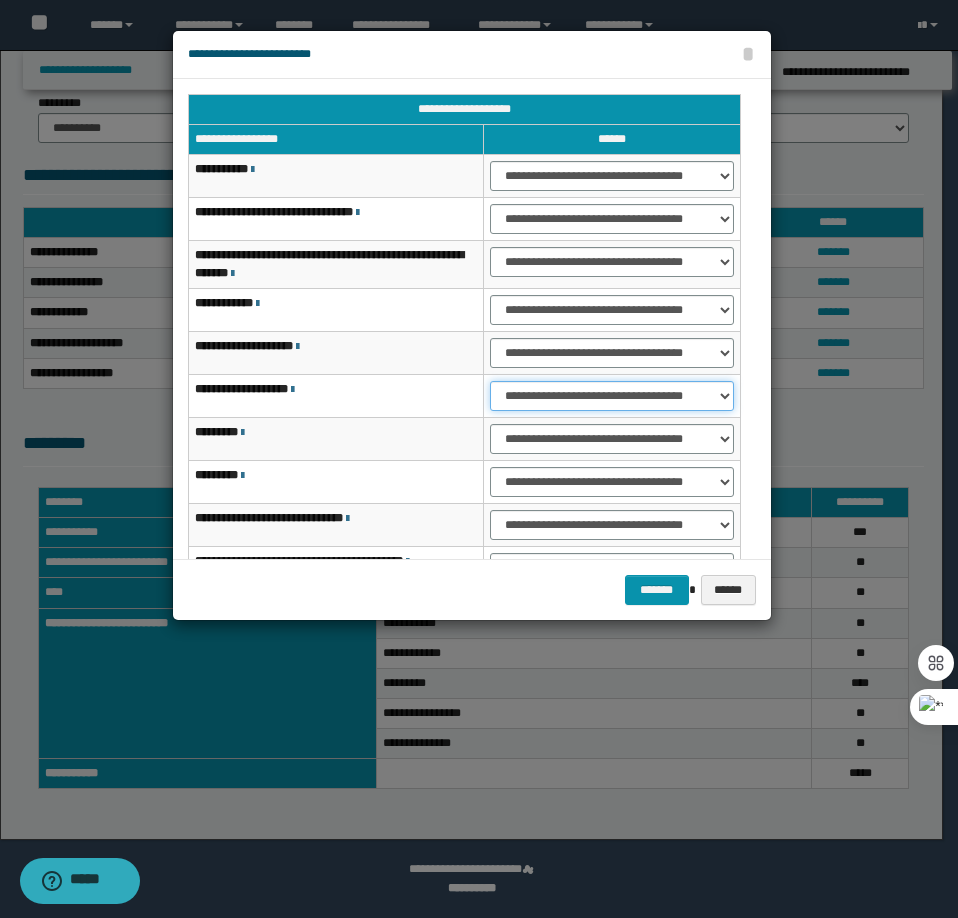 select on "***" 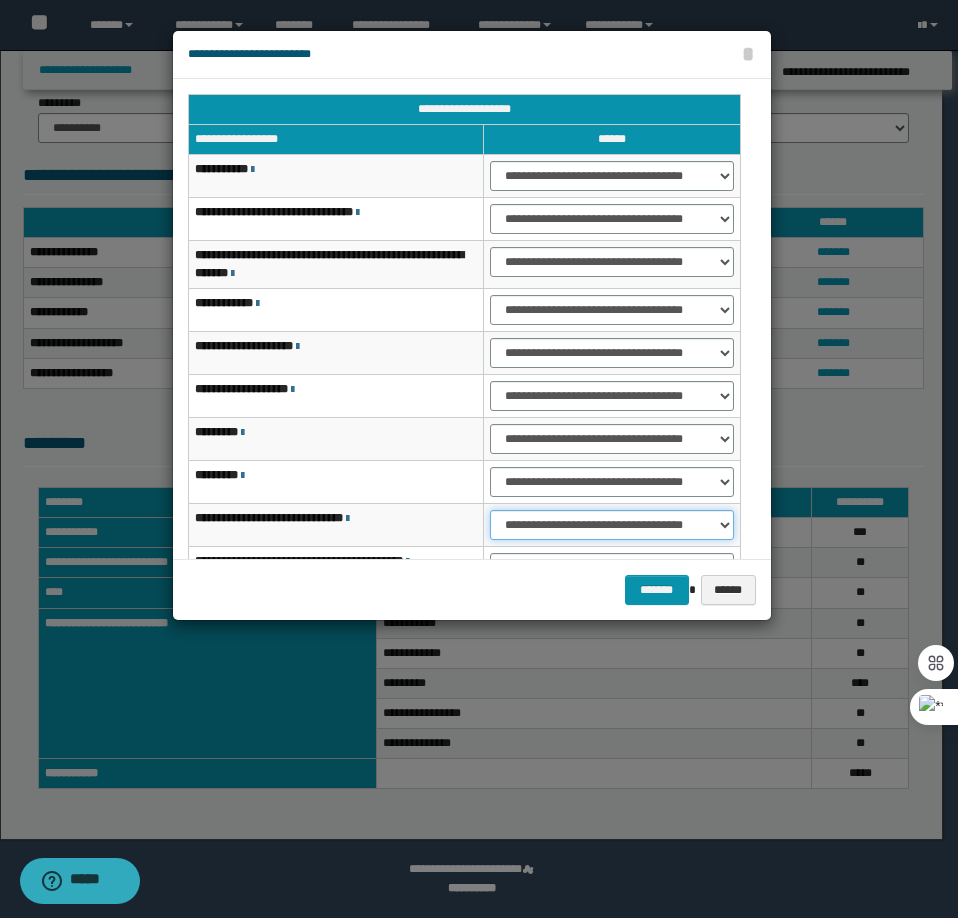 select on "***" 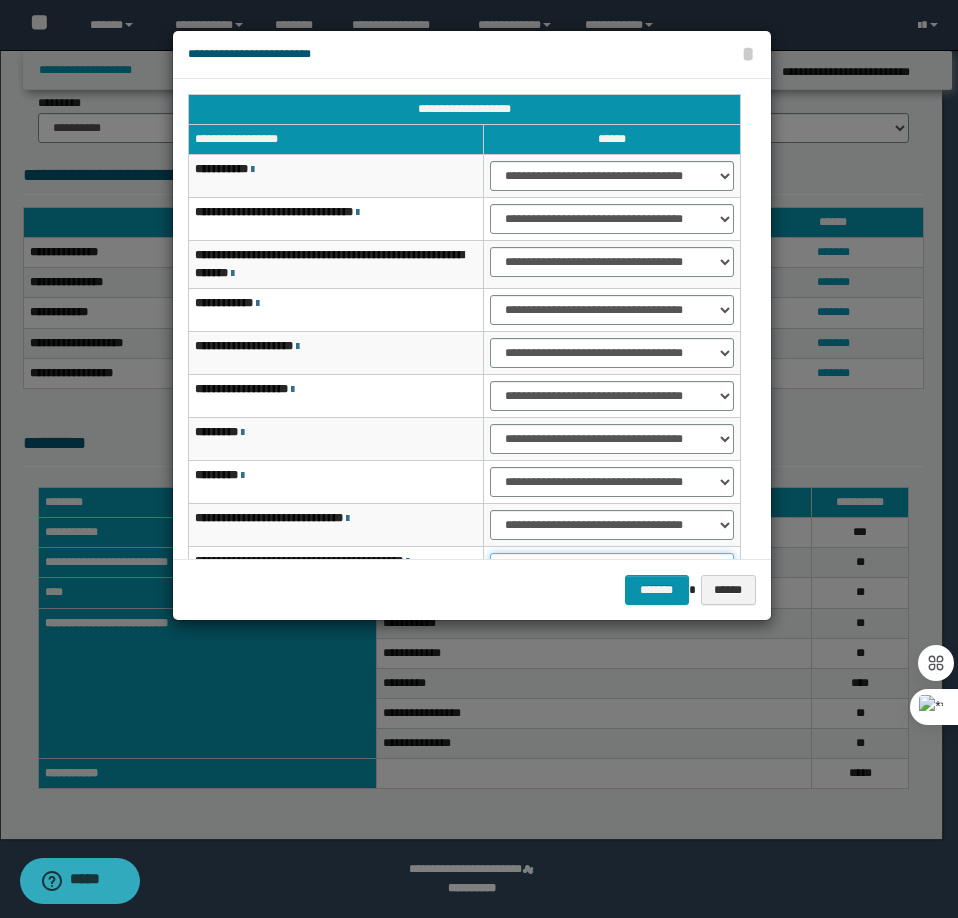 scroll, scrollTop: 24, scrollLeft: 0, axis: vertical 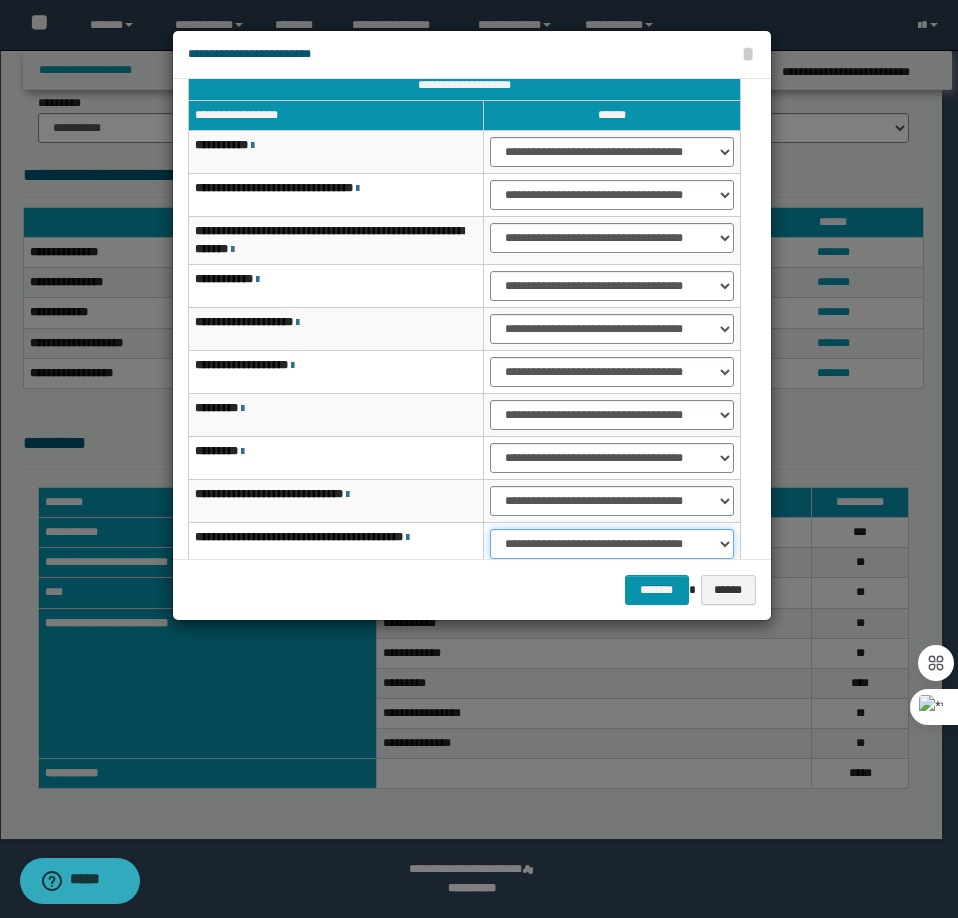 select on "***" 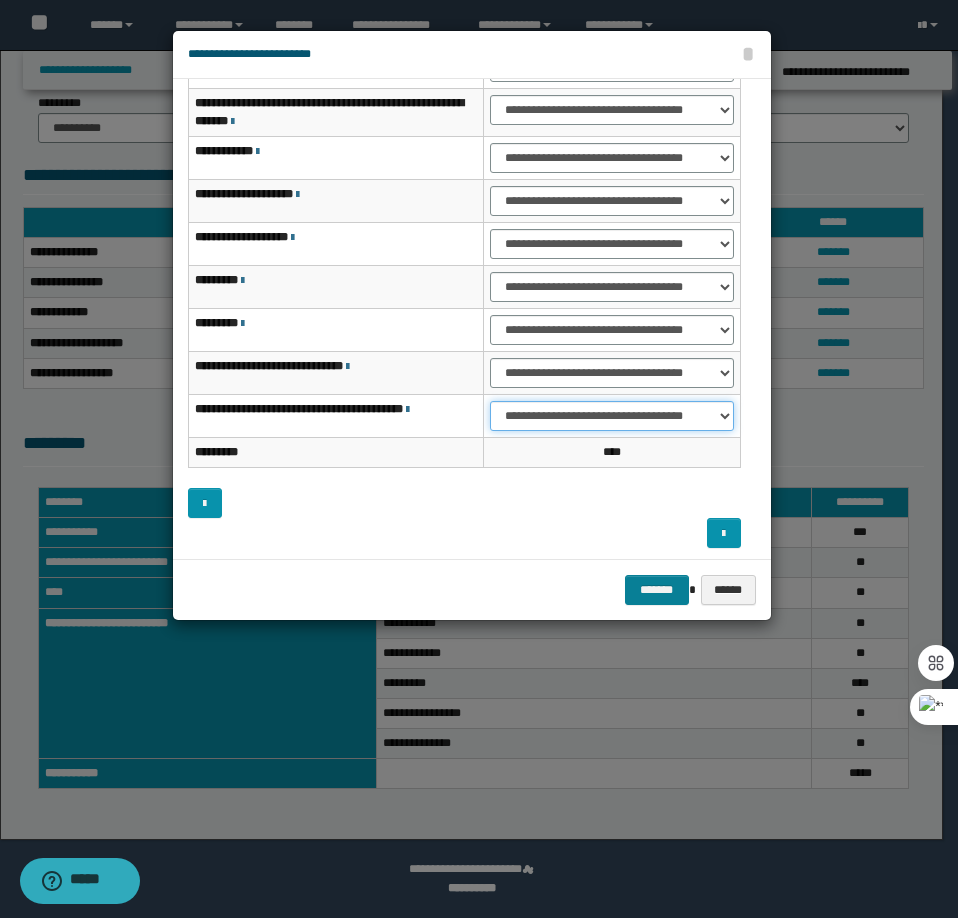 scroll, scrollTop: 156, scrollLeft: 0, axis: vertical 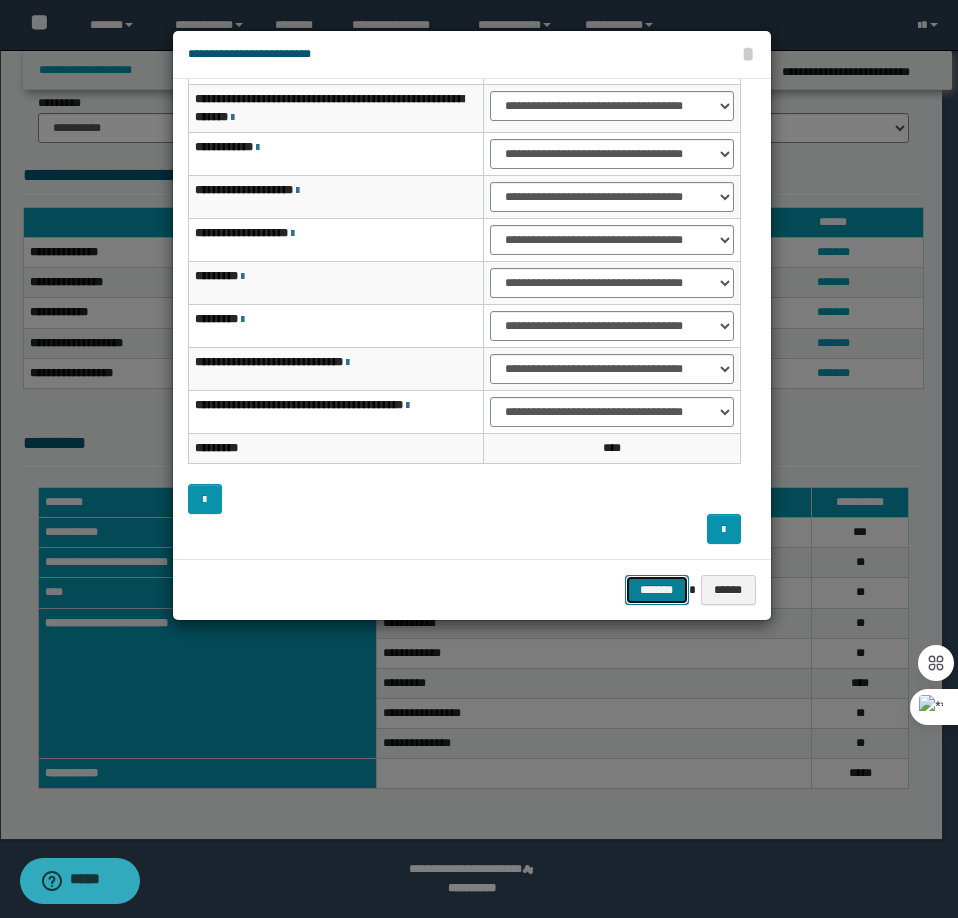 click on "*******" at bounding box center (657, 590) 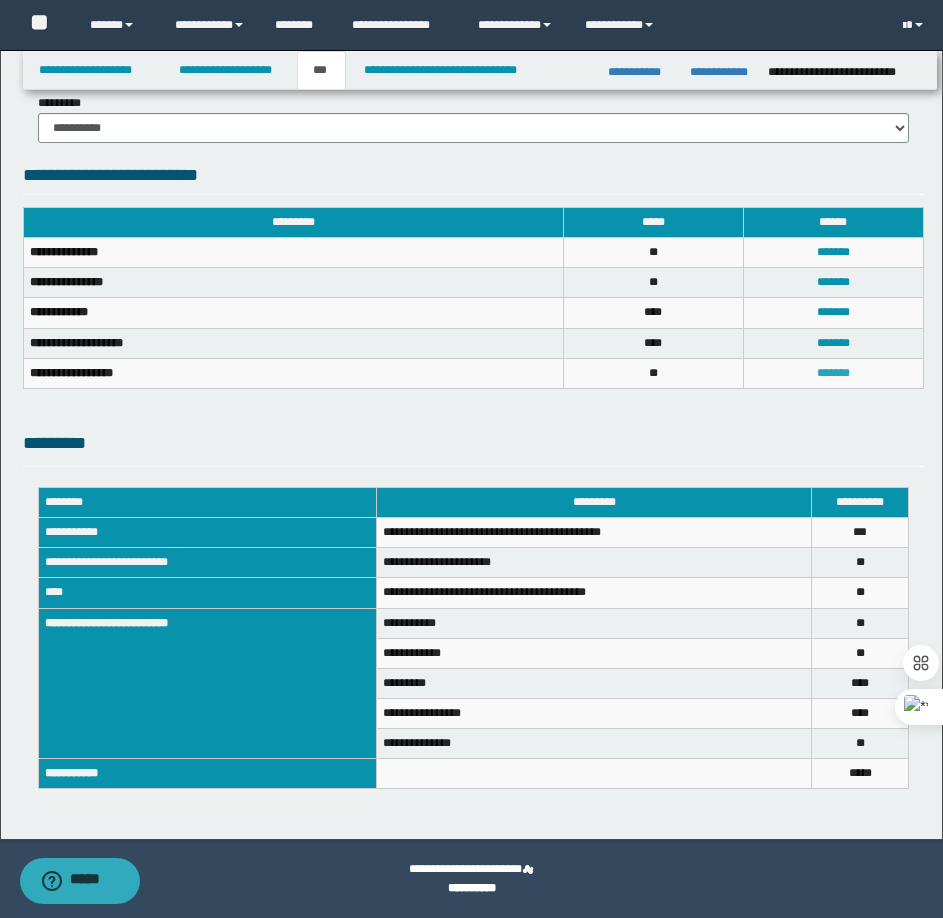 click on "*******" at bounding box center [833, 373] 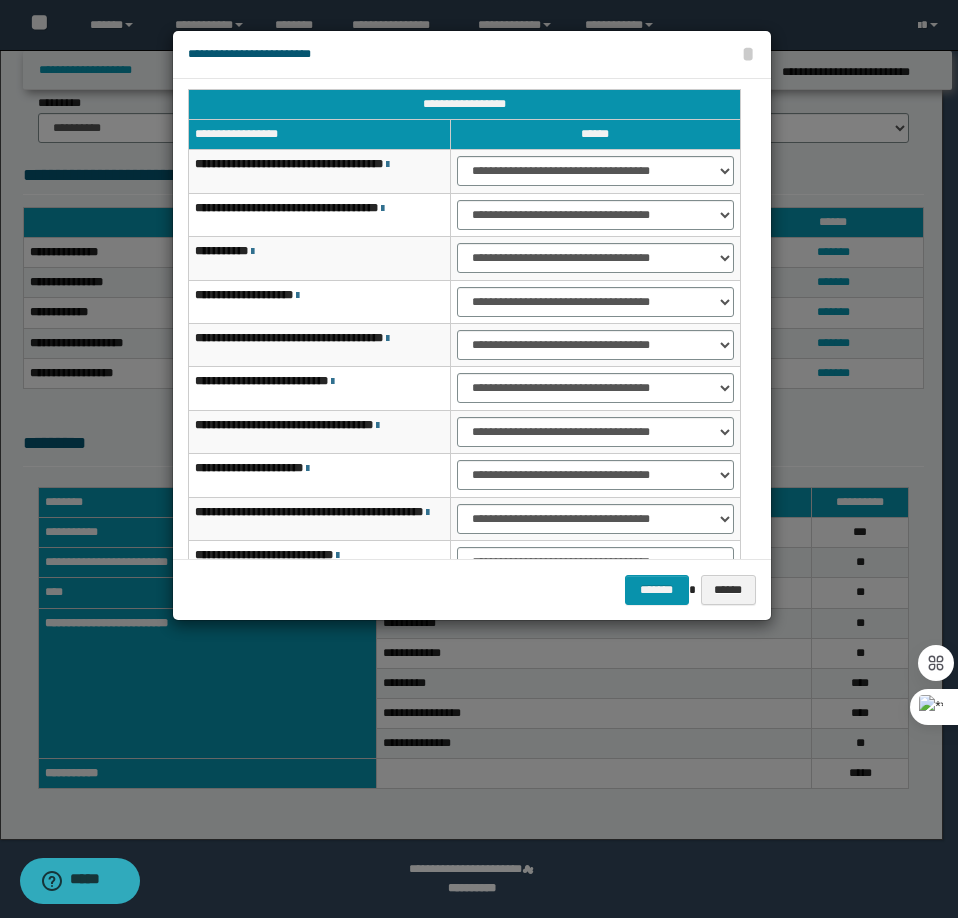 scroll, scrollTop: 0, scrollLeft: 0, axis: both 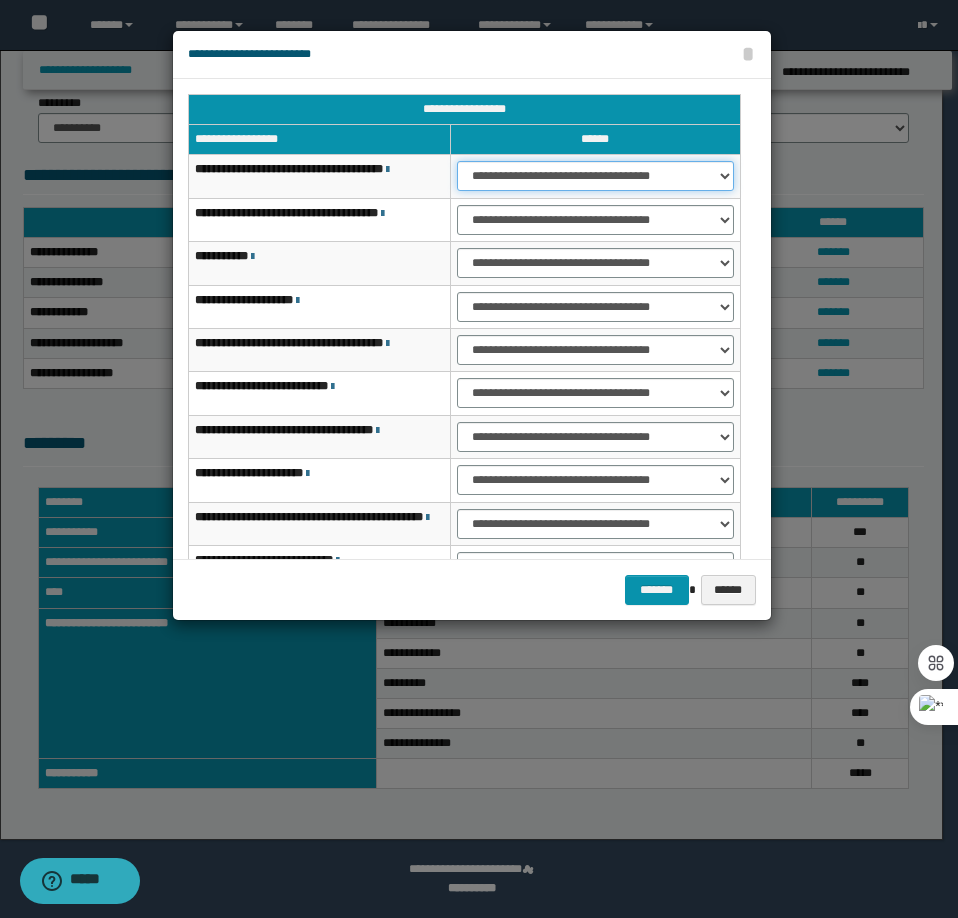 click on "**********" at bounding box center (595, 176) 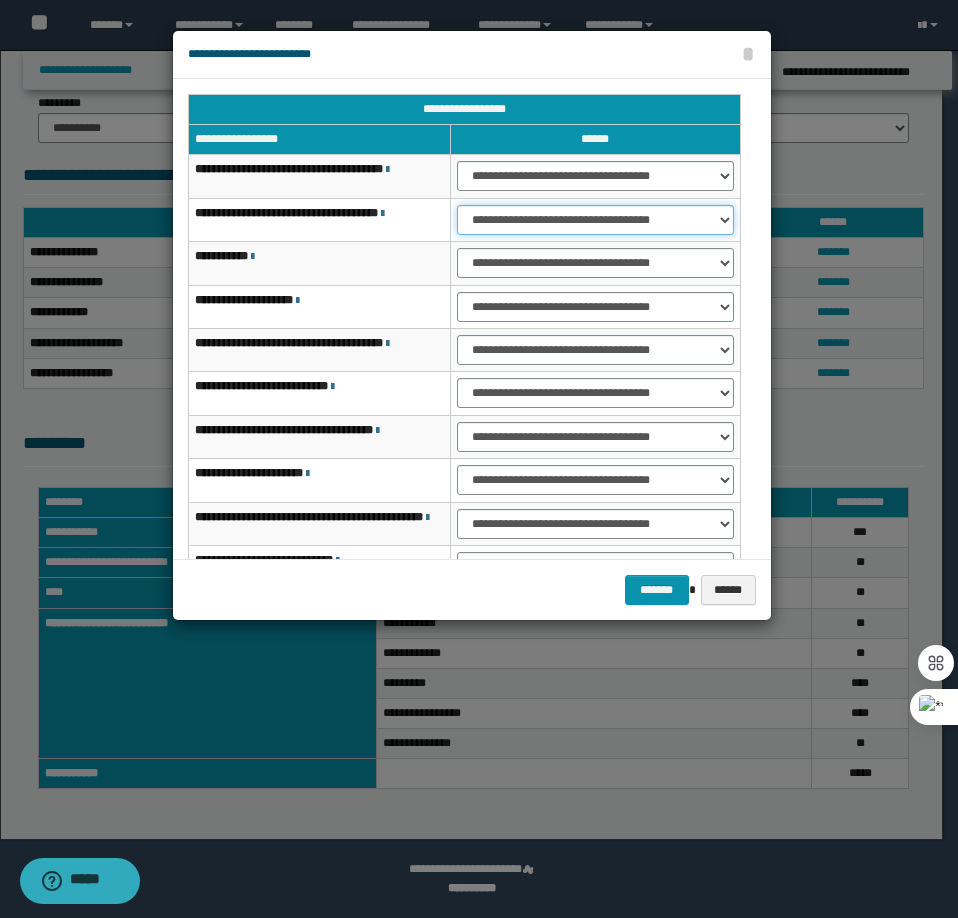 select on "***" 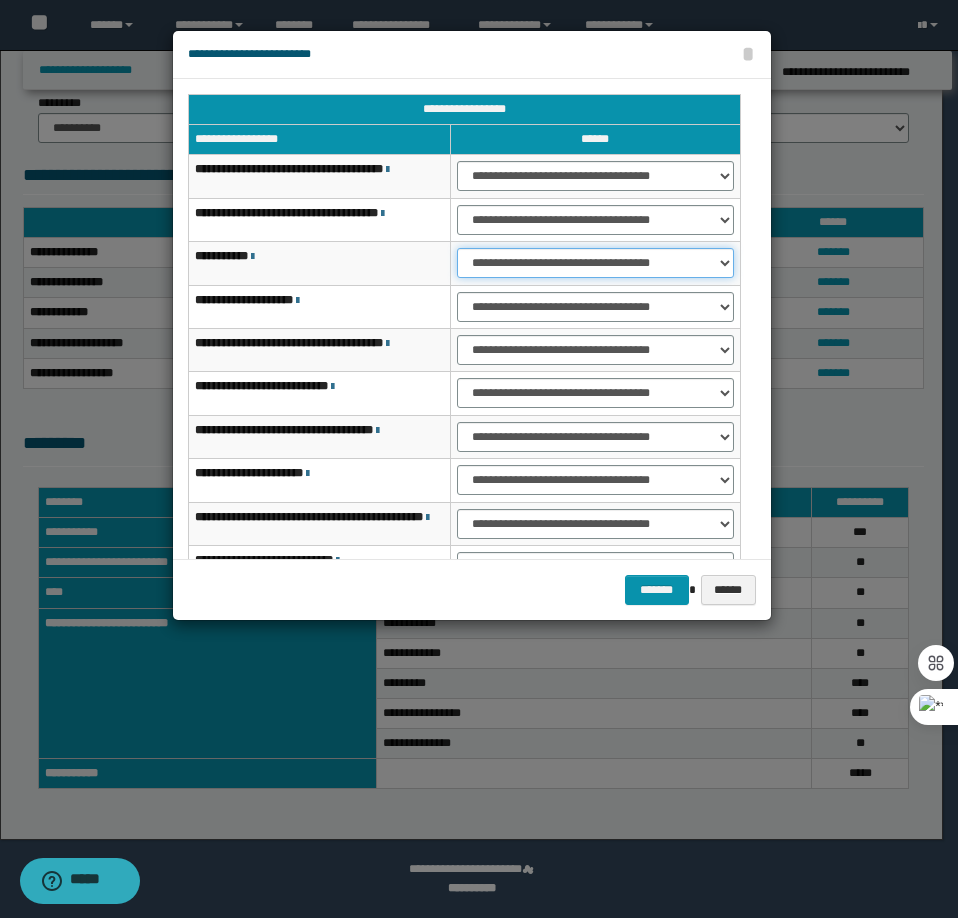 select on "***" 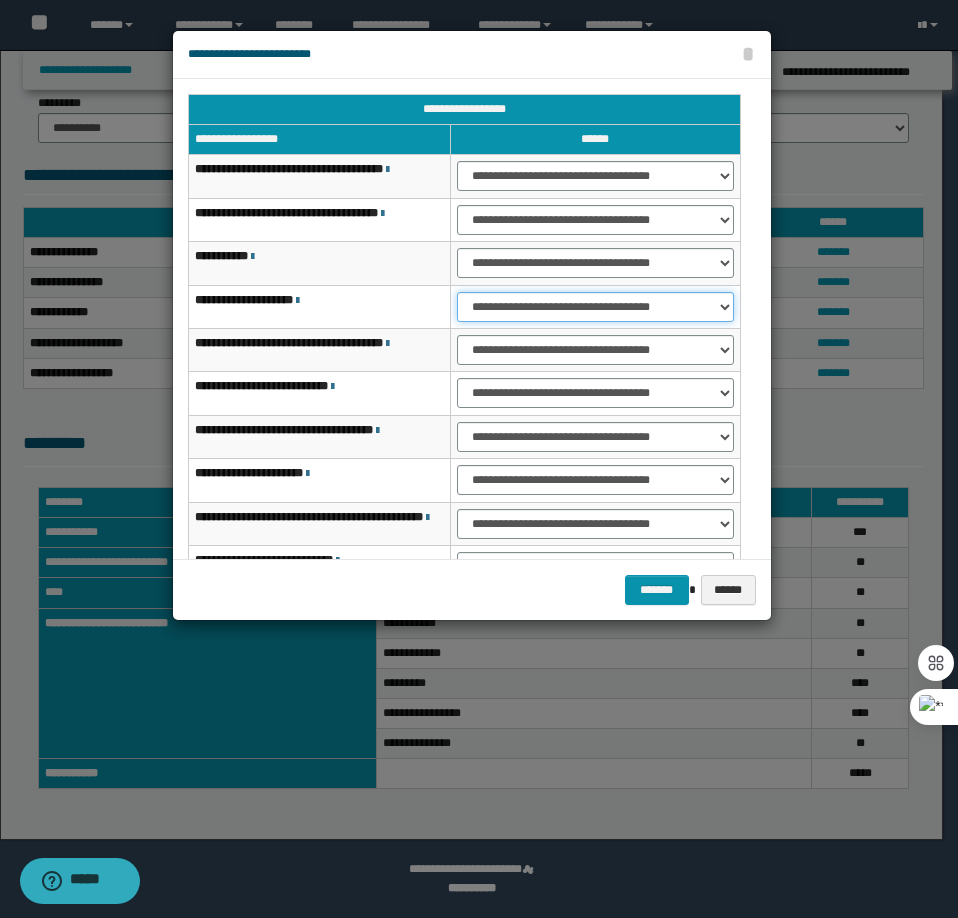 select on "***" 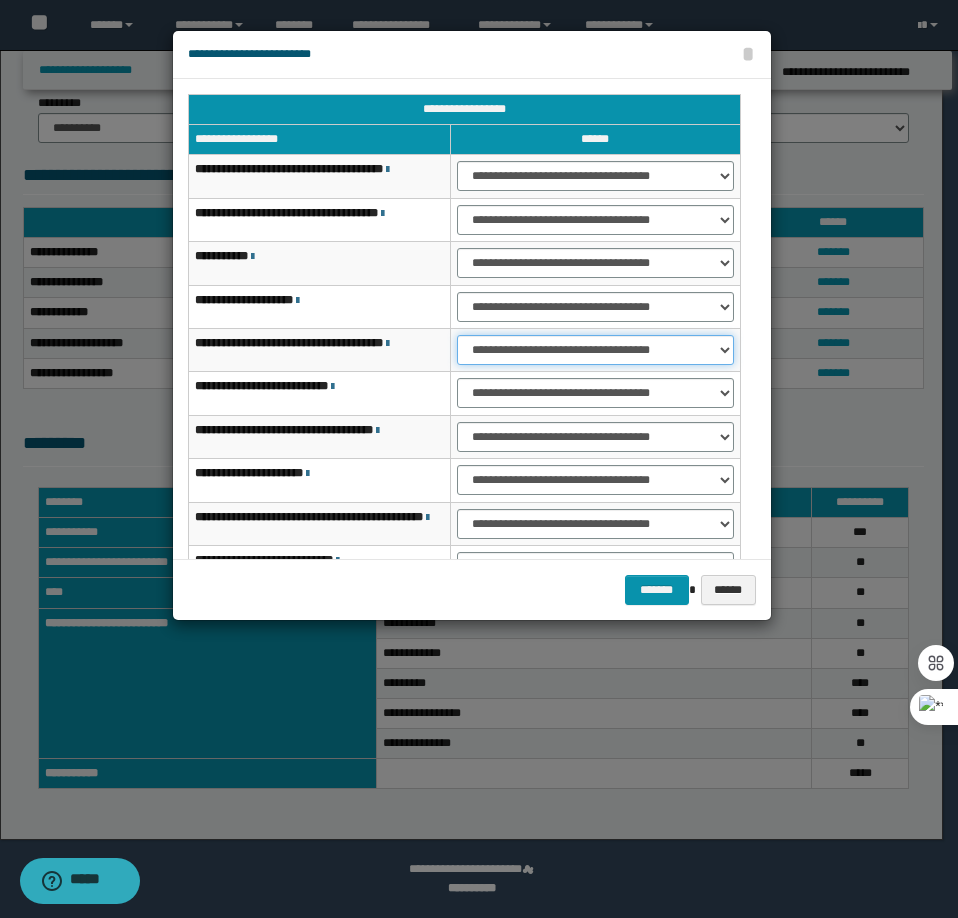 select on "***" 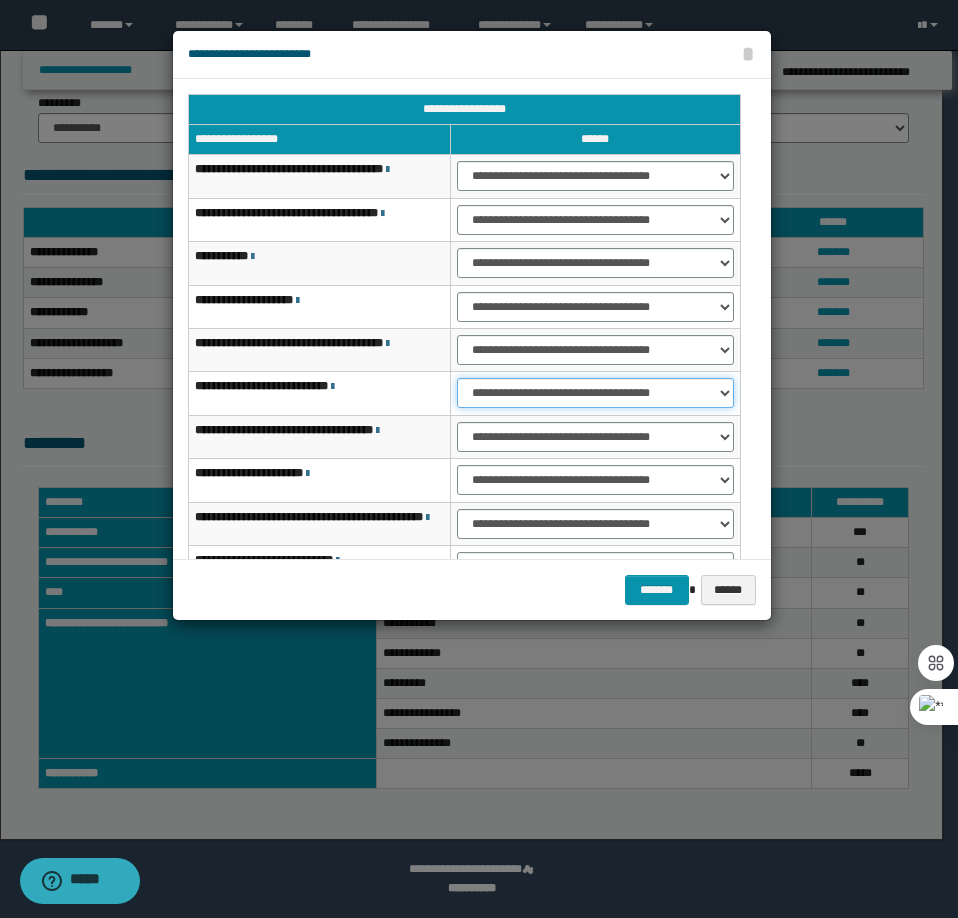 select on "***" 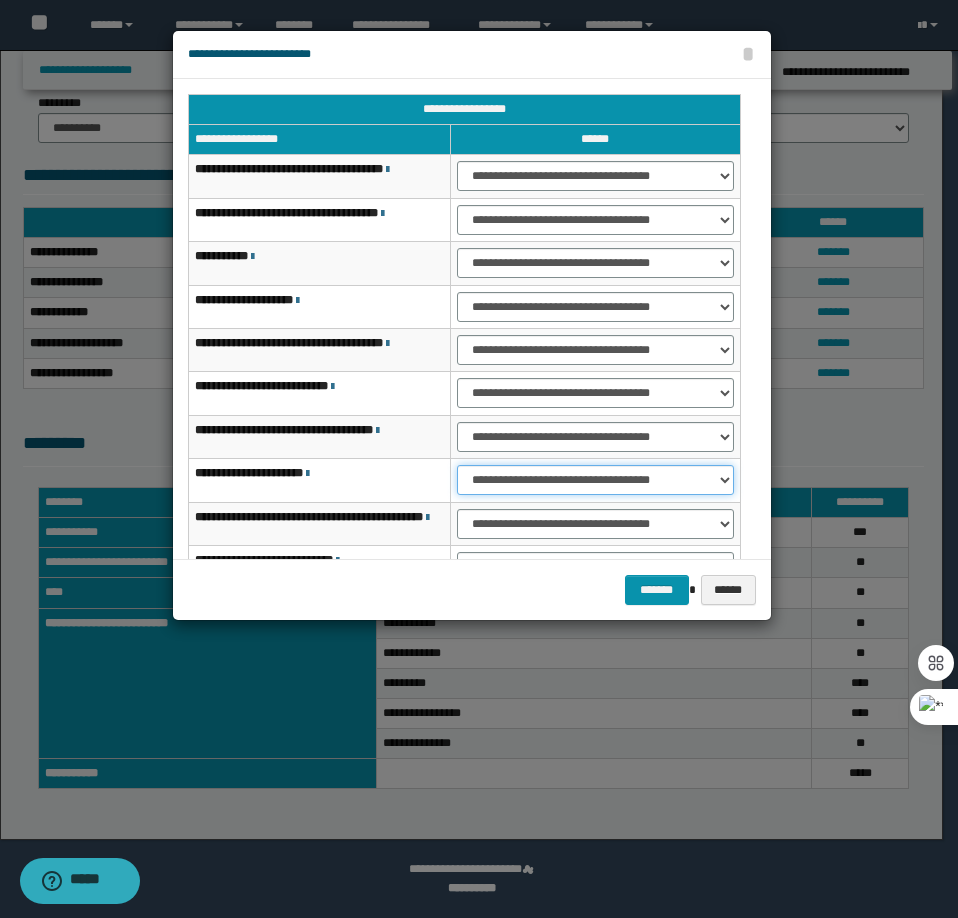 select on "***" 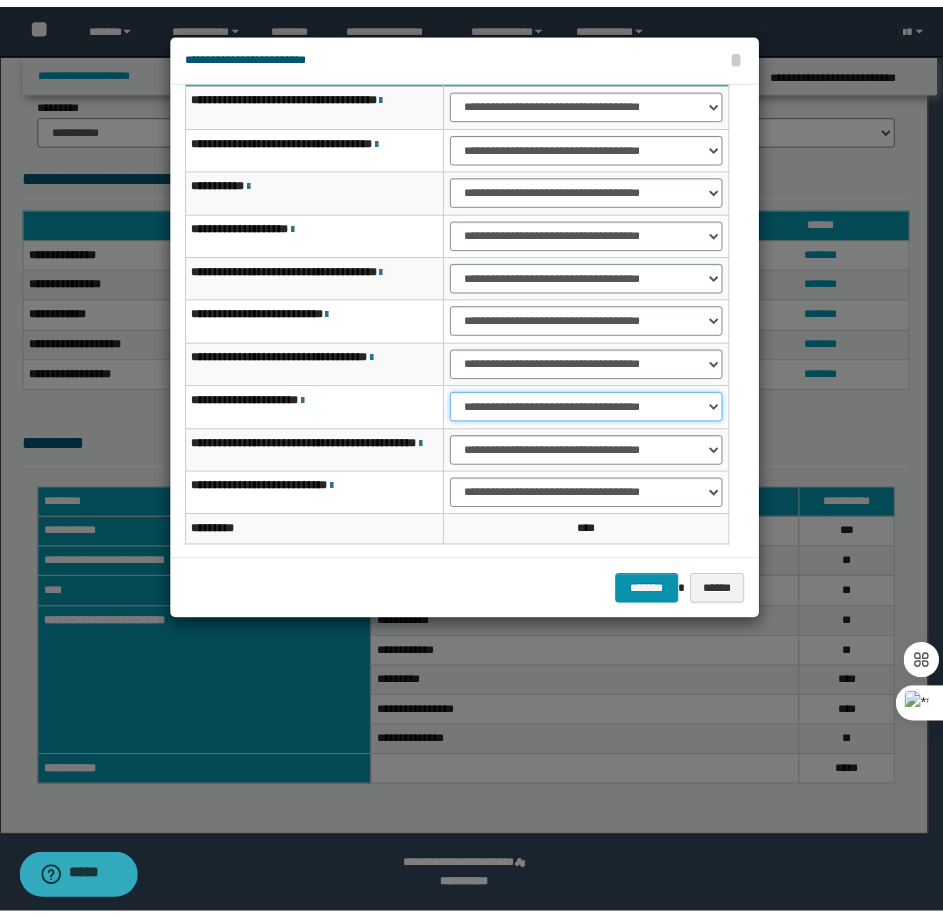 scroll, scrollTop: 127, scrollLeft: 0, axis: vertical 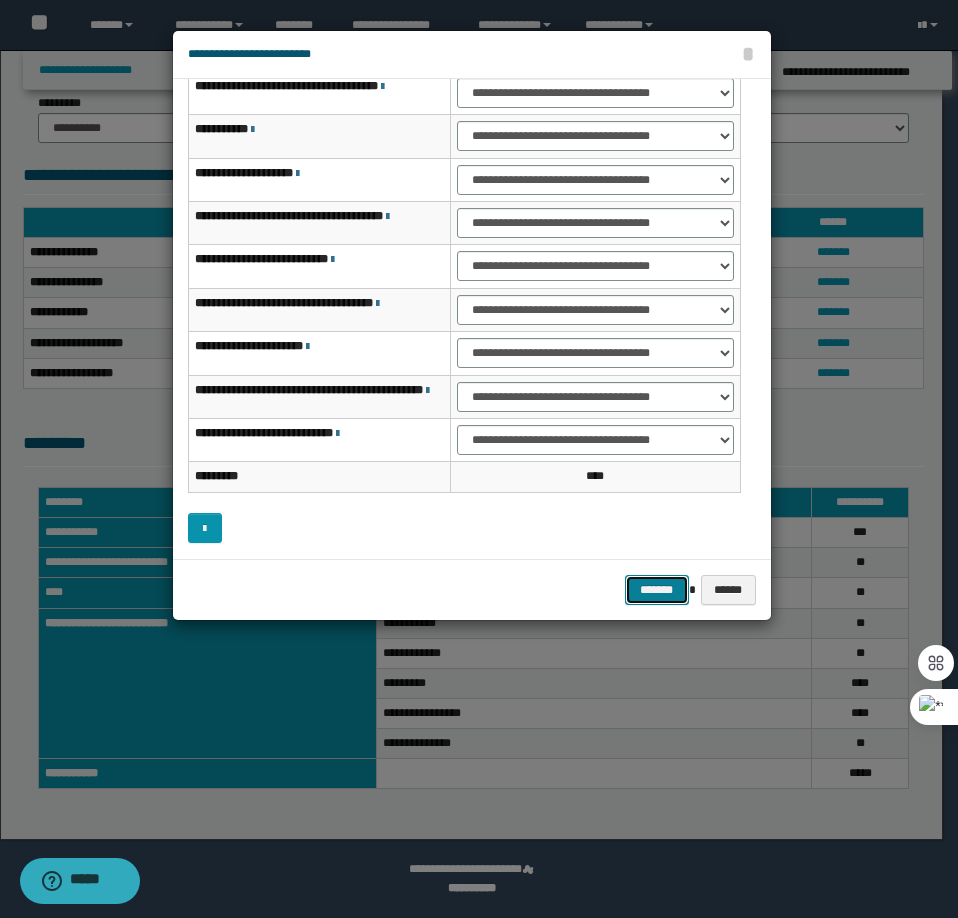 click on "*******" at bounding box center [657, 590] 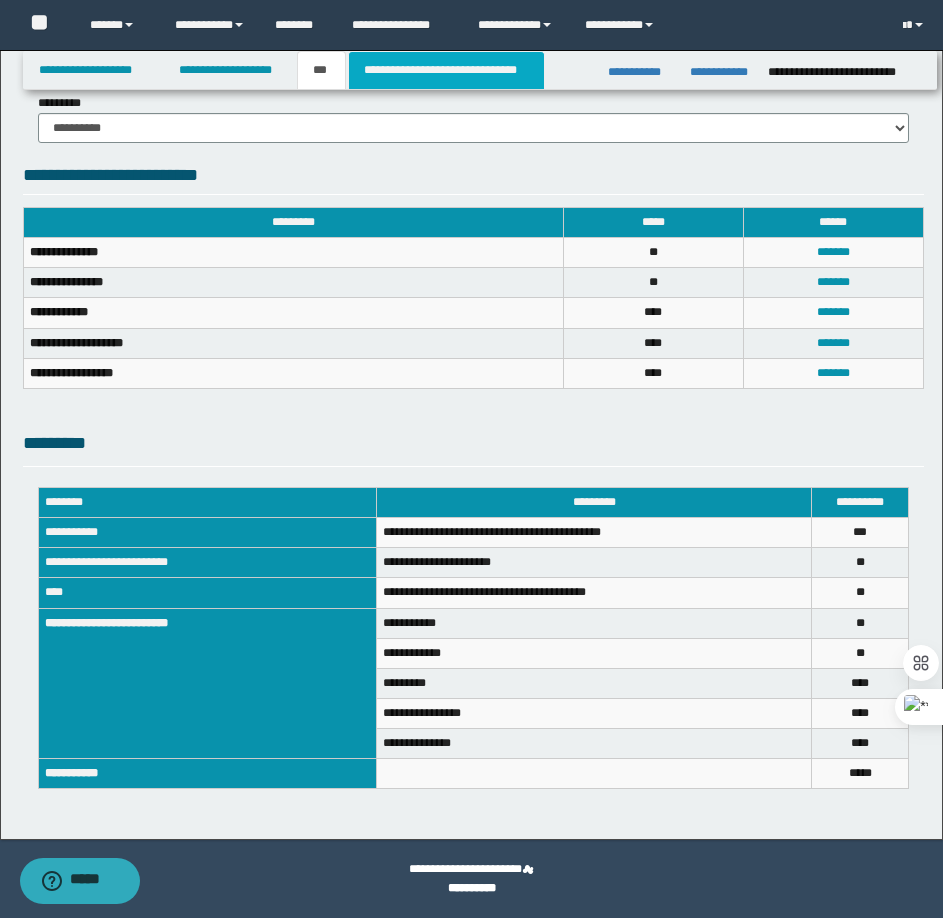 click on "**********" at bounding box center (446, 70) 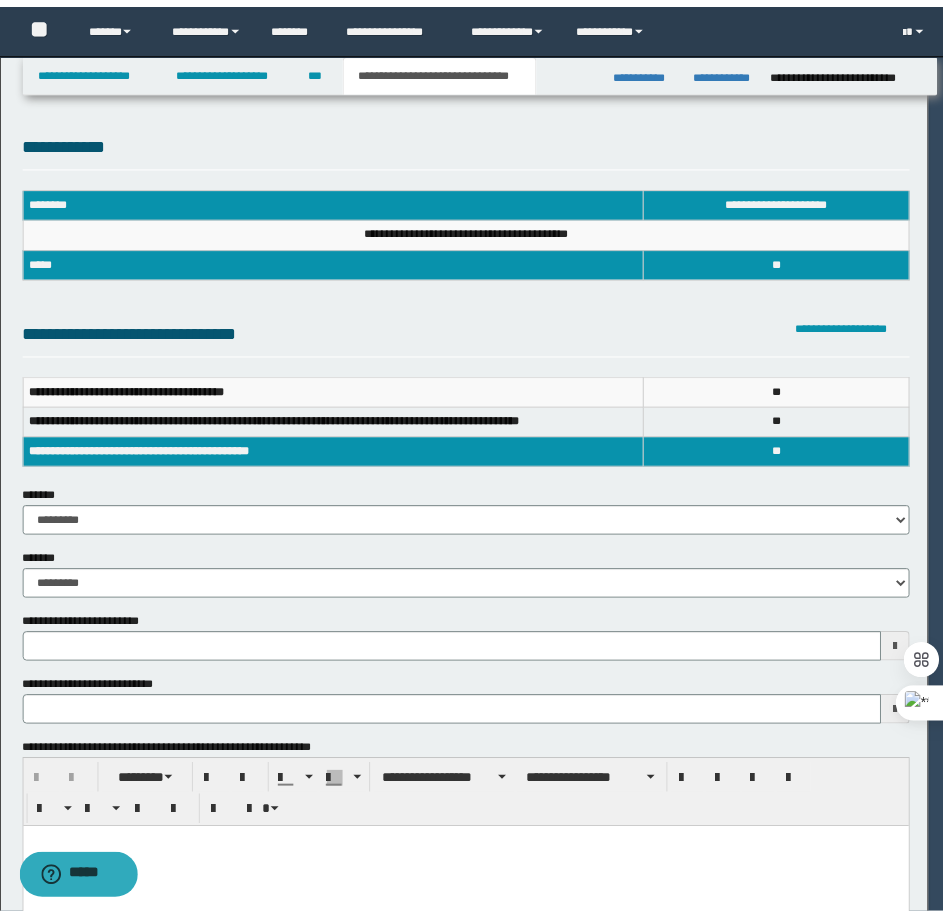 scroll, scrollTop: 0, scrollLeft: 0, axis: both 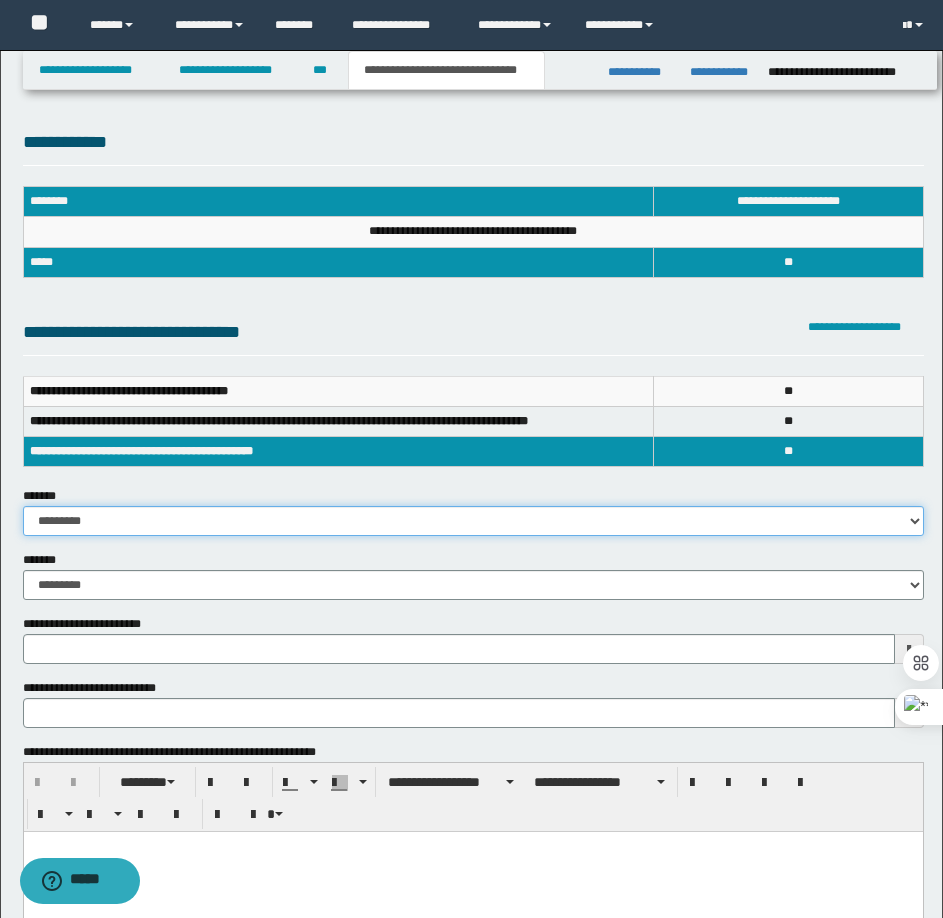 click on "**********" at bounding box center (473, 521) 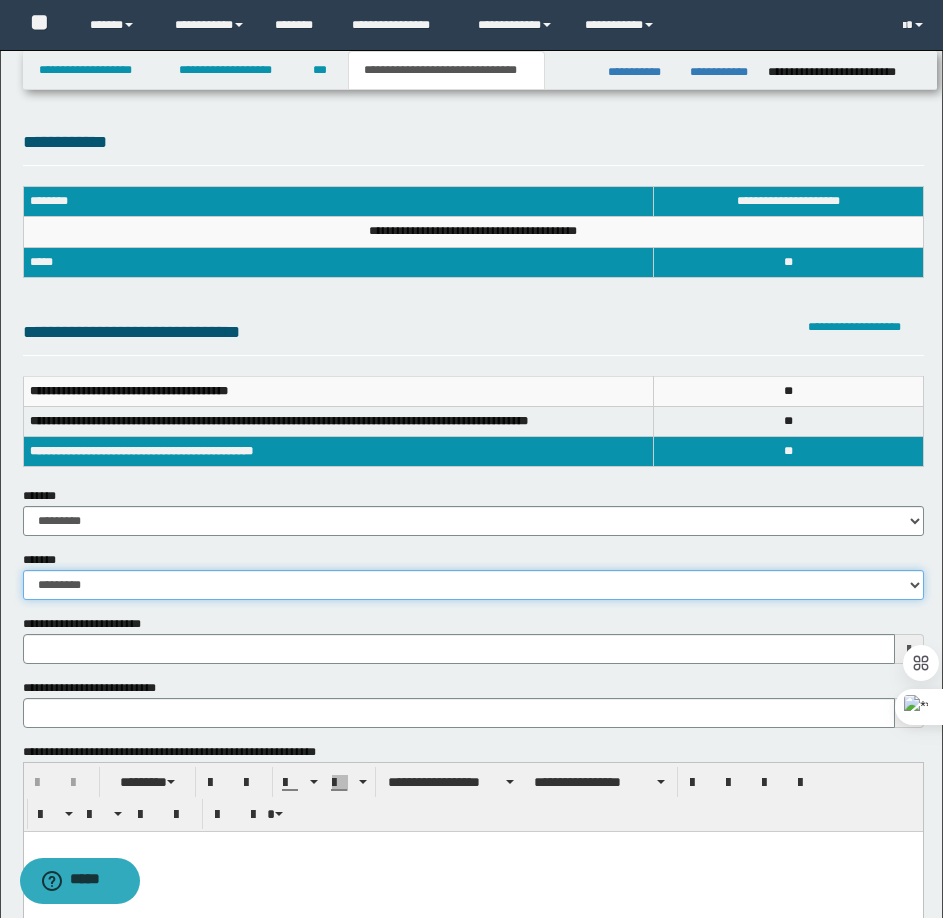 click on "**********" at bounding box center (473, 585) 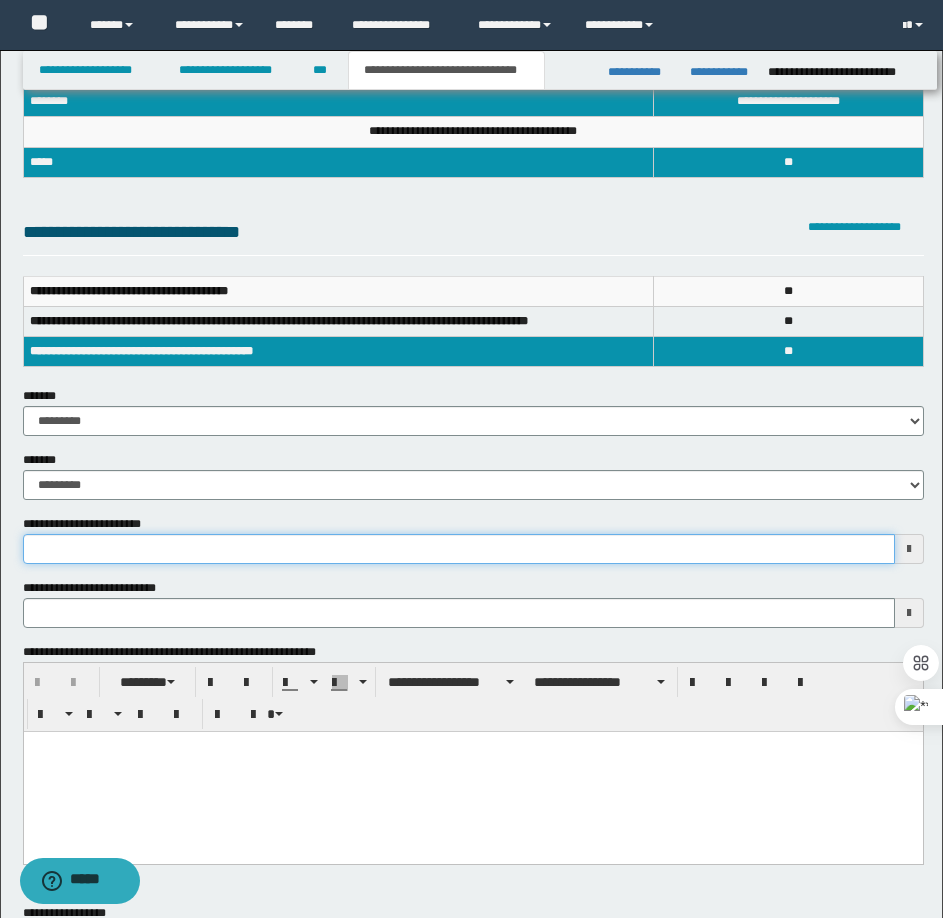 click on "**********" at bounding box center [459, 549] 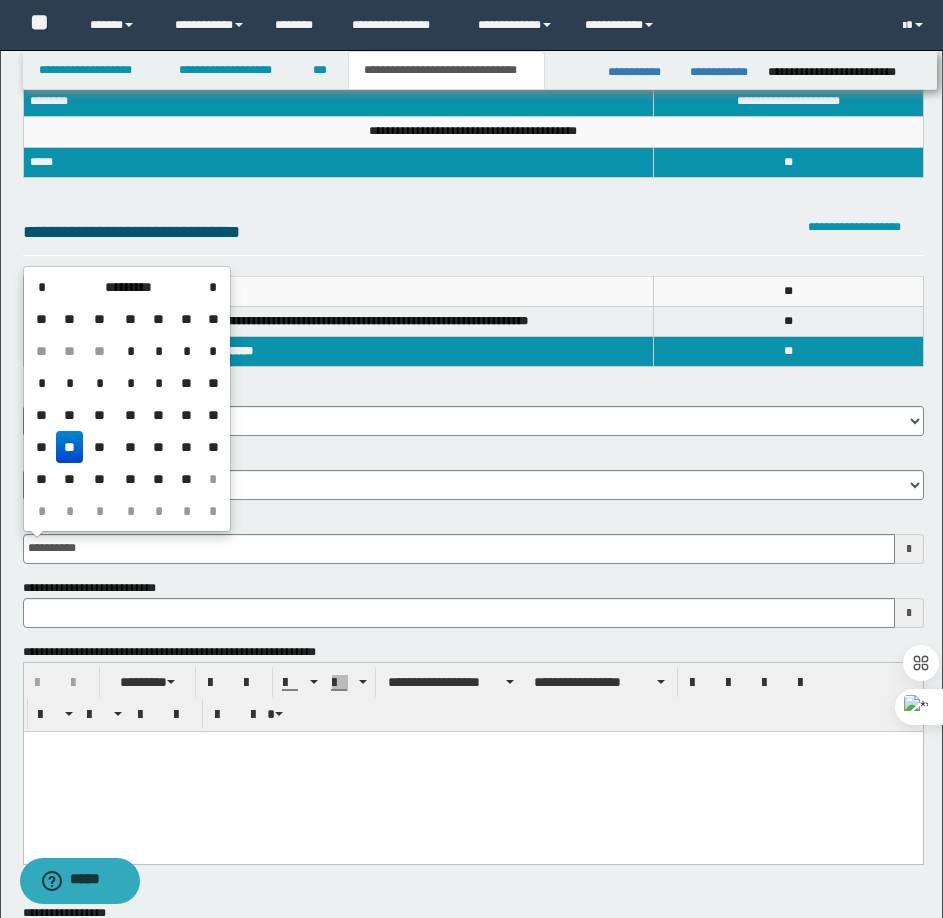 type on "**********" 